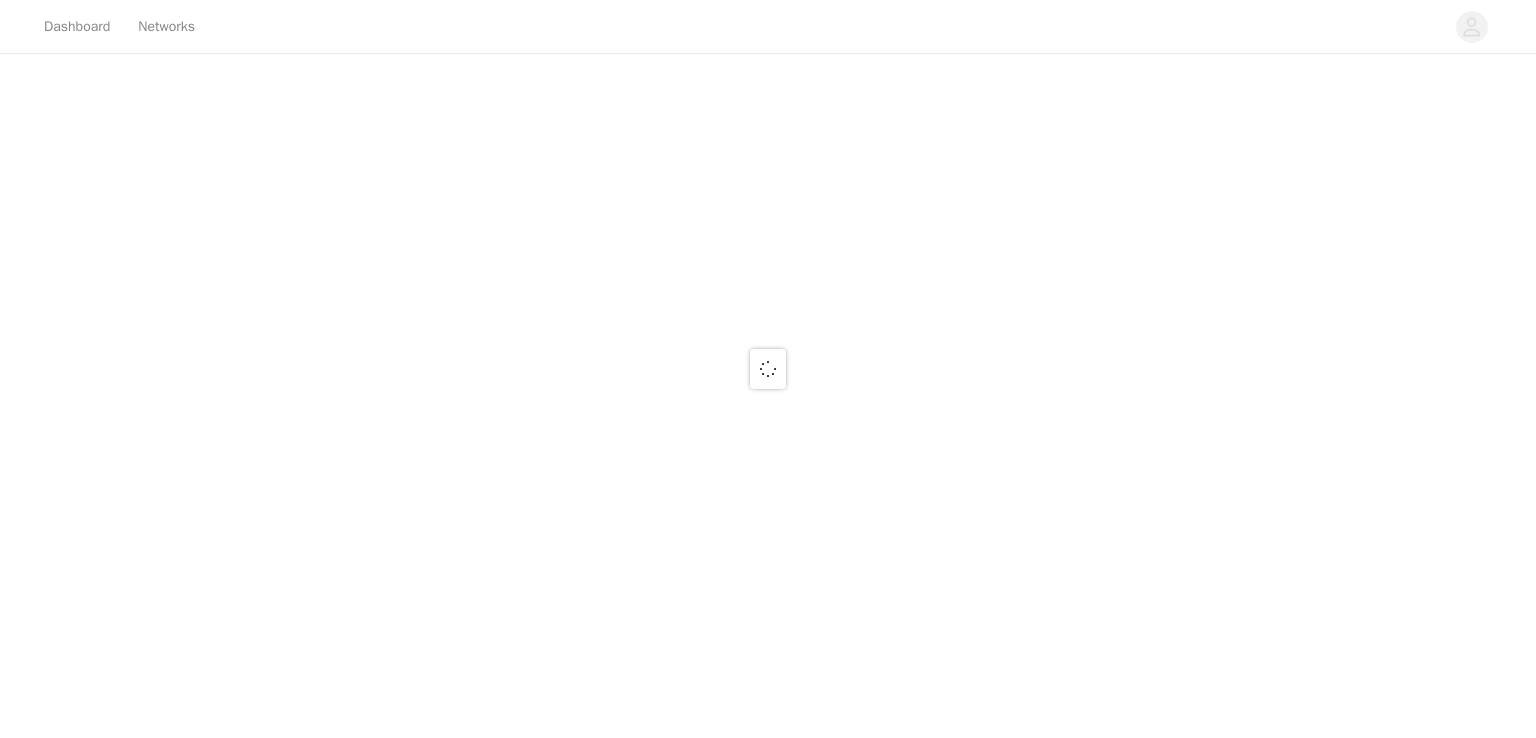 scroll, scrollTop: 0, scrollLeft: 0, axis: both 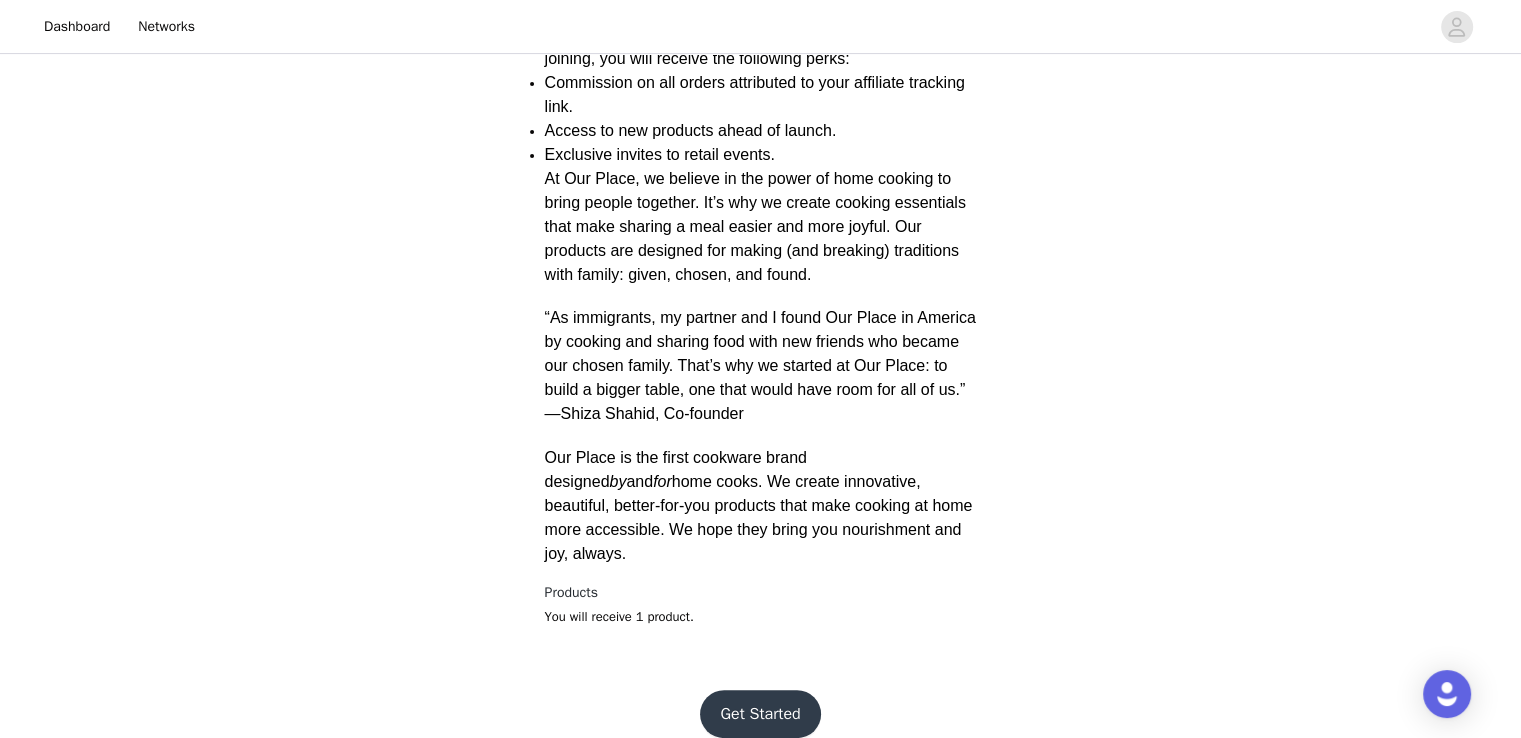 click on "Get Started" at bounding box center (760, 714) 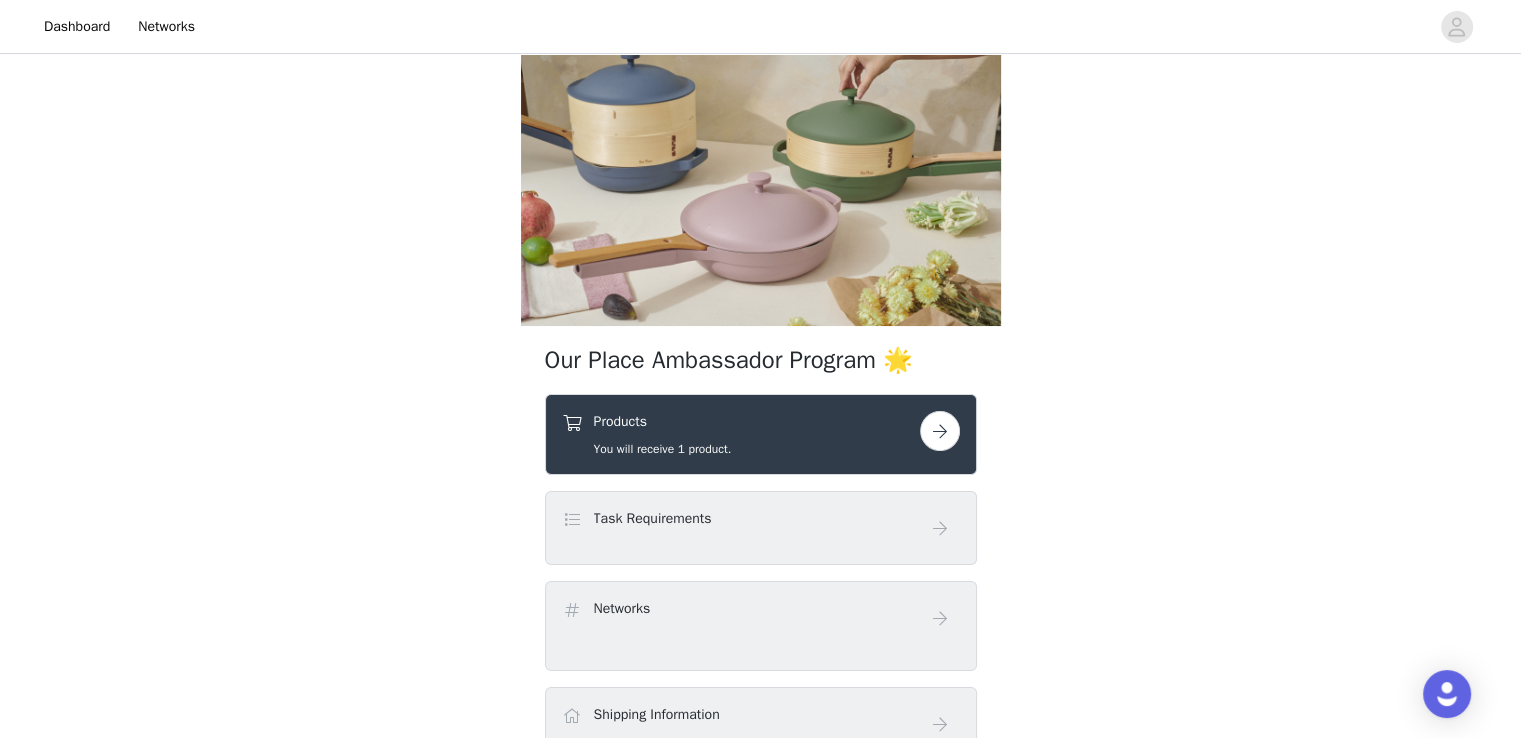 scroll, scrollTop: 68, scrollLeft: 0, axis: vertical 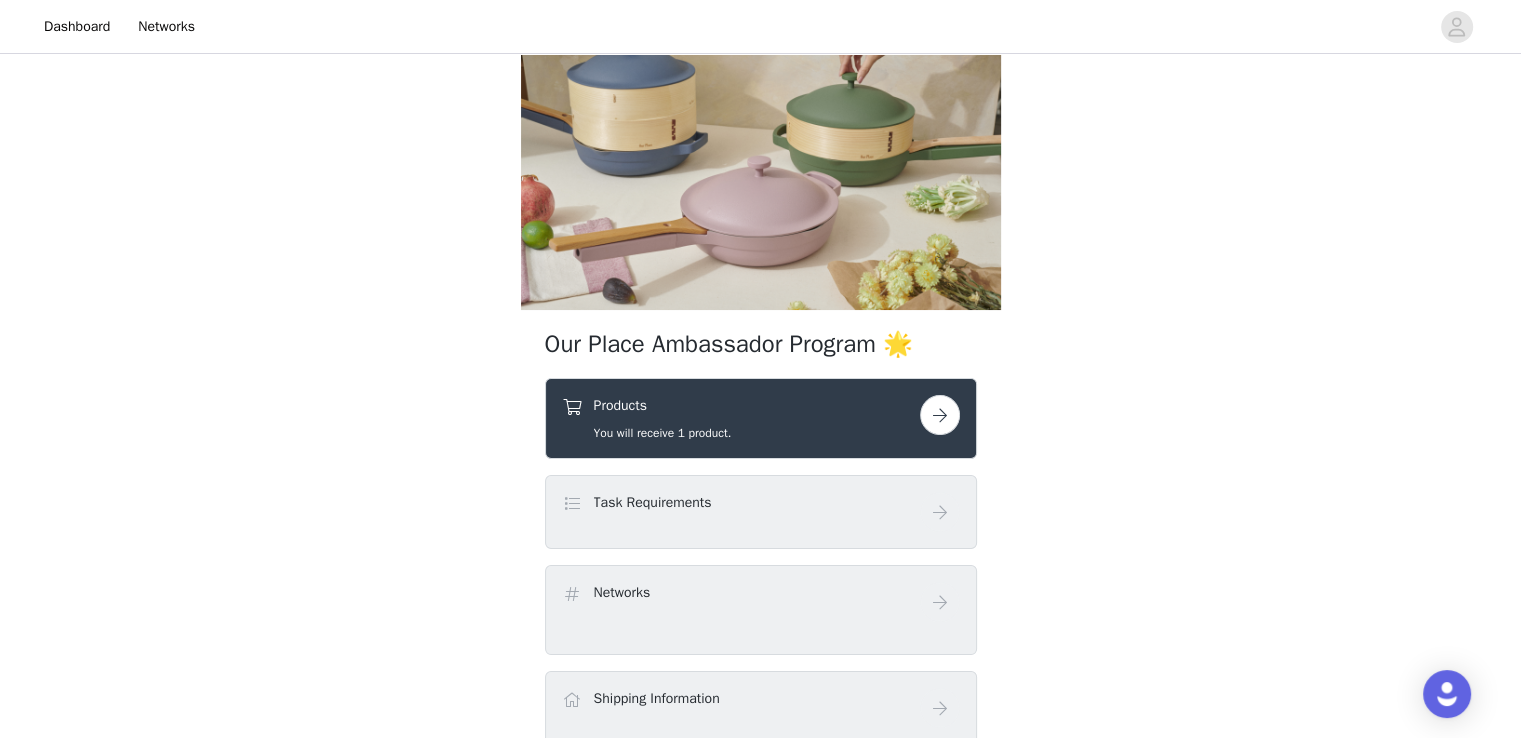 click at bounding box center (940, 415) 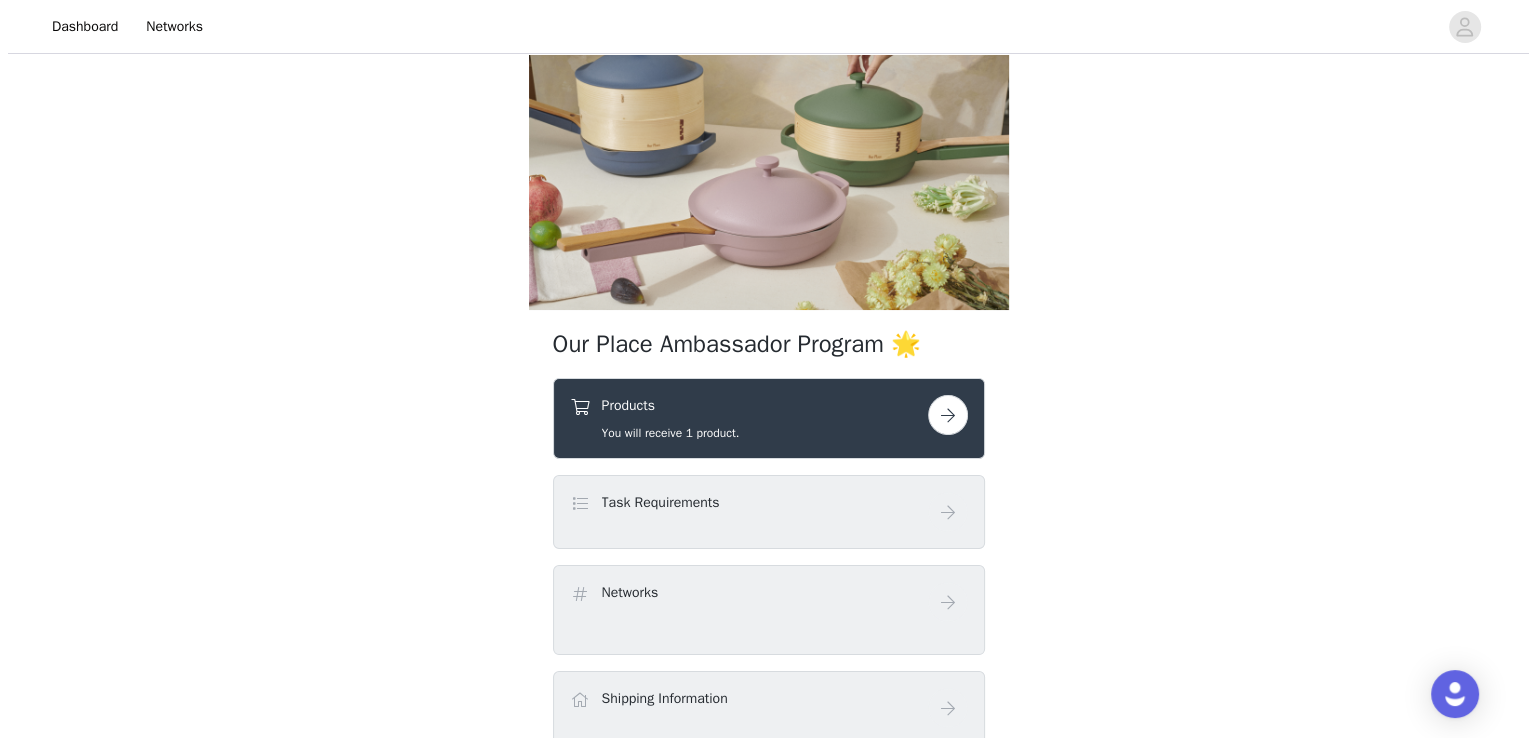 scroll, scrollTop: 0, scrollLeft: 0, axis: both 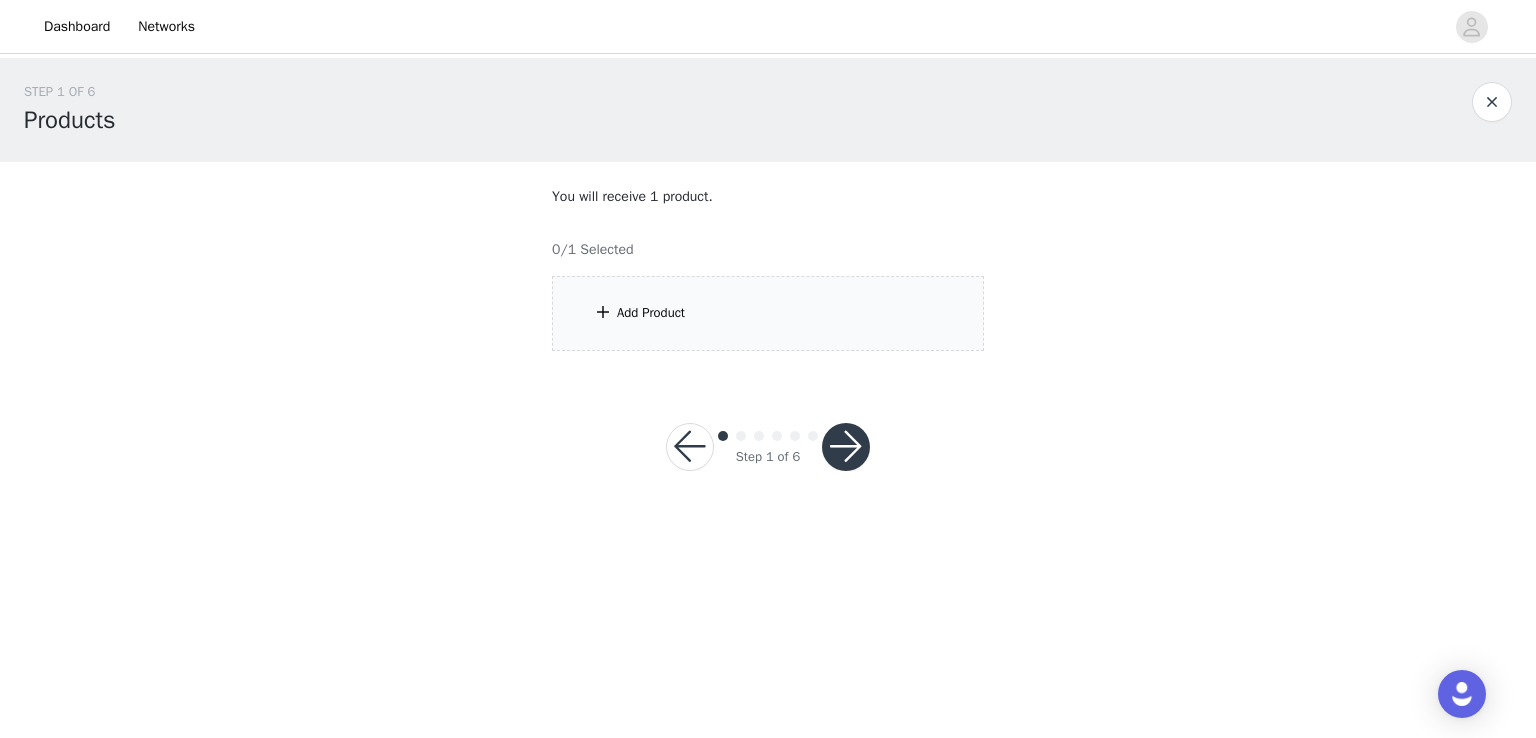 click at bounding box center (603, 312) 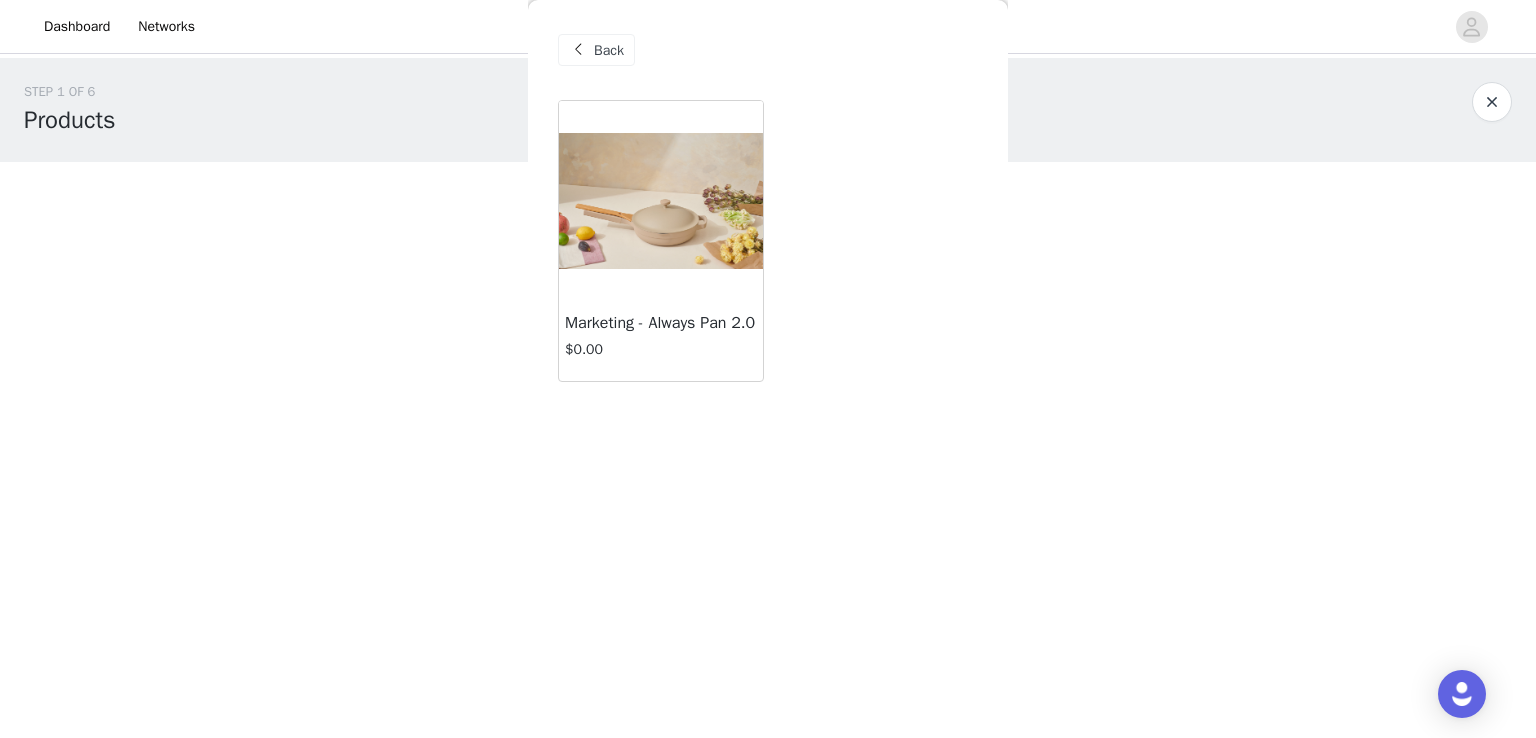 click on "Marketing - Always Pan 2.0" at bounding box center (661, 323) 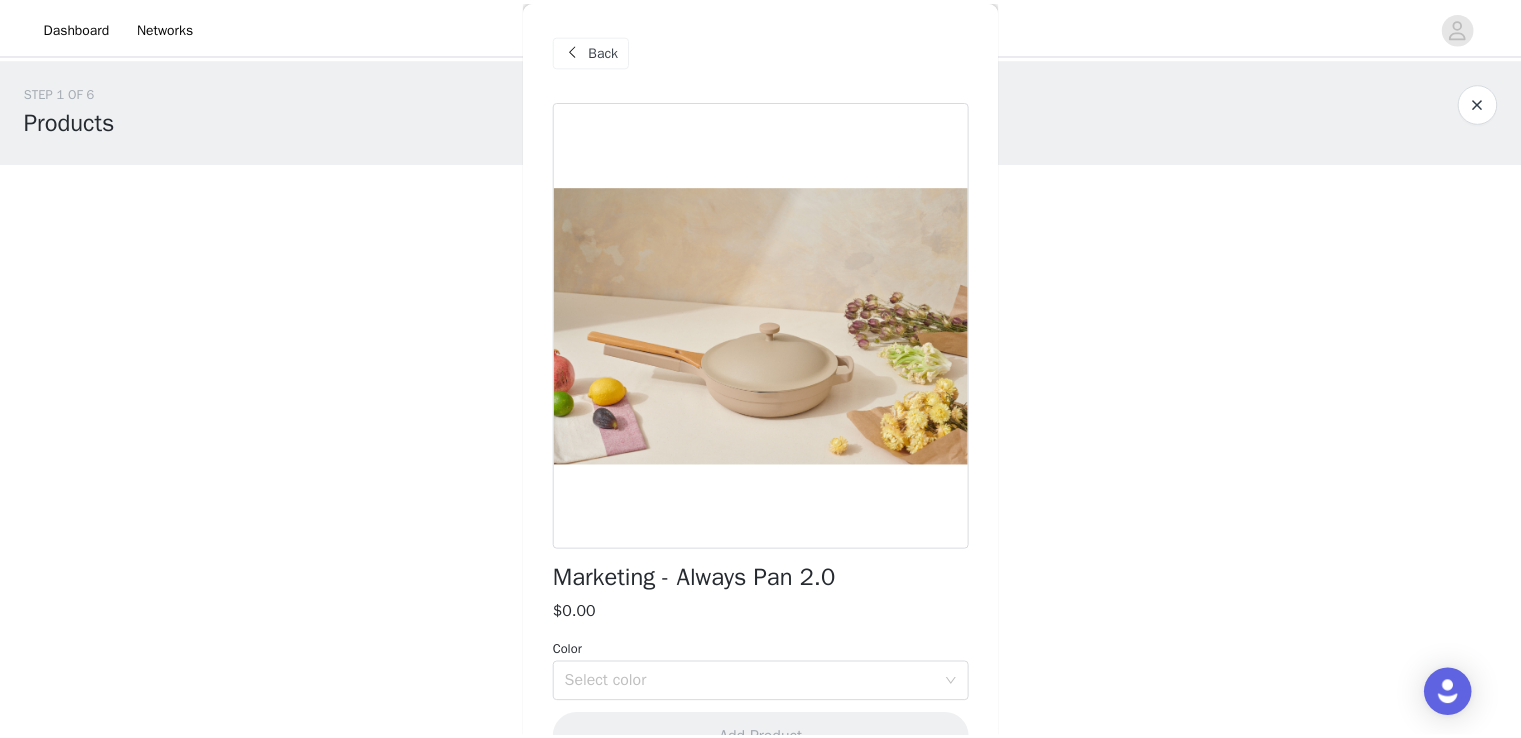 scroll, scrollTop: 48, scrollLeft: 0, axis: vertical 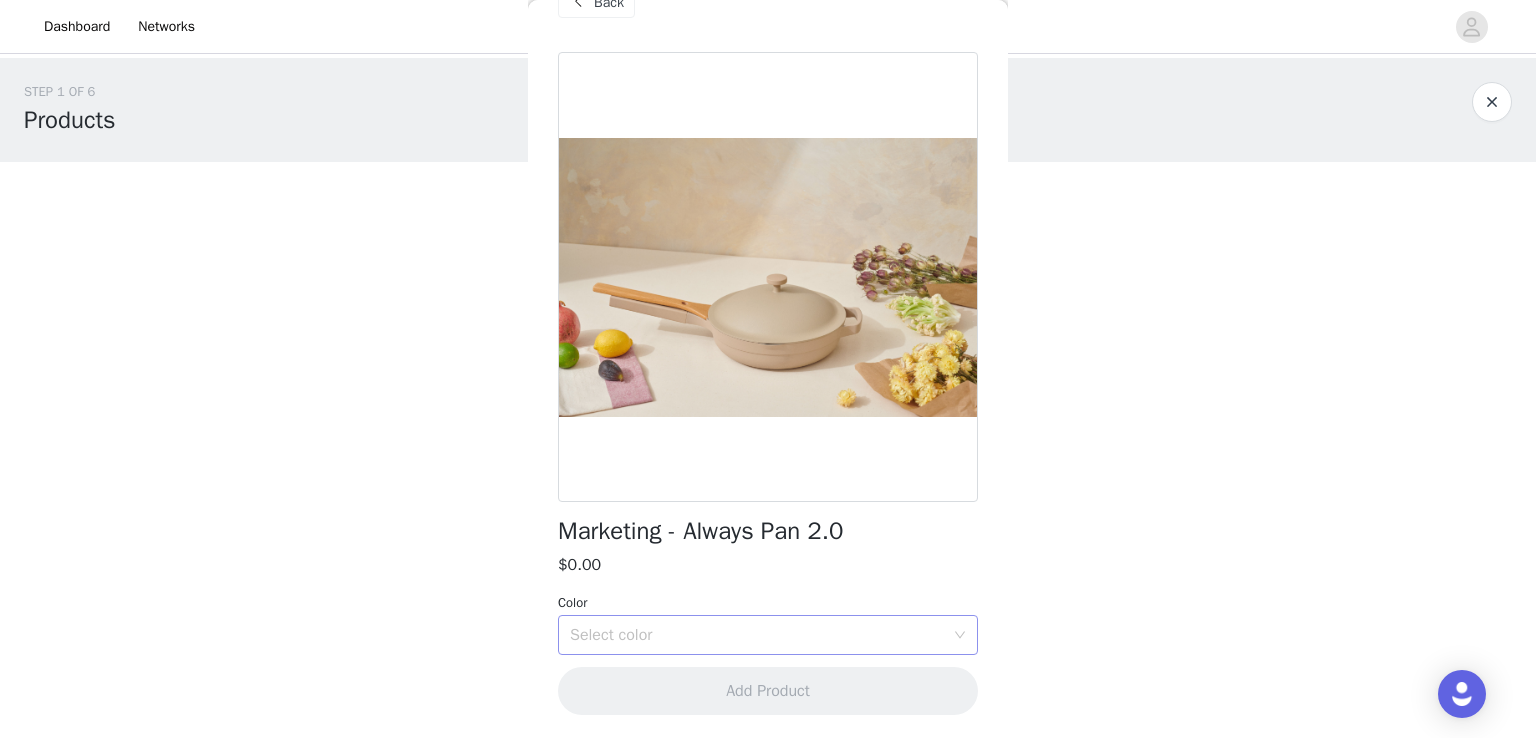 click on "Select color" at bounding box center [757, 635] 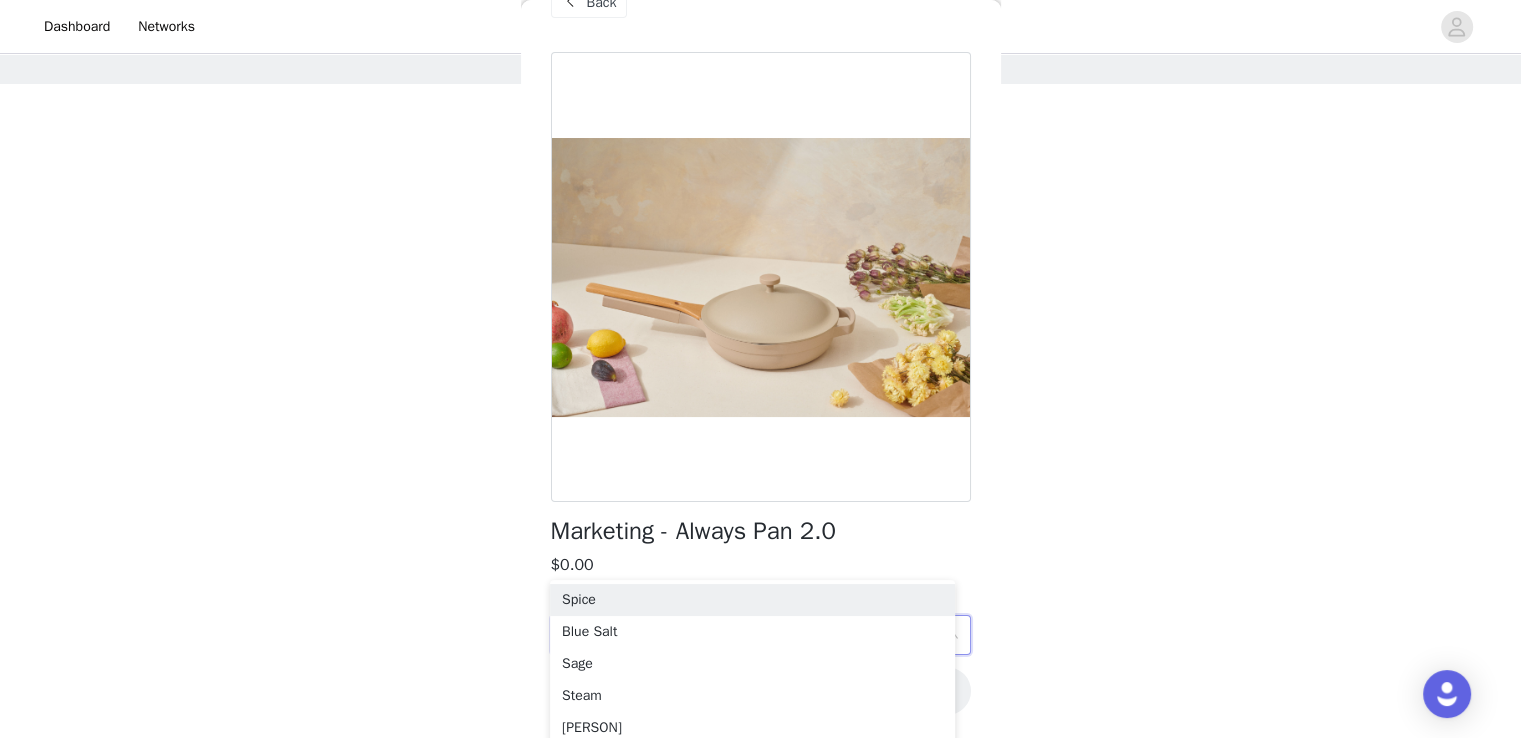 scroll, scrollTop: 88, scrollLeft: 0, axis: vertical 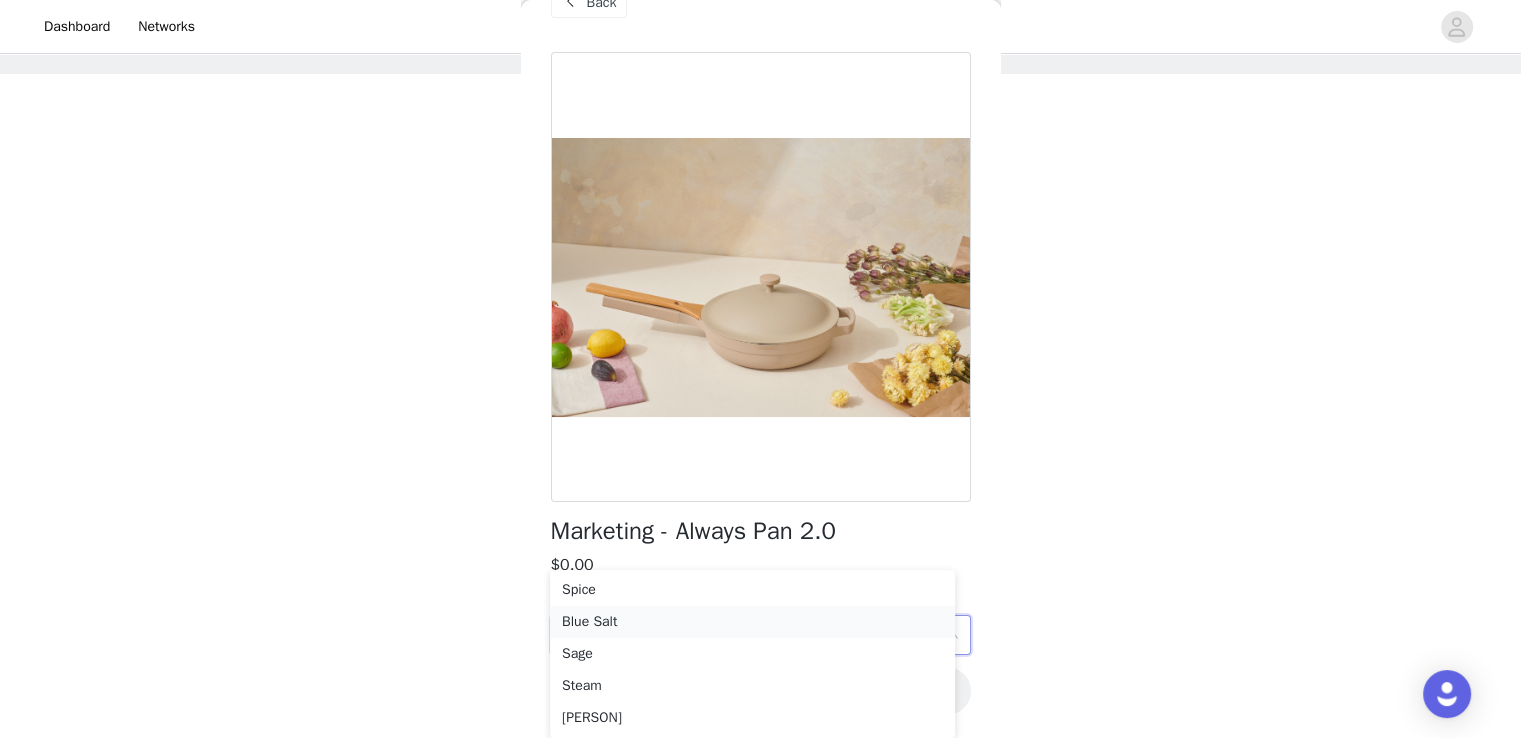 click on "Blue Salt" at bounding box center (752, 622) 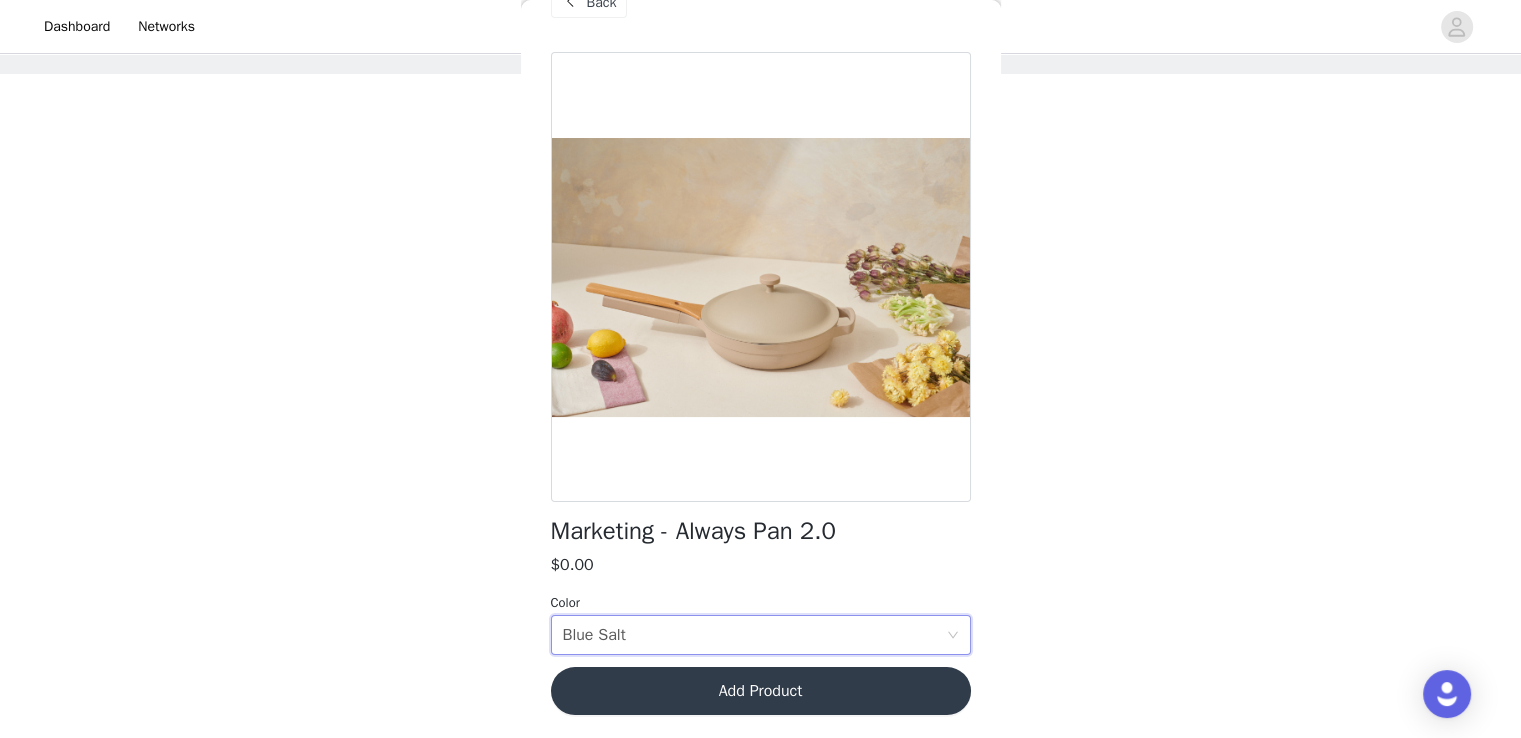 scroll, scrollTop: 0, scrollLeft: 0, axis: both 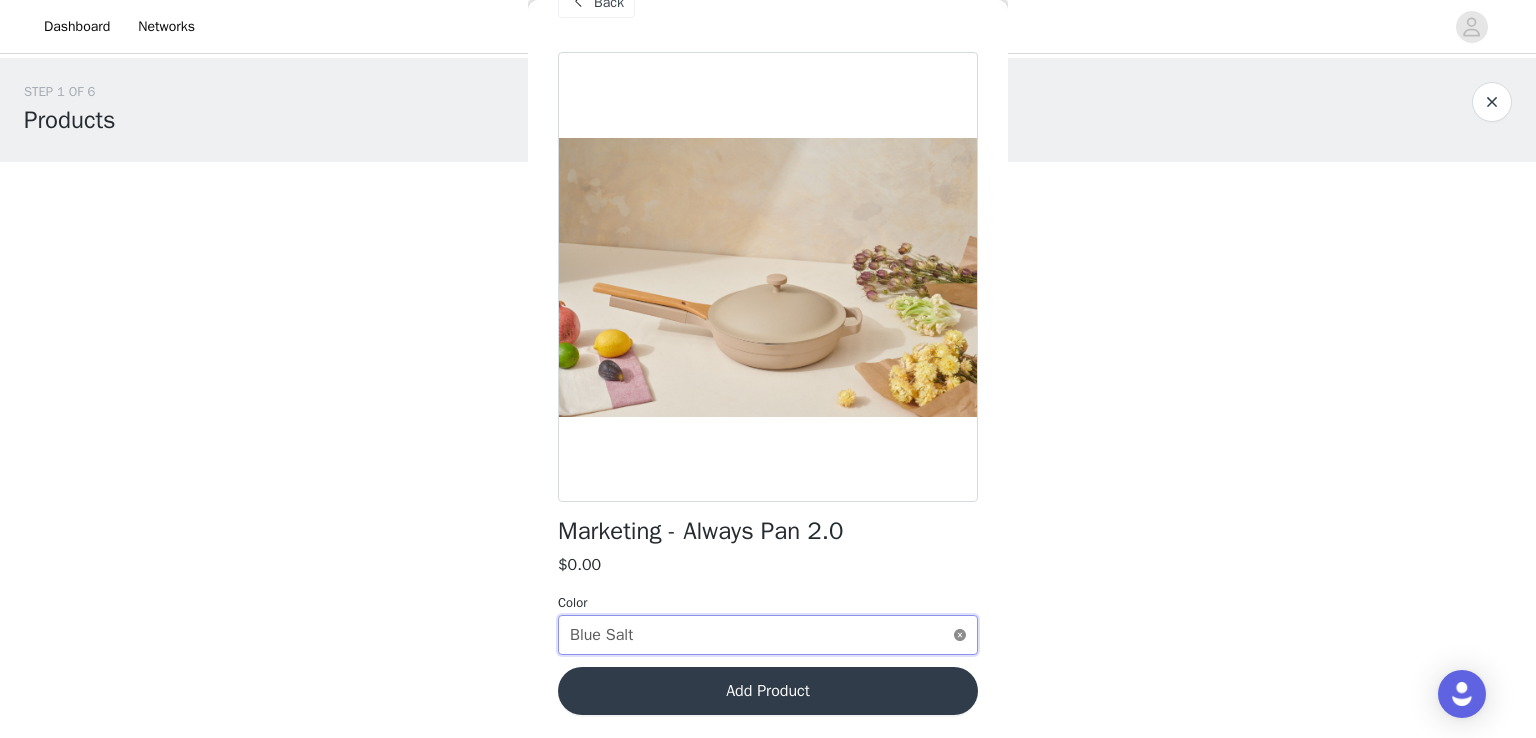 click 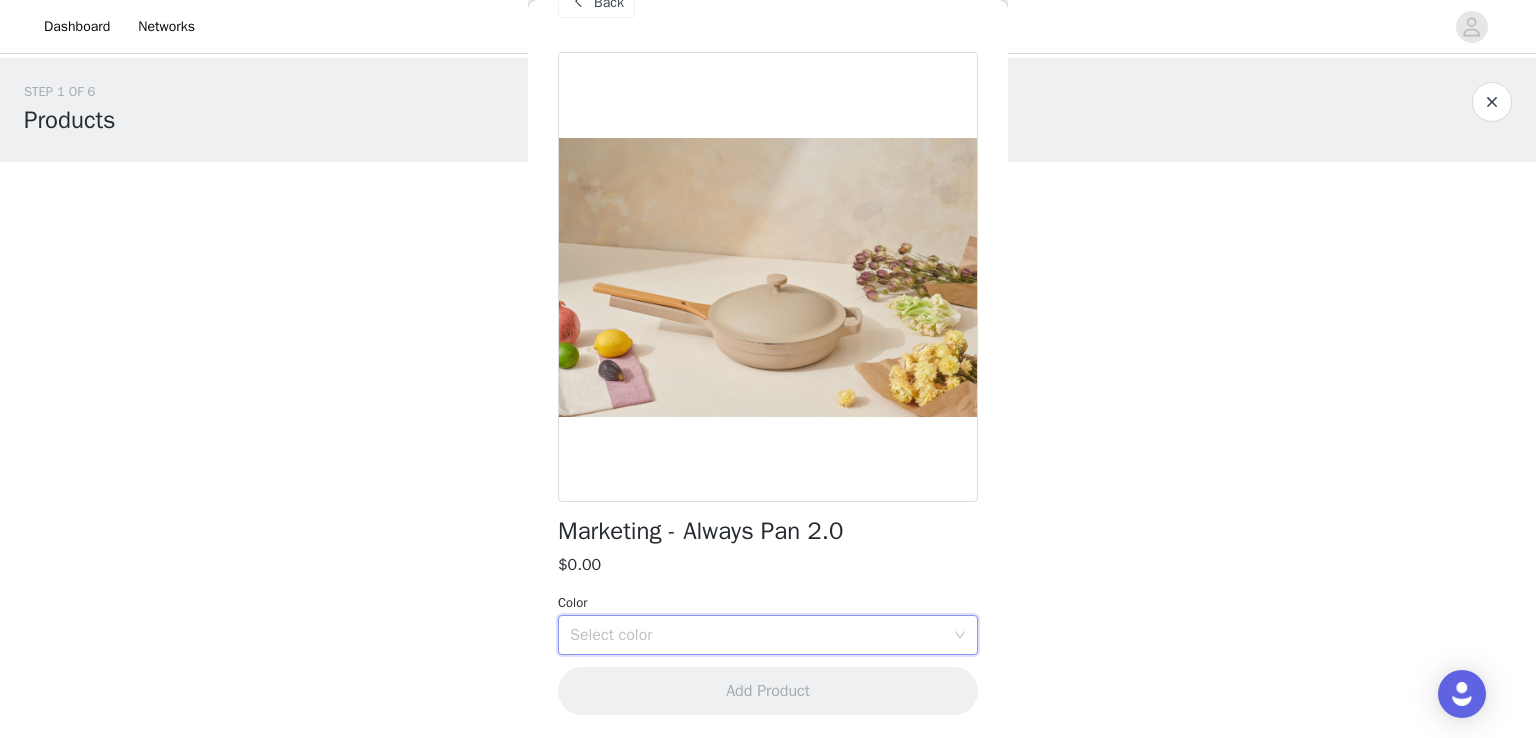 click on "Select color" at bounding box center (768, 635) 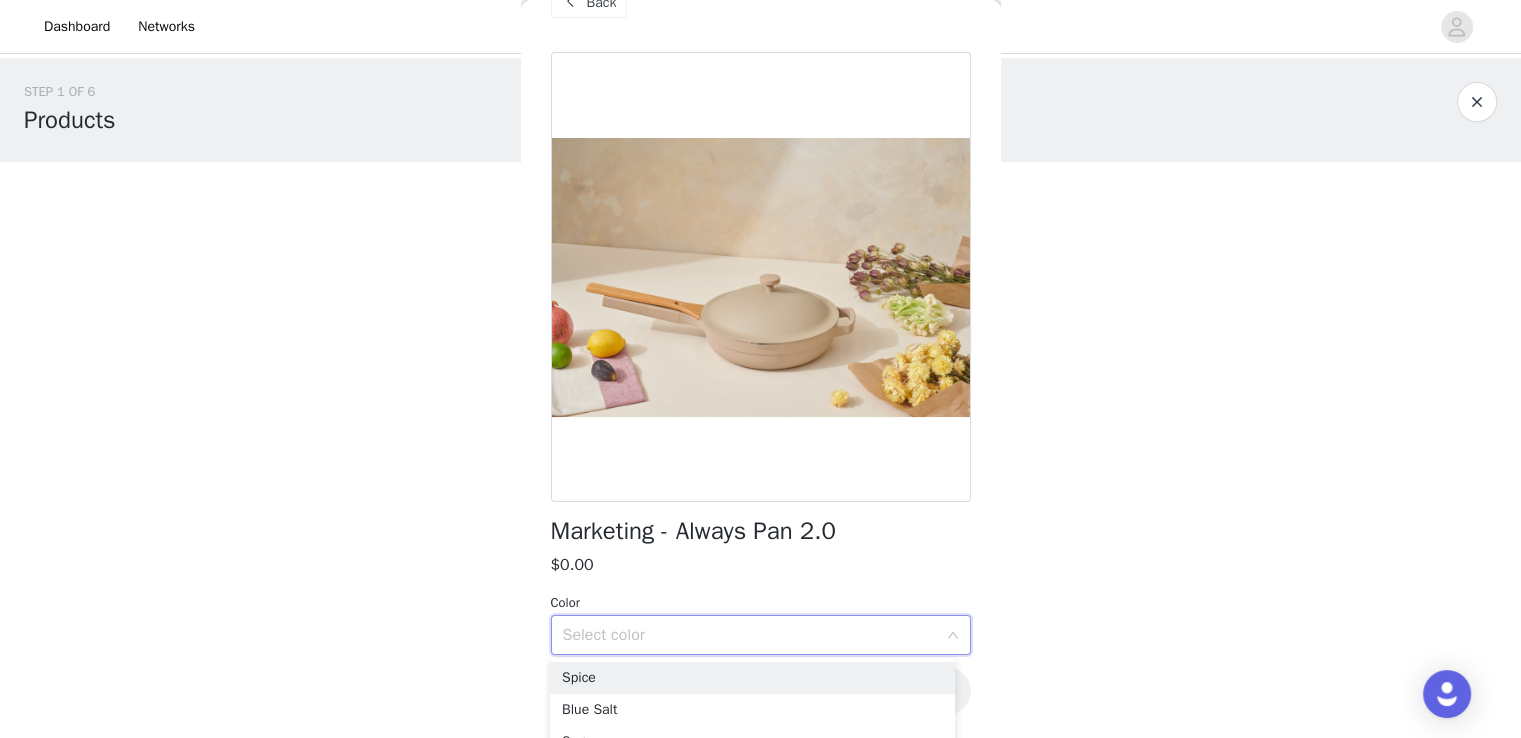 scroll, scrollTop: 88, scrollLeft: 0, axis: vertical 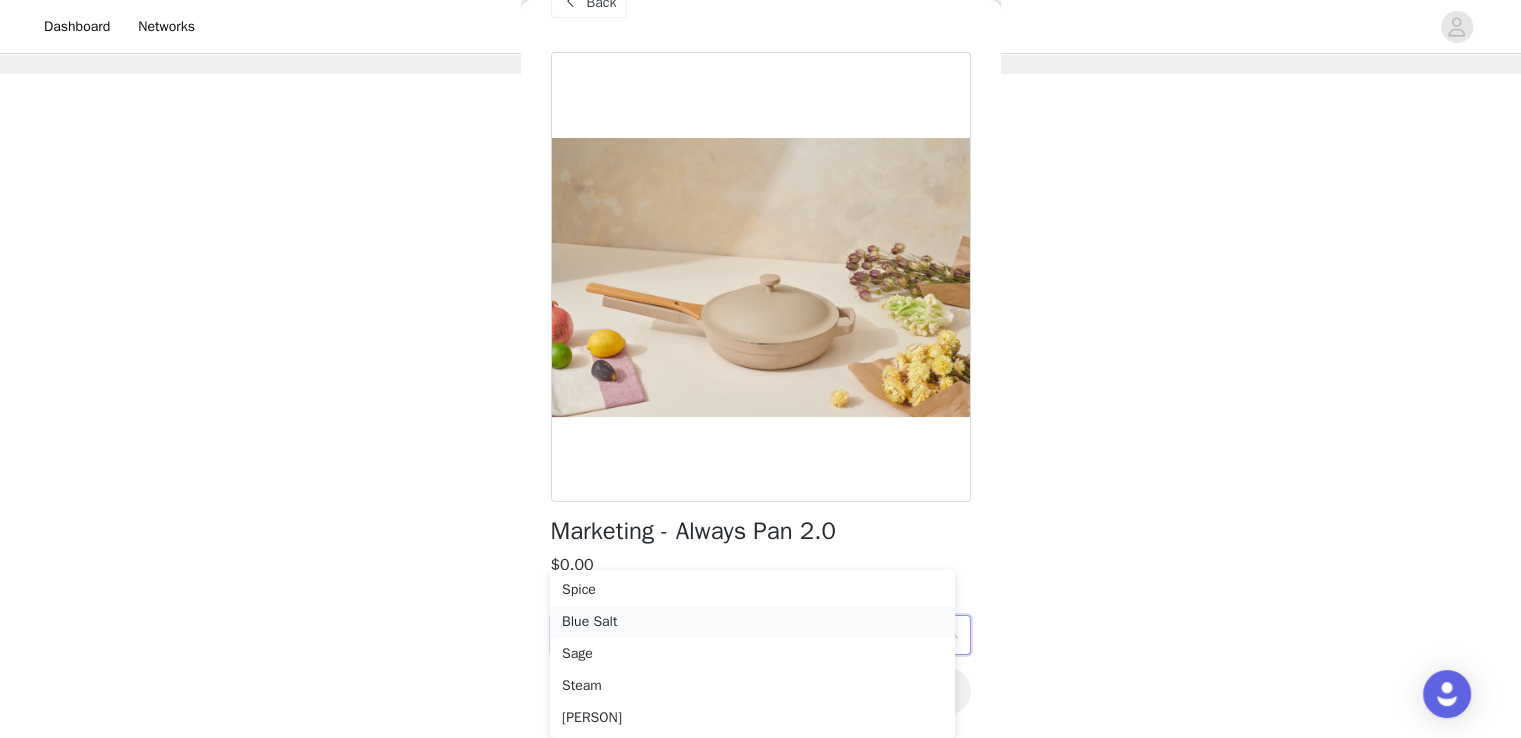 click on "Blue Salt" at bounding box center (752, 622) 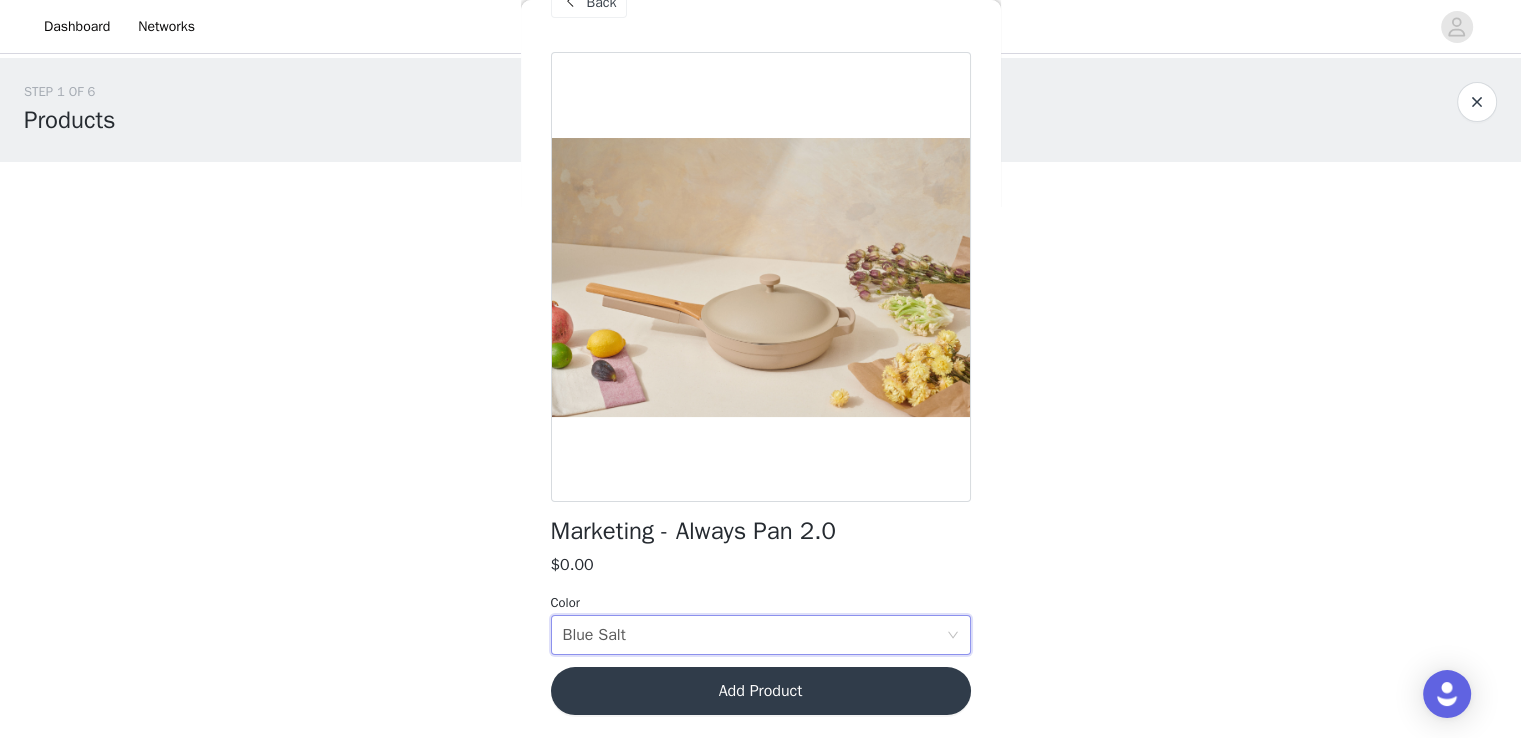 scroll, scrollTop: 0, scrollLeft: 0, axis: both 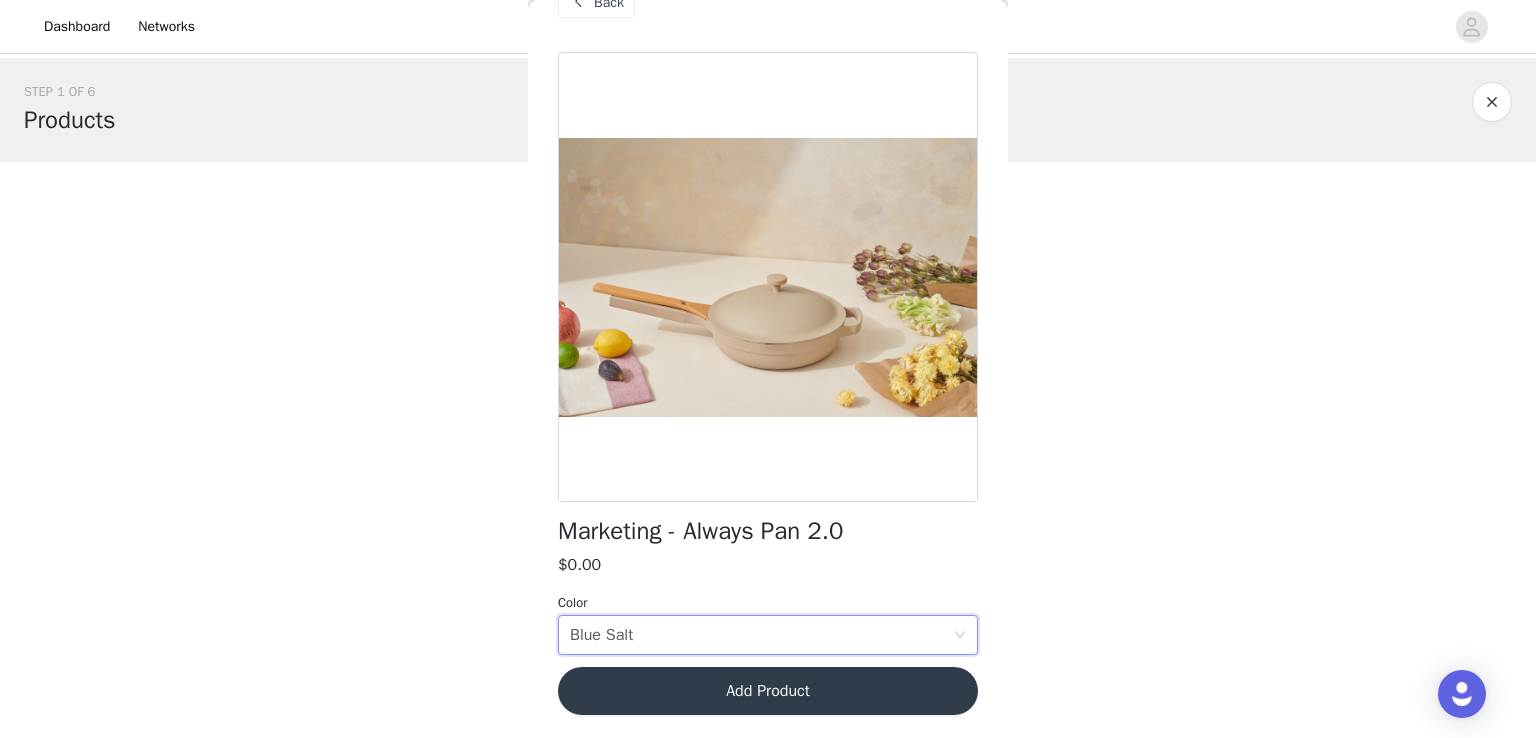 click on "Add Product" at bounding box center [768, 691] 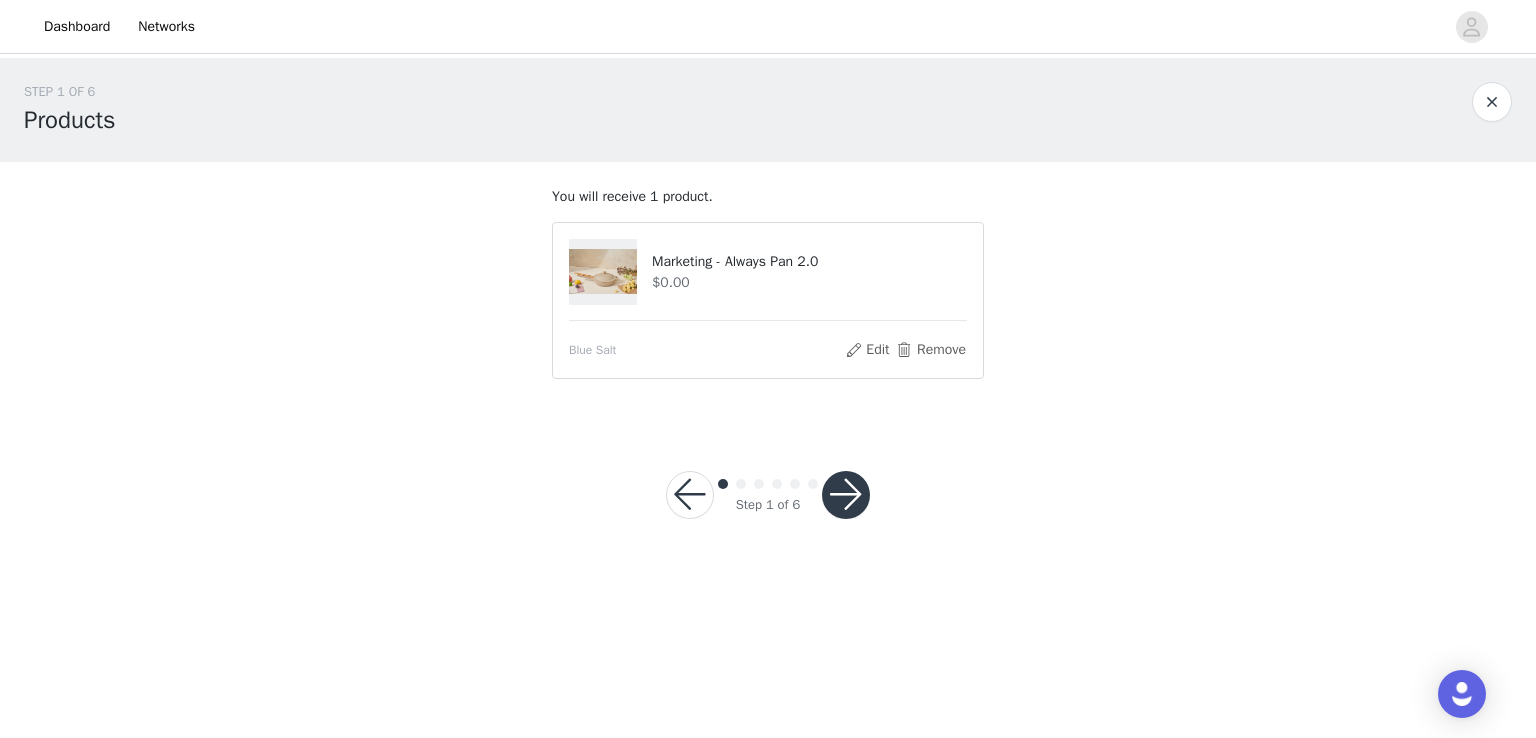 click at bounding box center (846, 495) 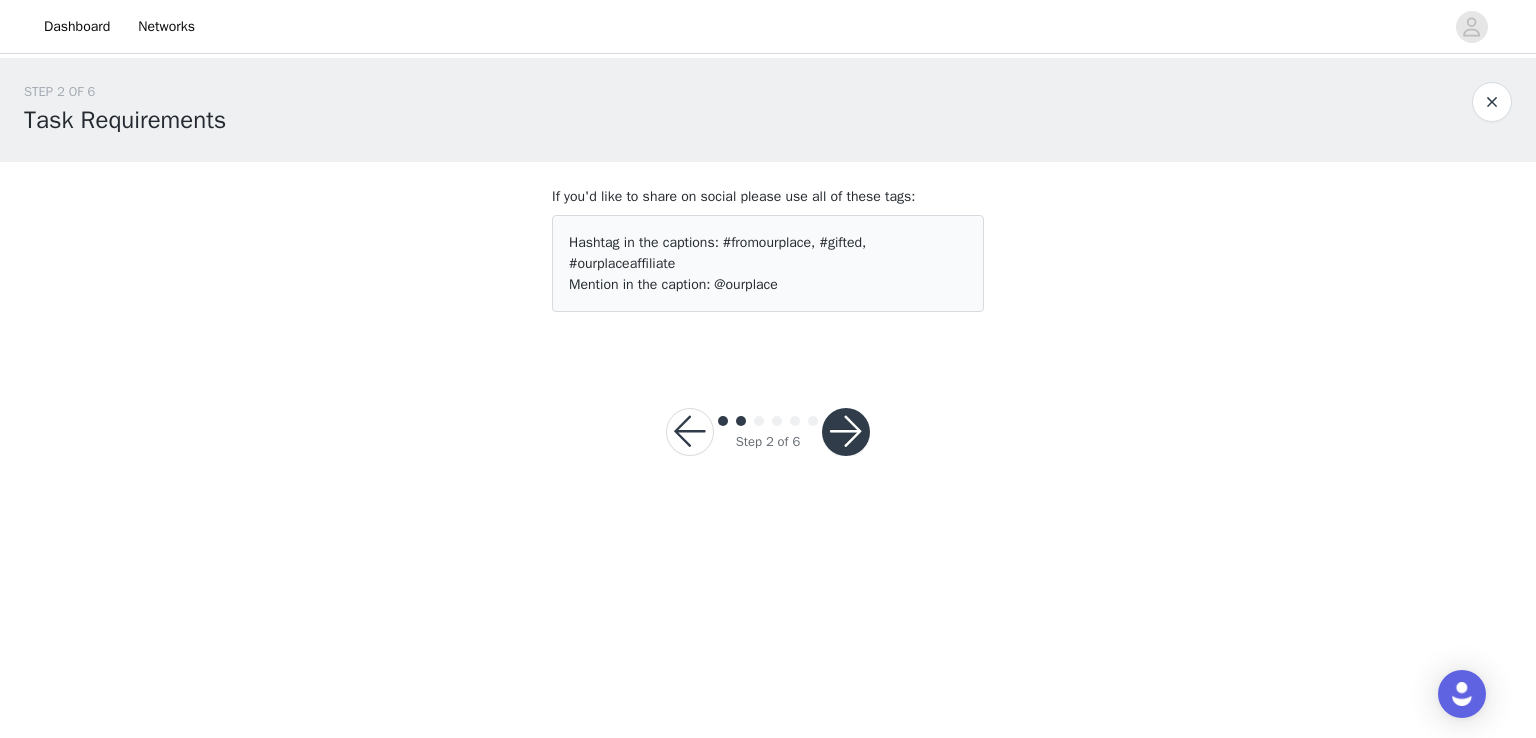 click at bounding box center [846, 432] 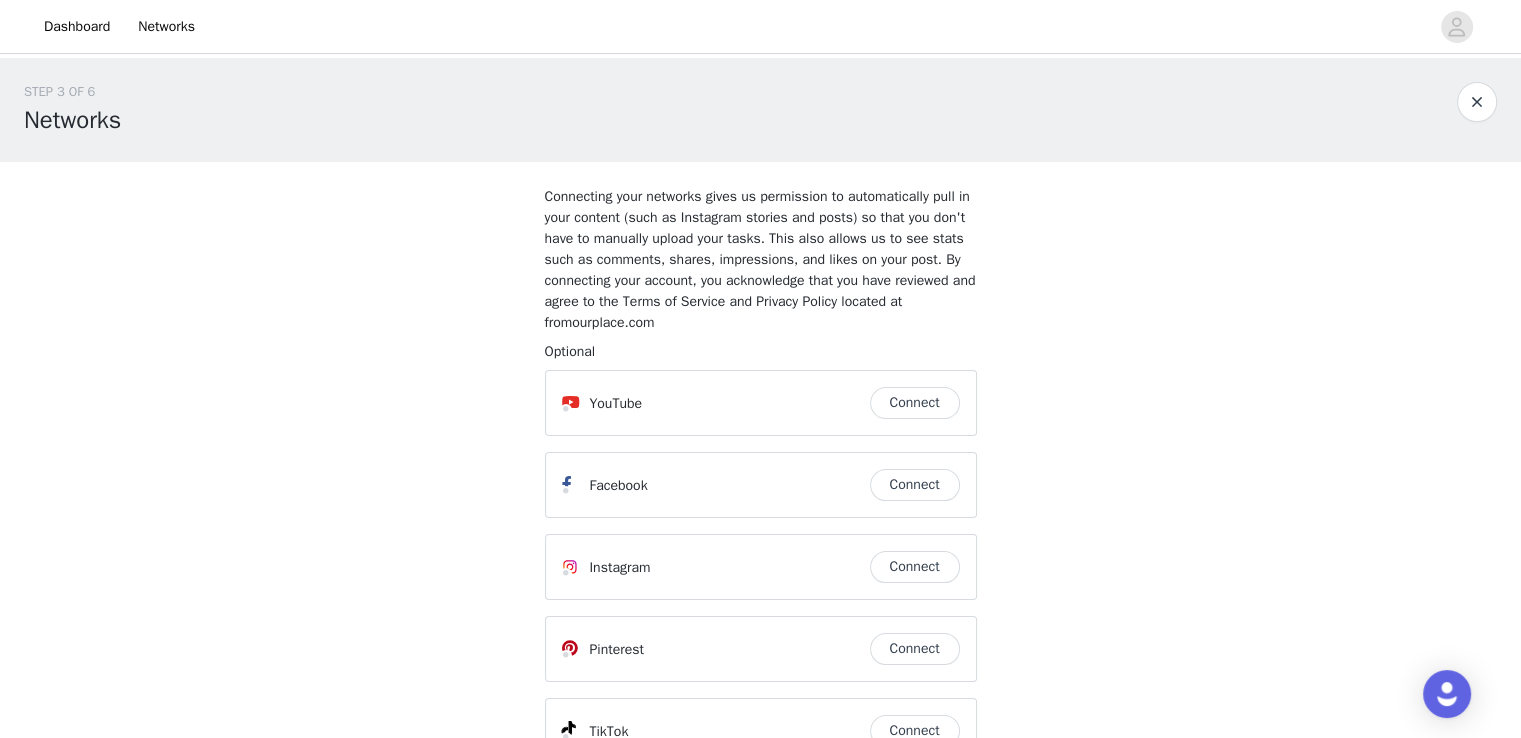 scroll, scrollTop: 0, scrollLeft: 0, axis: both 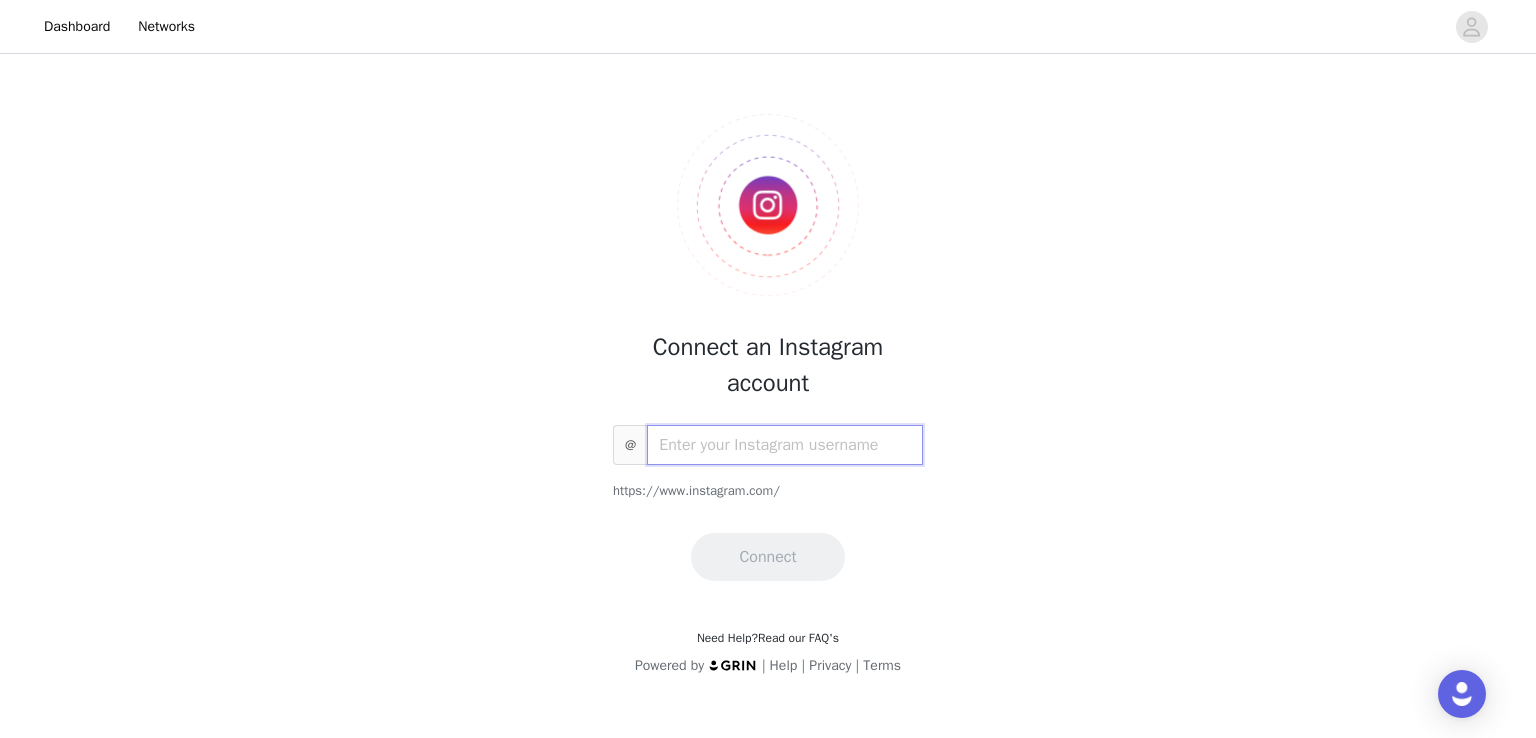 click at bounding box center (785, 445) 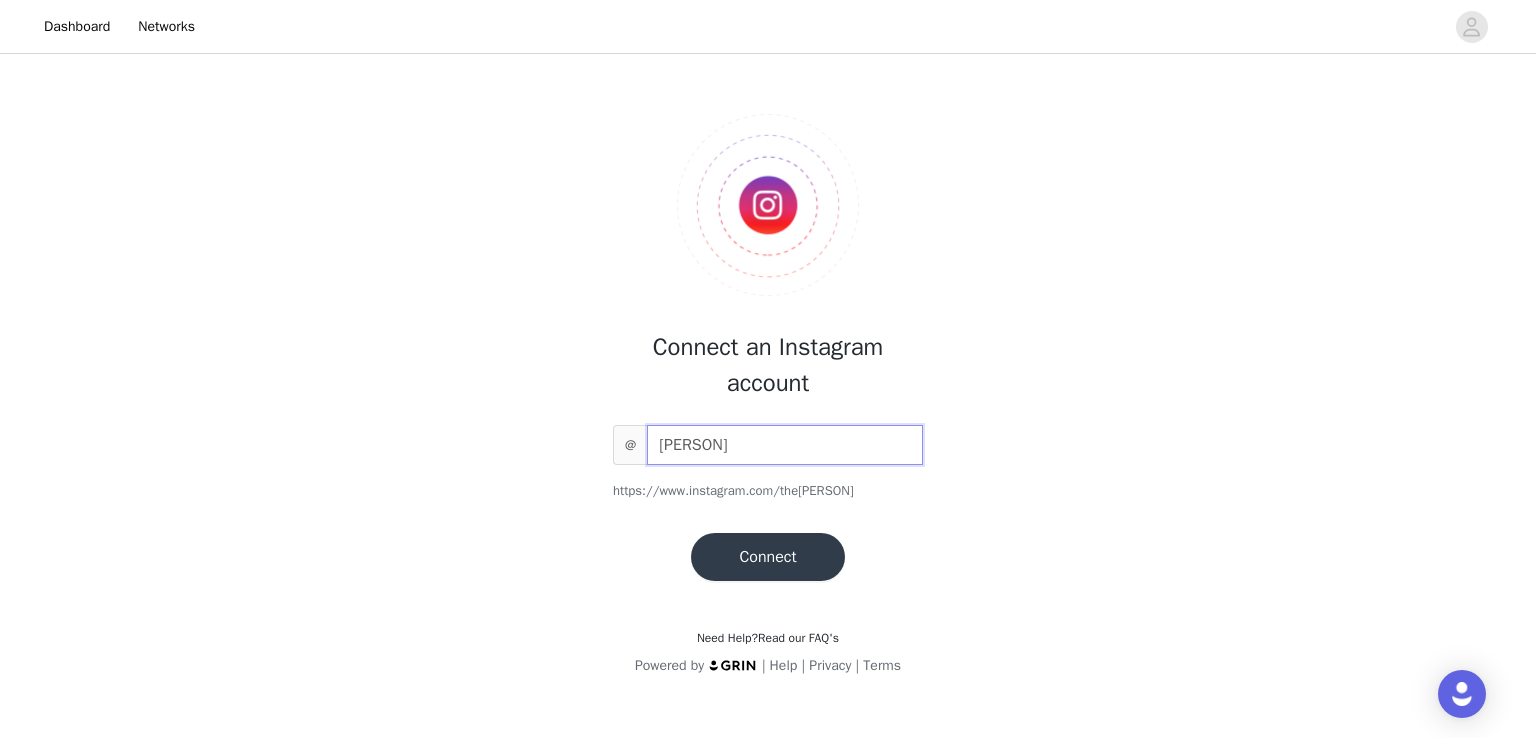 type on "[PERSON]" 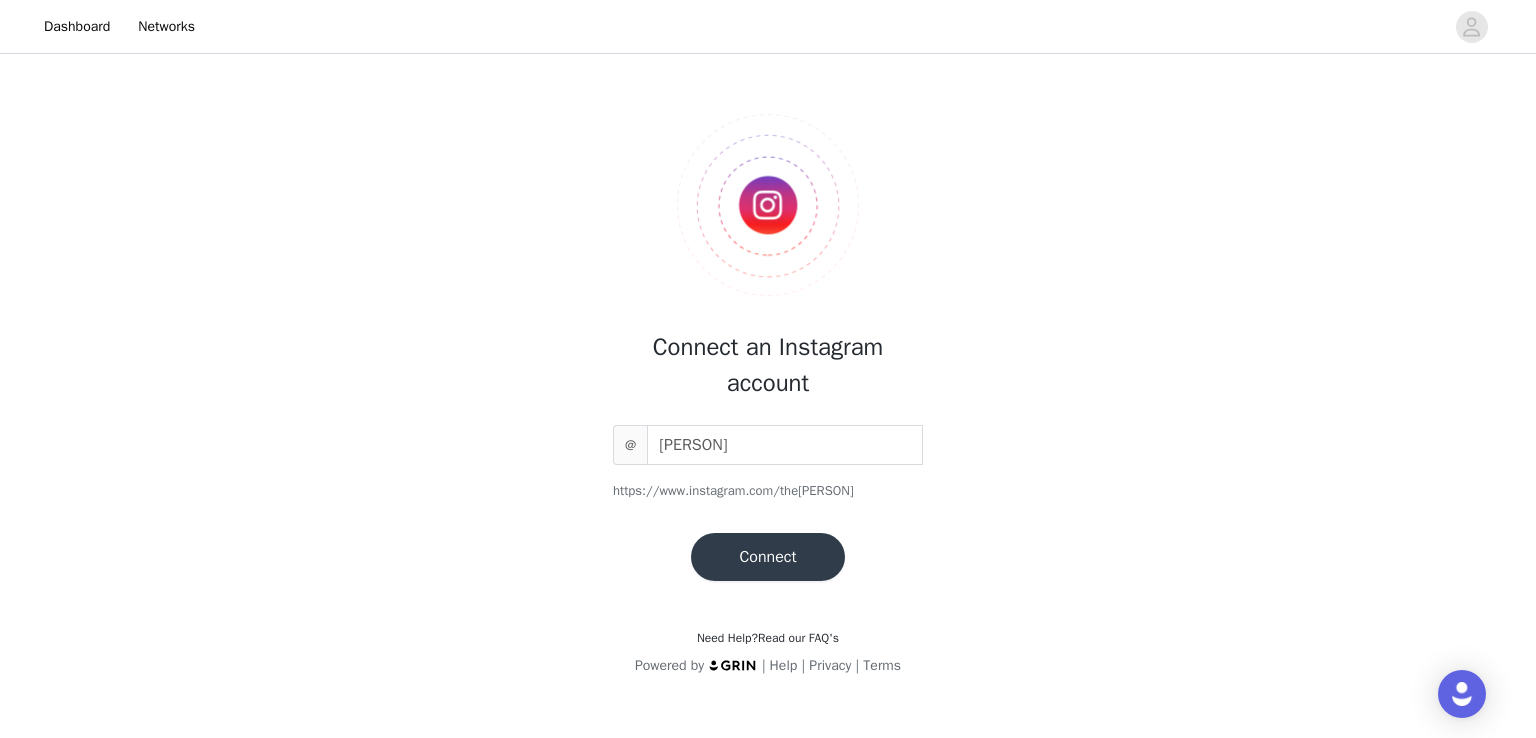 click on "Connect" at bounding box center [767, 557] 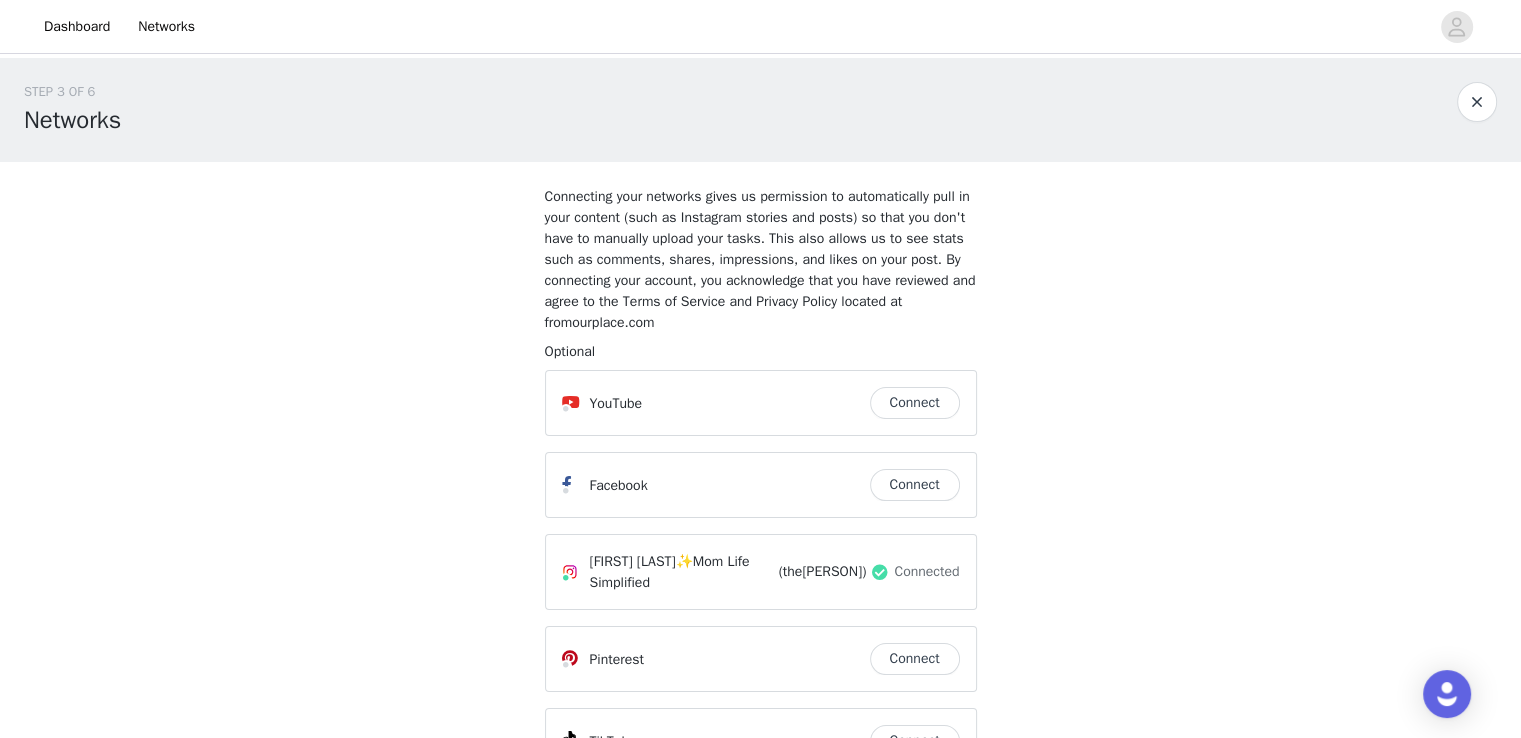 scroll, scrollTop: 217, scrollLeft: 0, axis: vertical 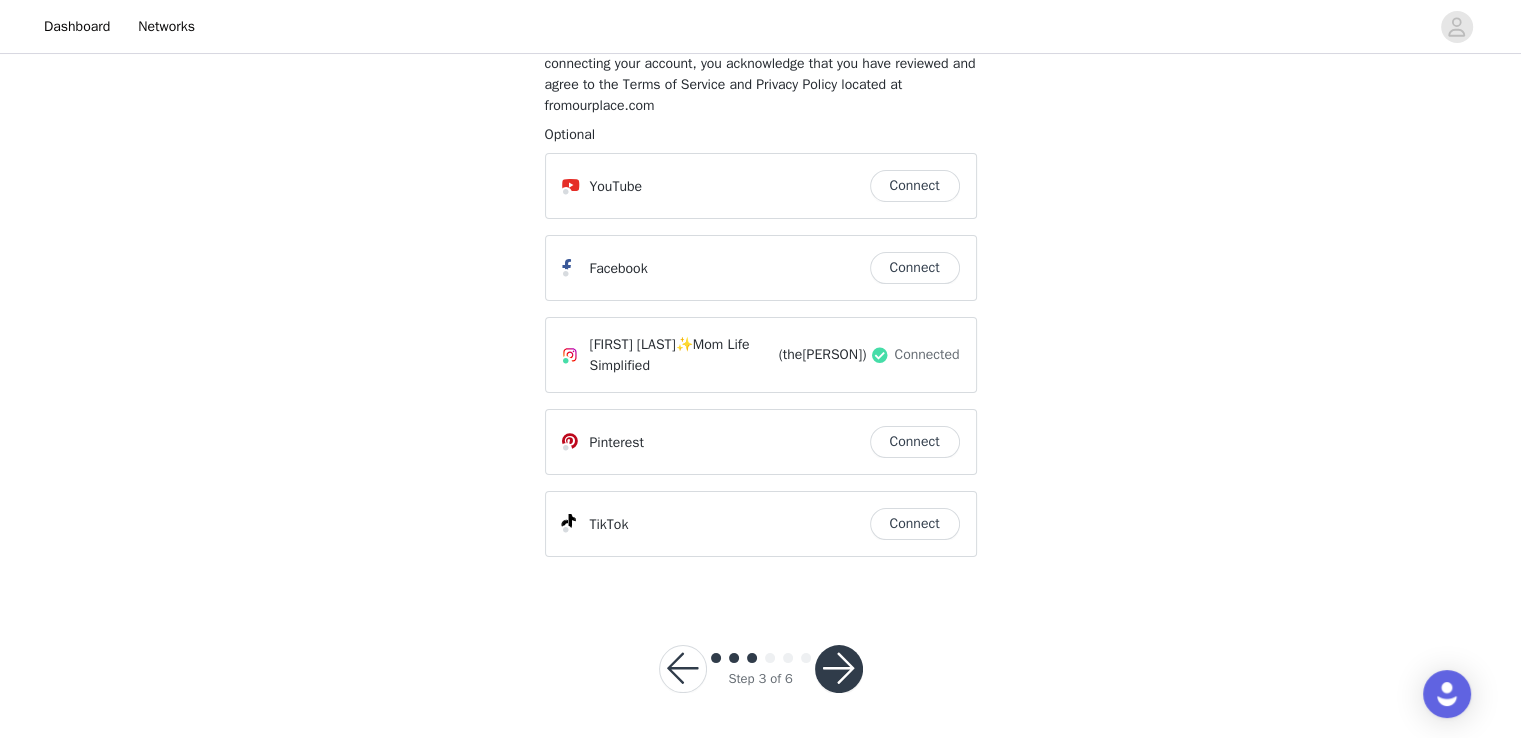 click at bounding box center [839, 669] 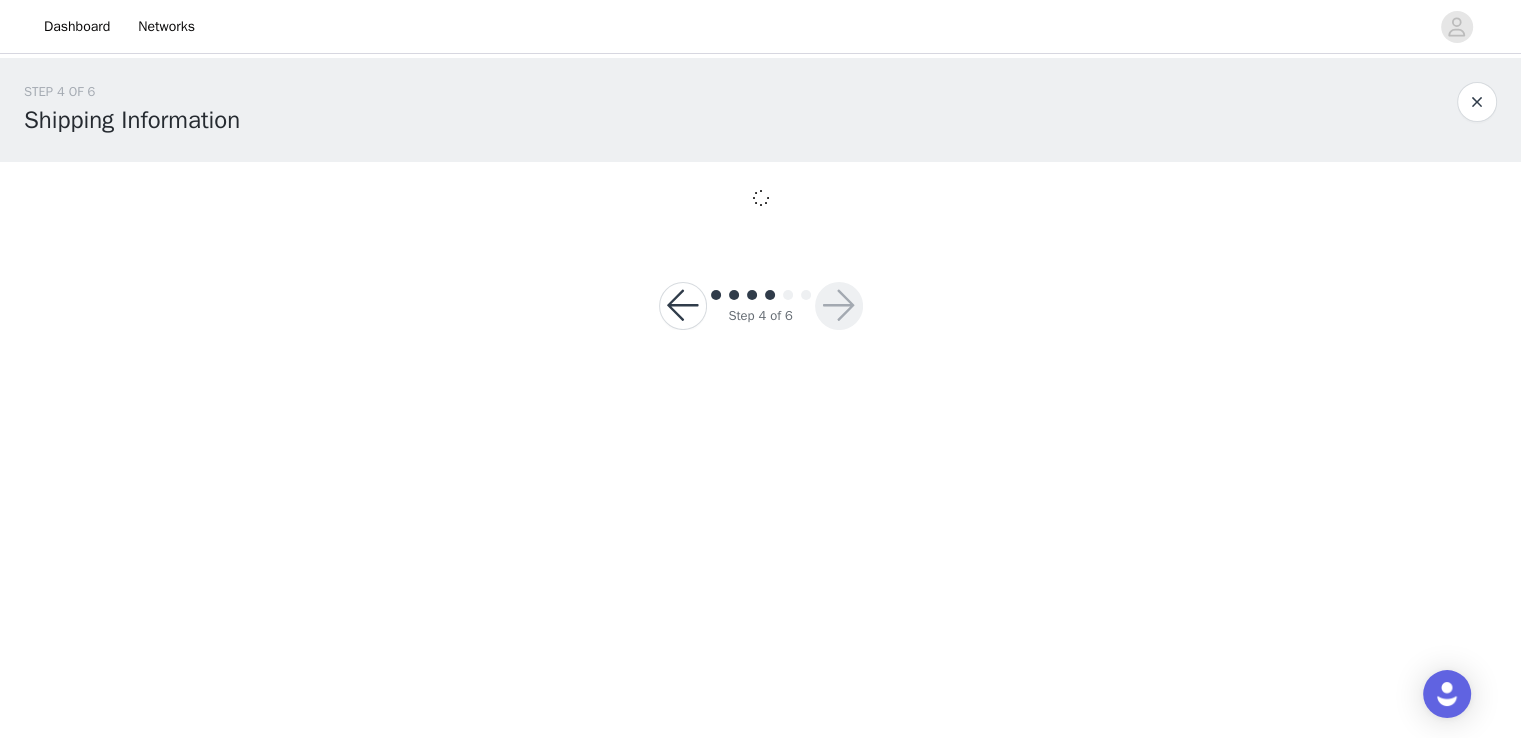 scroll, scrollTop: 0, scrollLeft: 0, axis: both 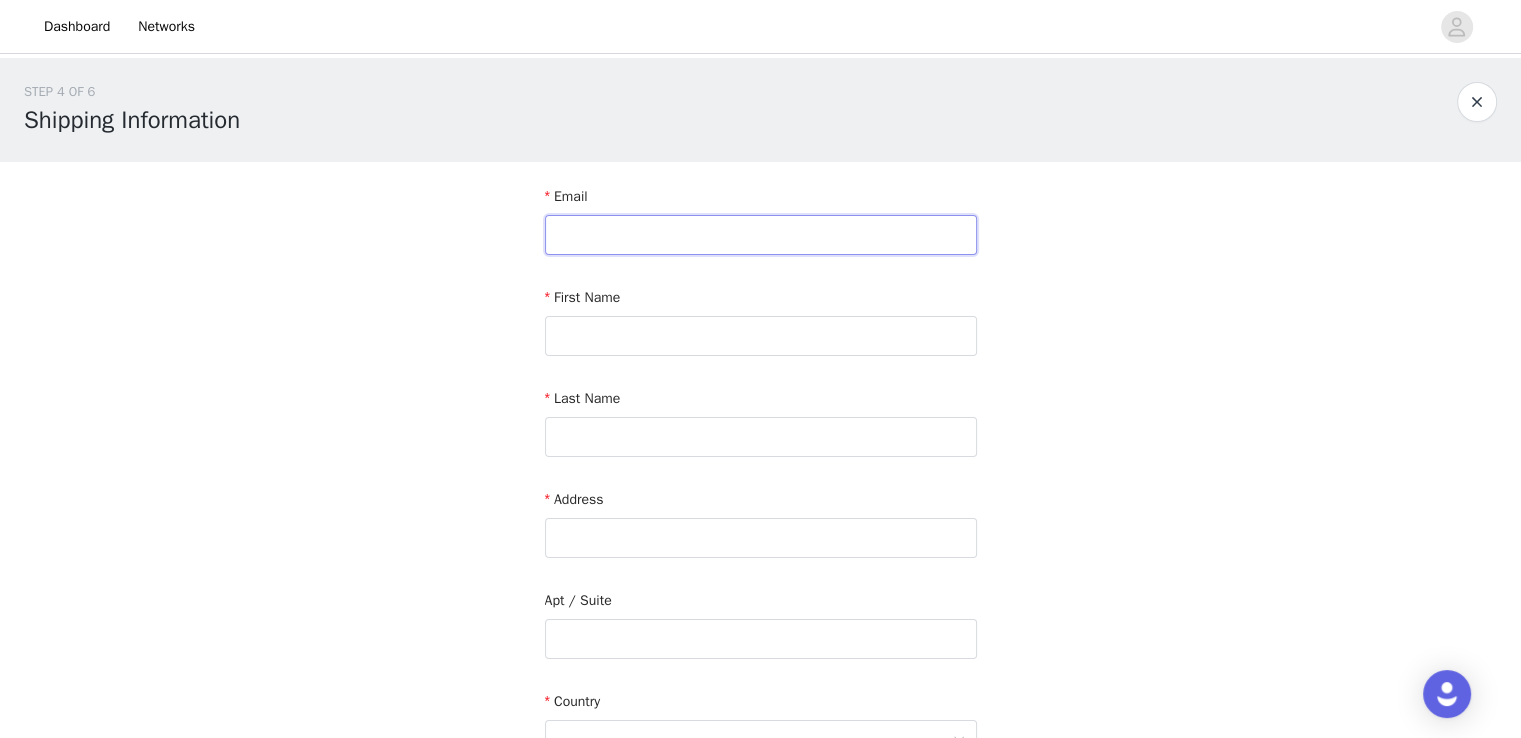 click at bounding box center (761, 235) 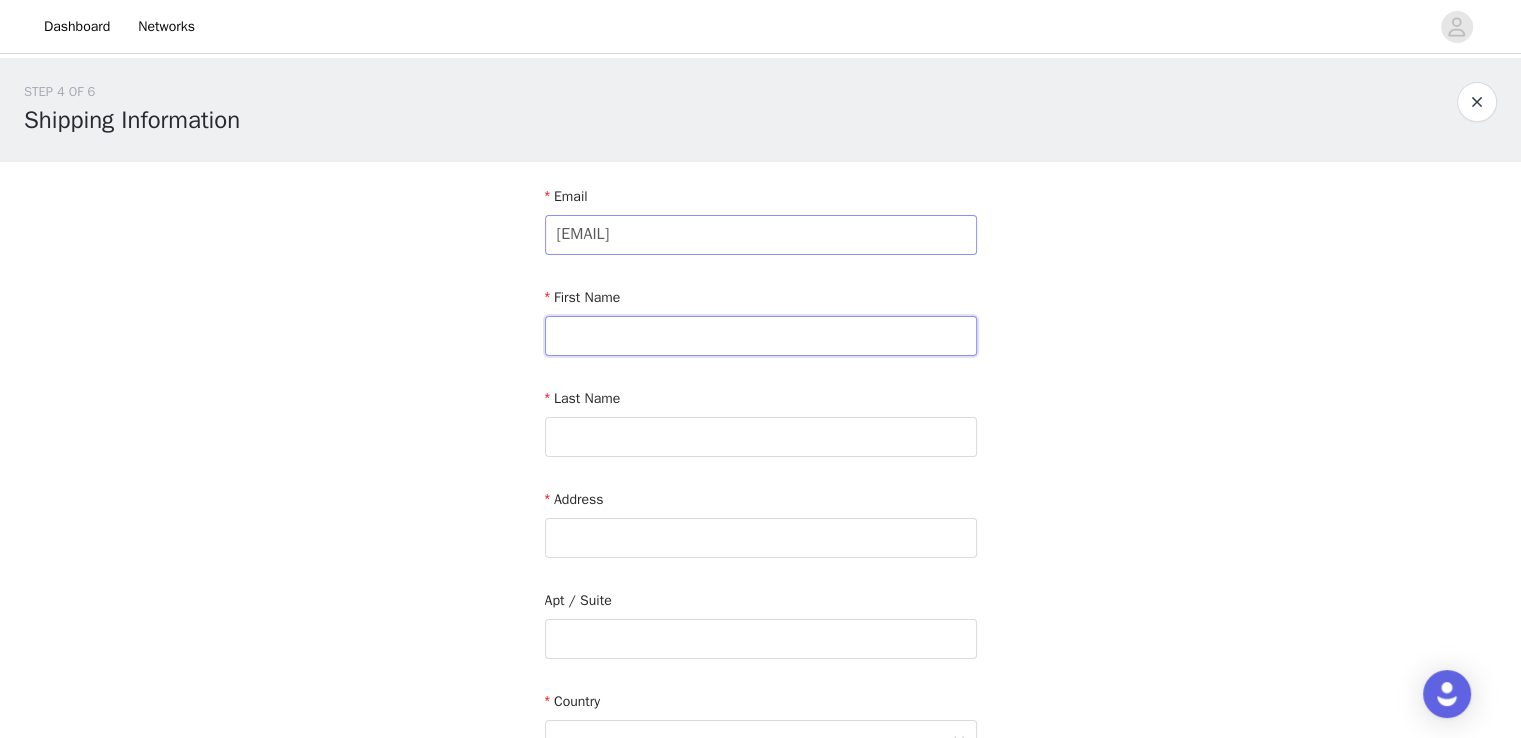 type on "[FIRST]" 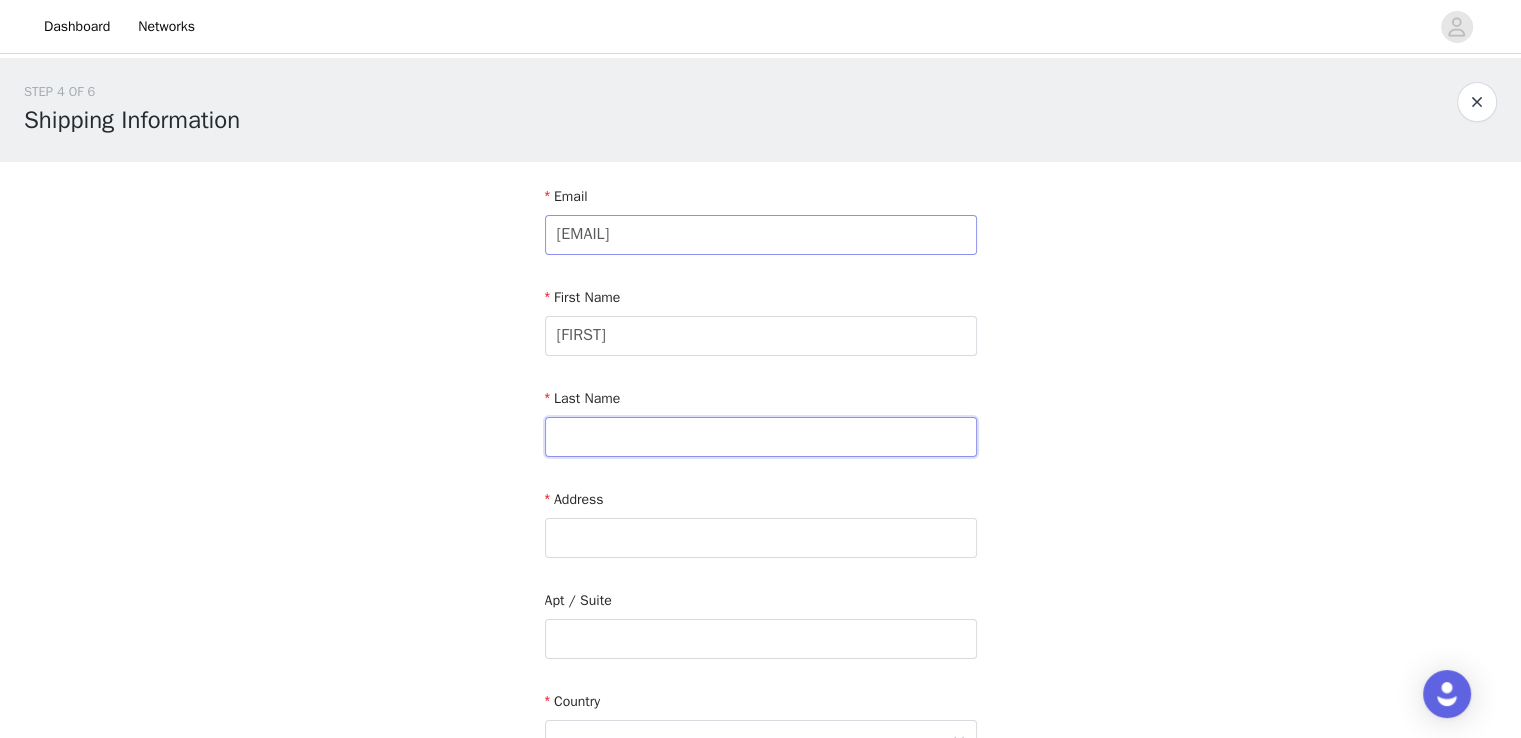 type on "[LAST]" 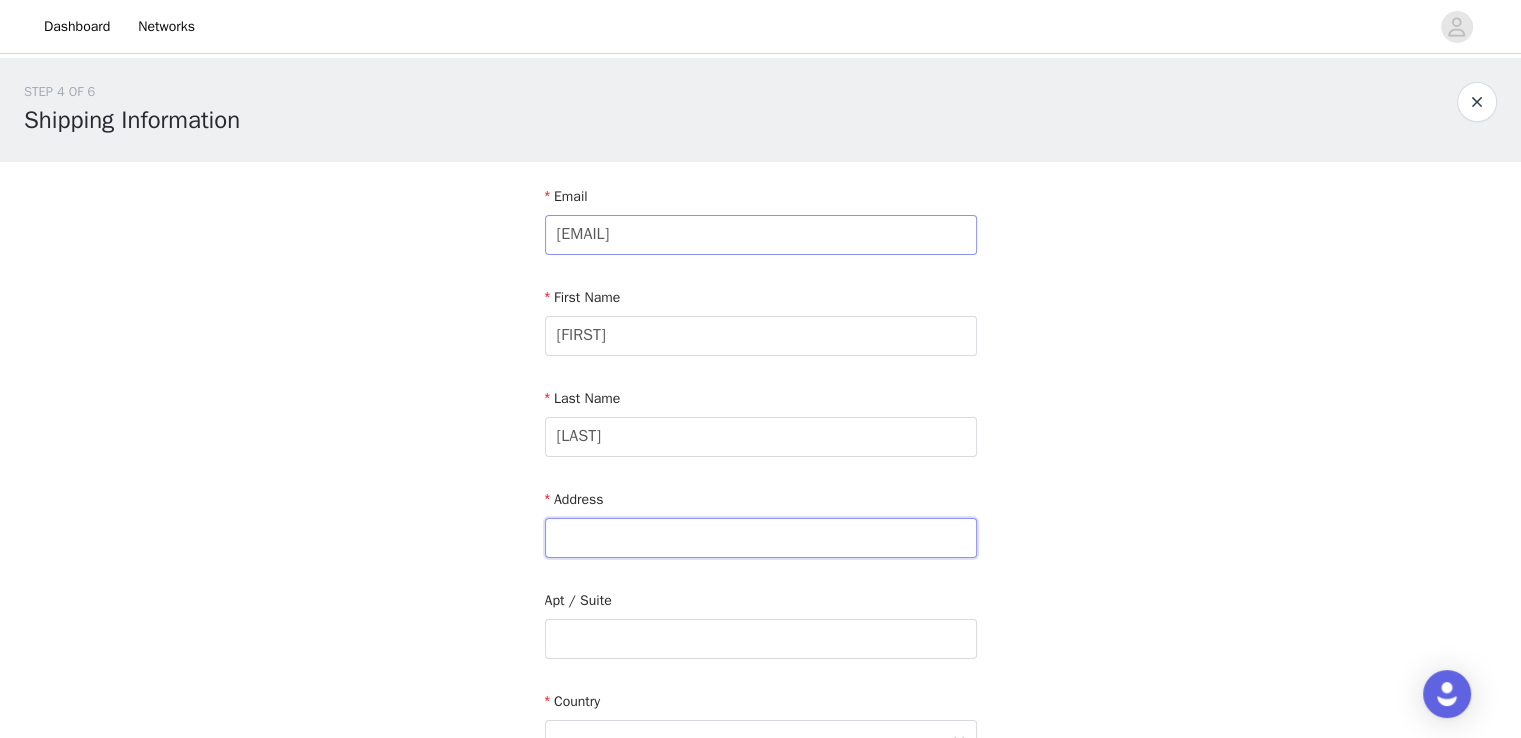type on "[NUMBER] [NUMBER] [STREET]" 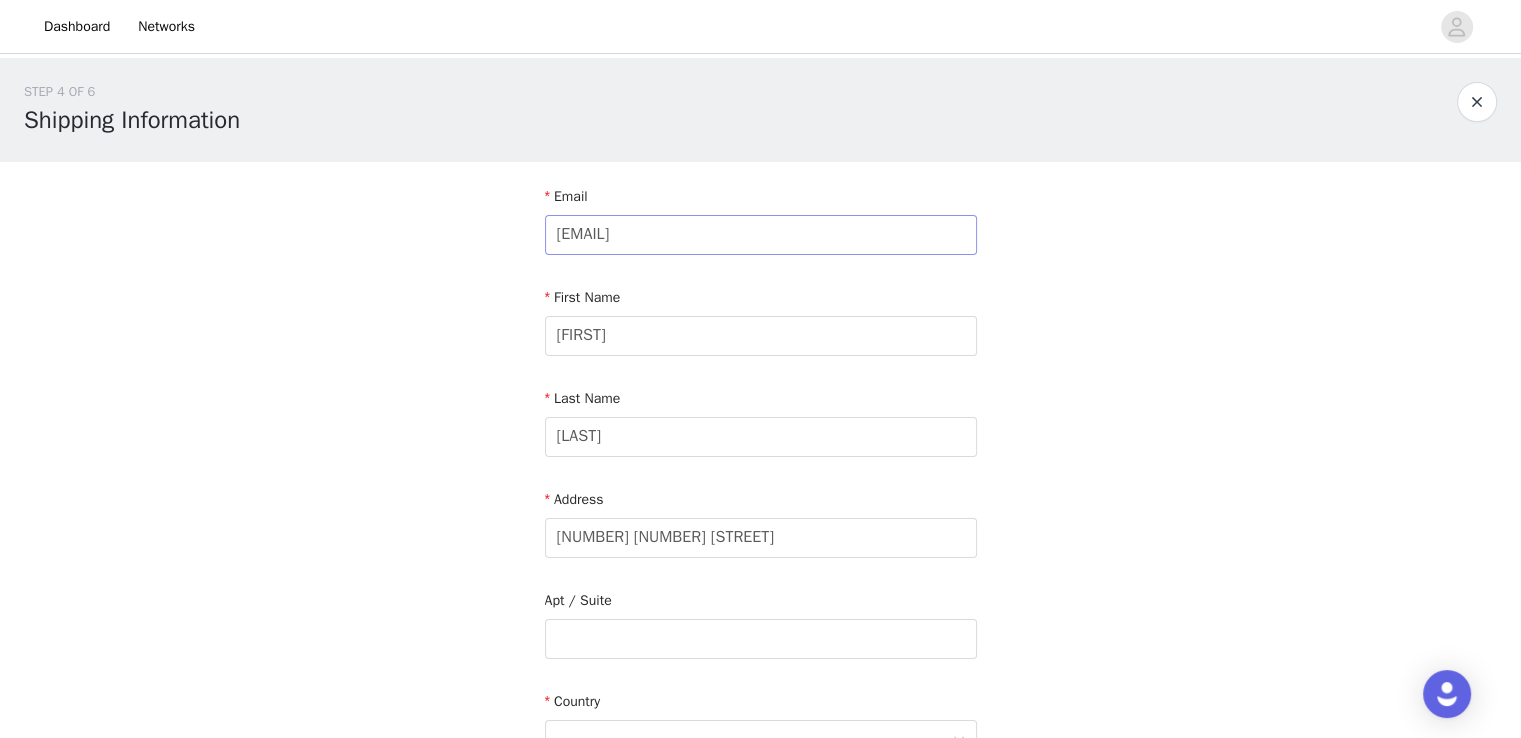 type on "[CITY]" 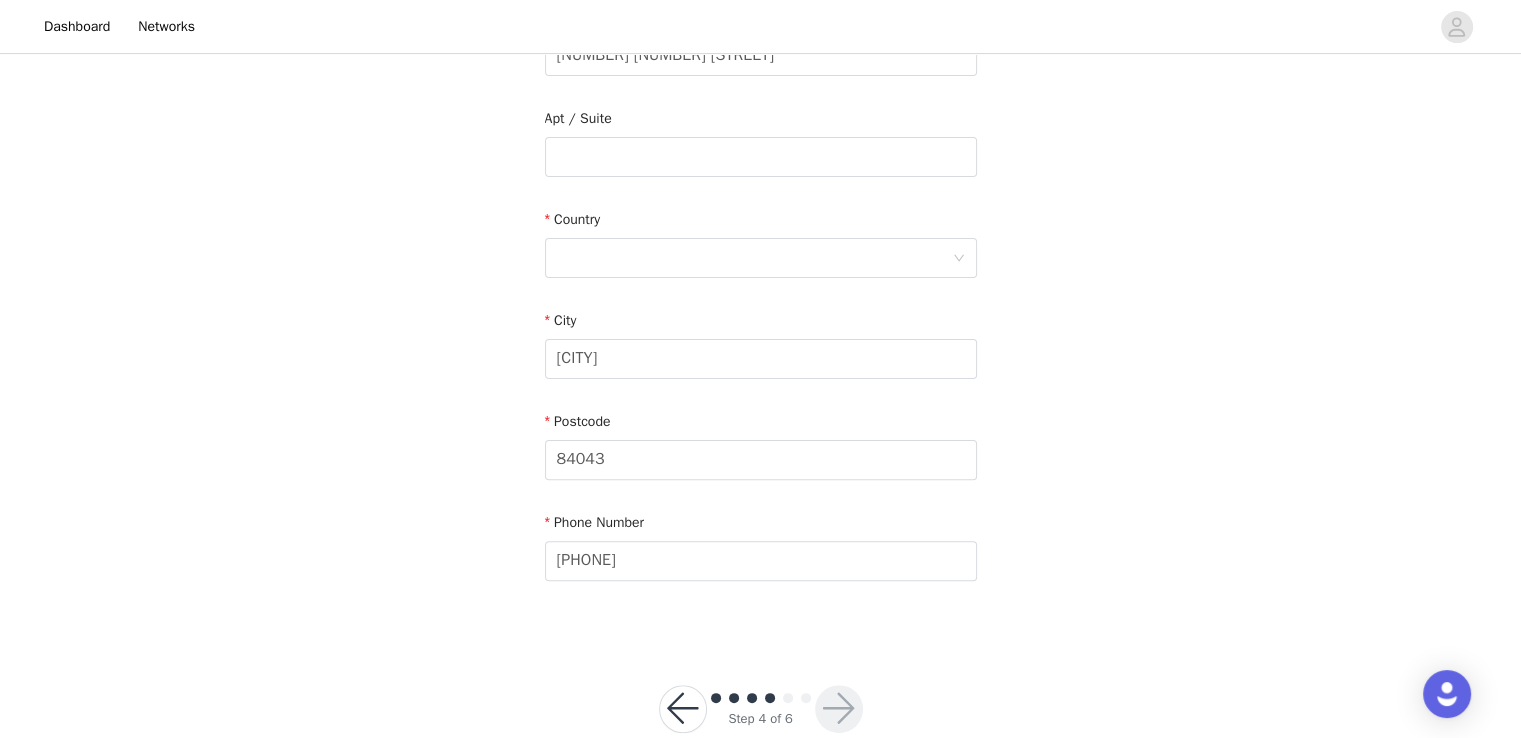 scroll, scrollTop: 496, scrollLeft: 0, axis: vertical 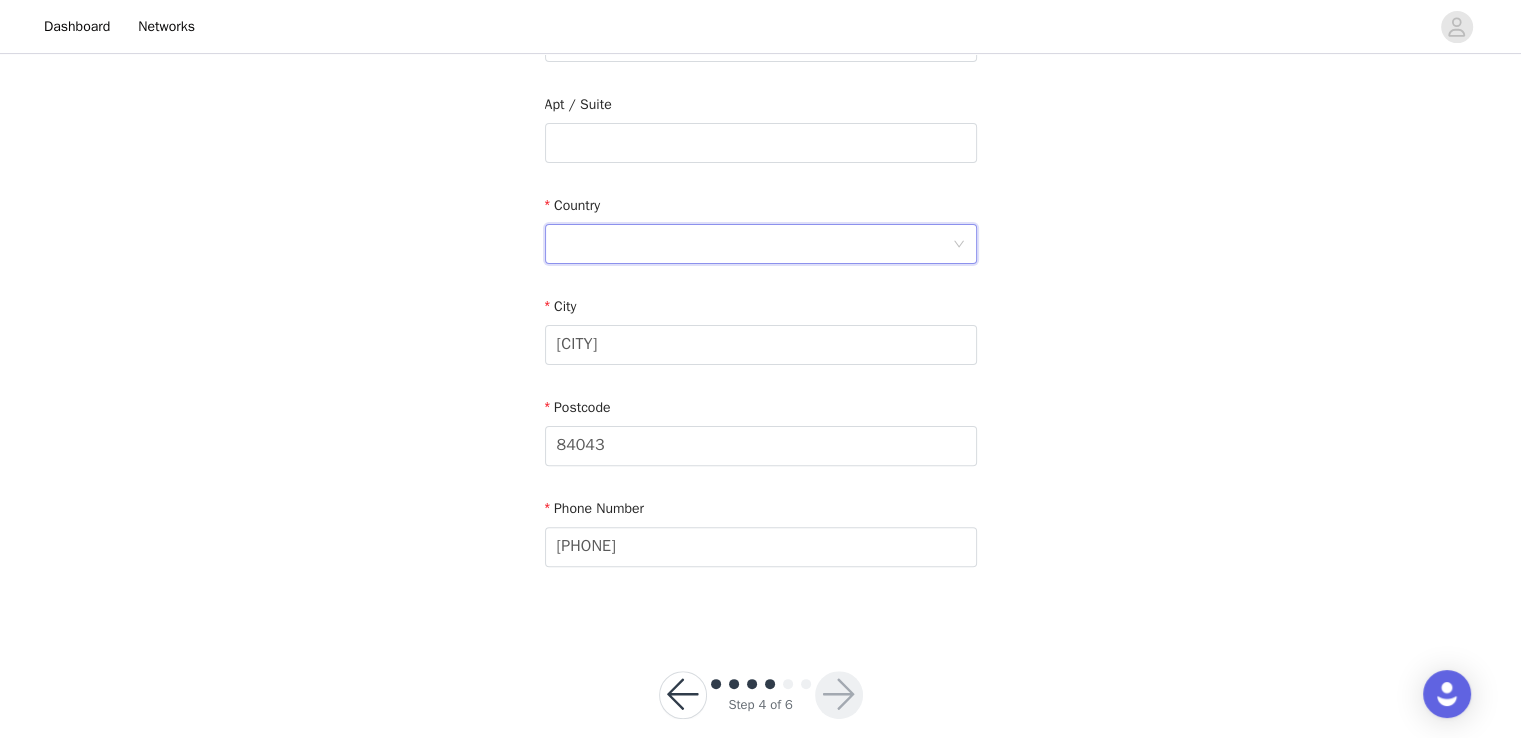 click at bounding box center (754, 244) 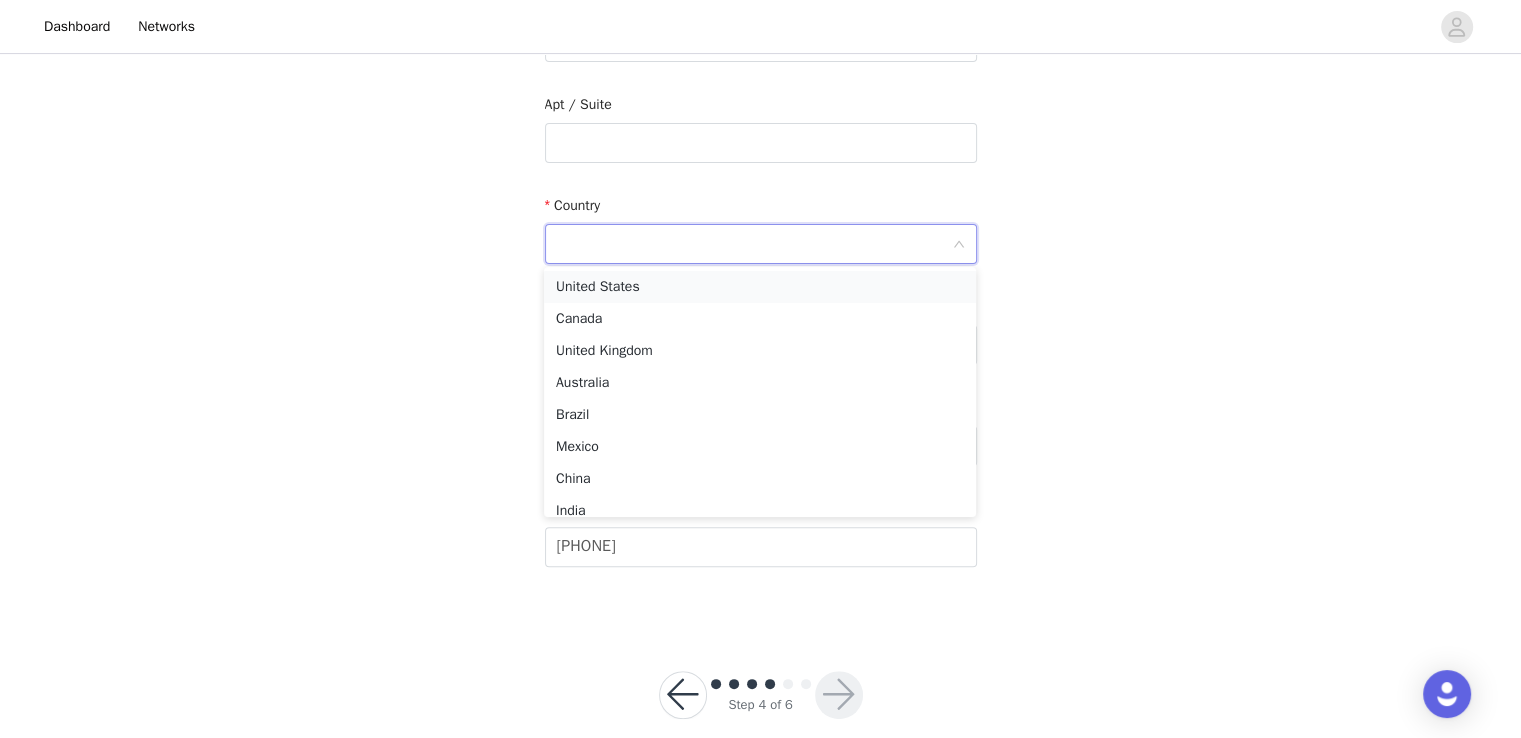 click on "United States" at bounding box center [760, 287] 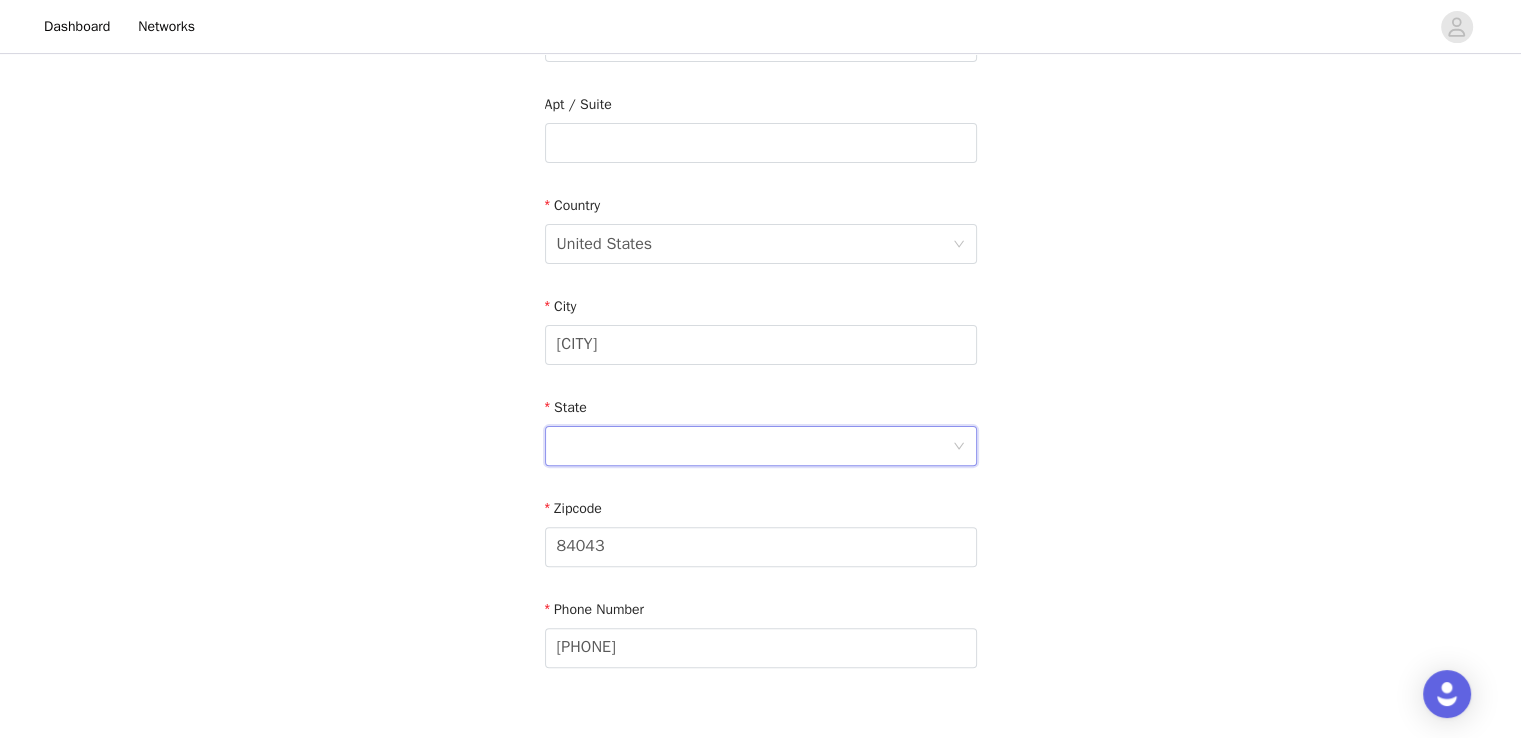click at bounding box center [754, 446] 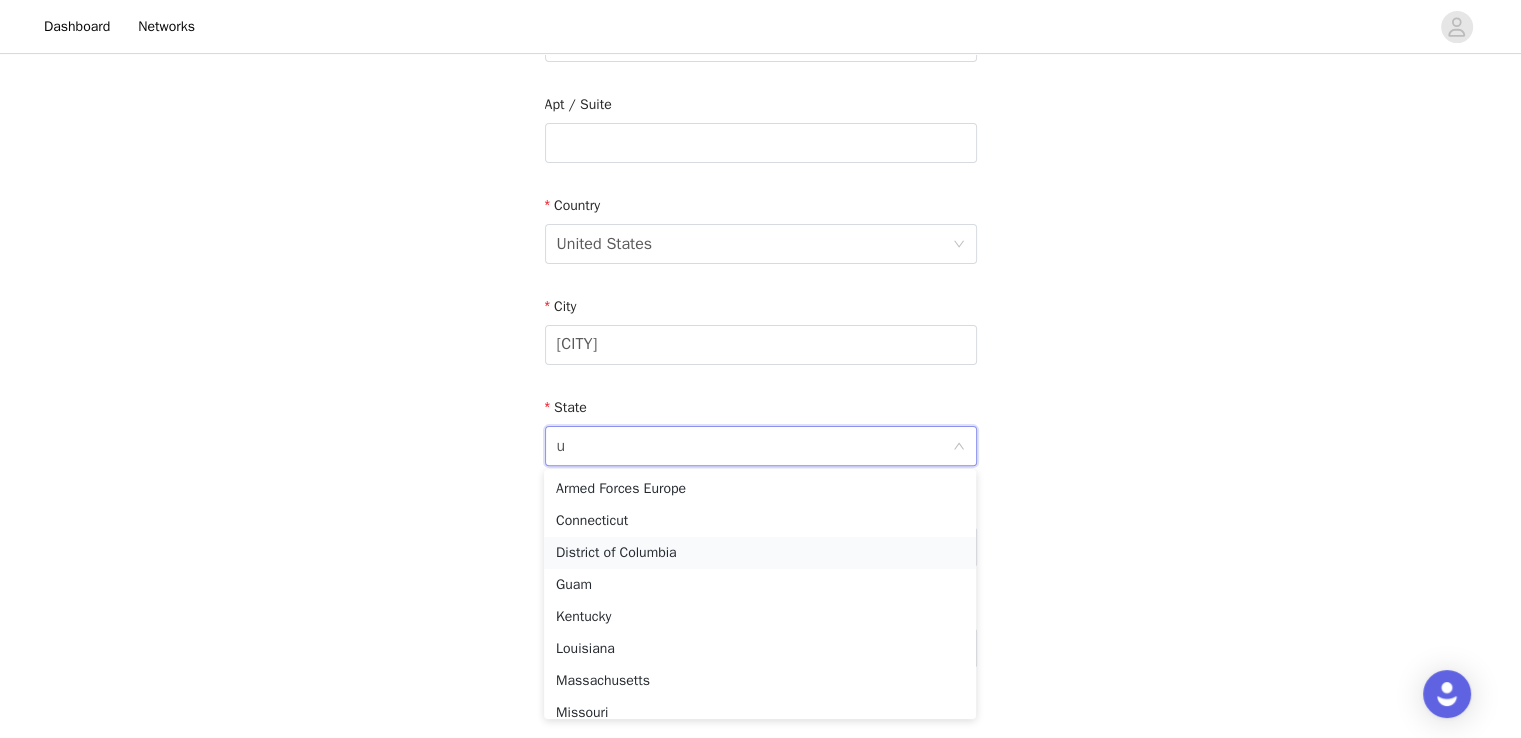 type on "Utah" 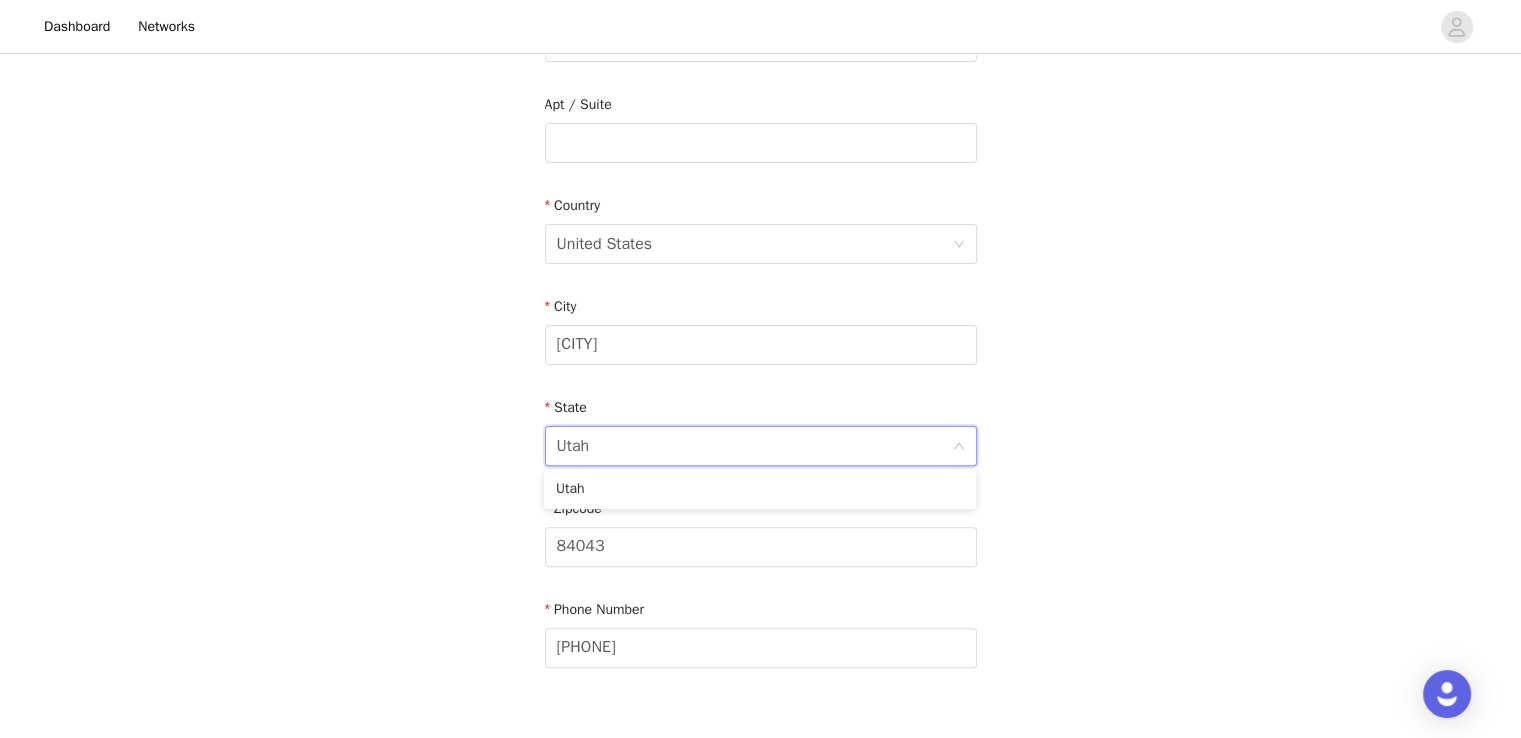 click on "STEP 4 OF 6
Shipping Information
Email [EMAIL]   First Name [FIRST]   Last Name [LAST]   Address [NUMBER] [NUMBER] [STREET]   Apt / Suite   Country
United States
City [CITY]   State [STATE] [STATE]    Zipcode [ZIPCODE]   Phone Number [PHONE]" at bounding box center (760, 143) 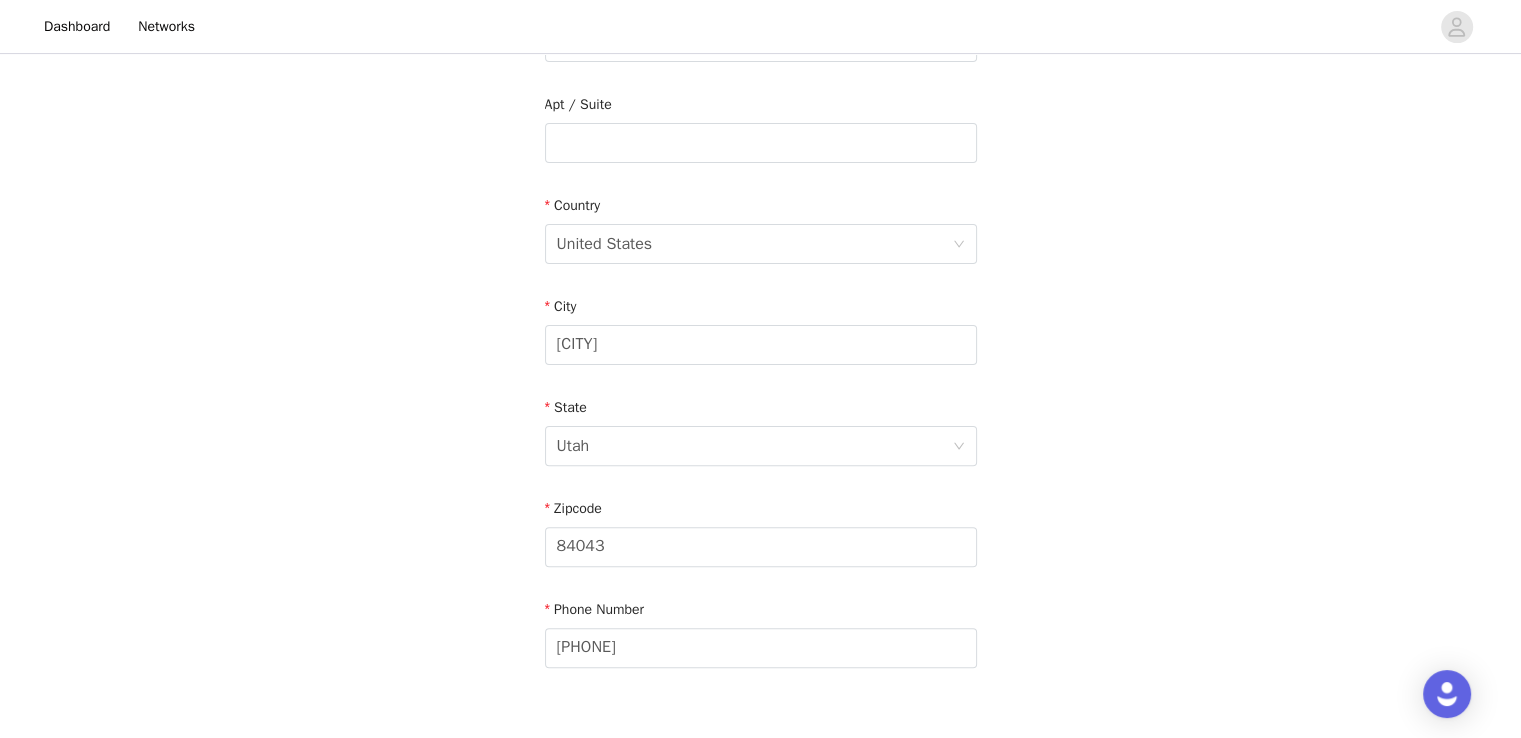 scroll, scrollTop: 625, scrollLeft: 0, axis: vertical 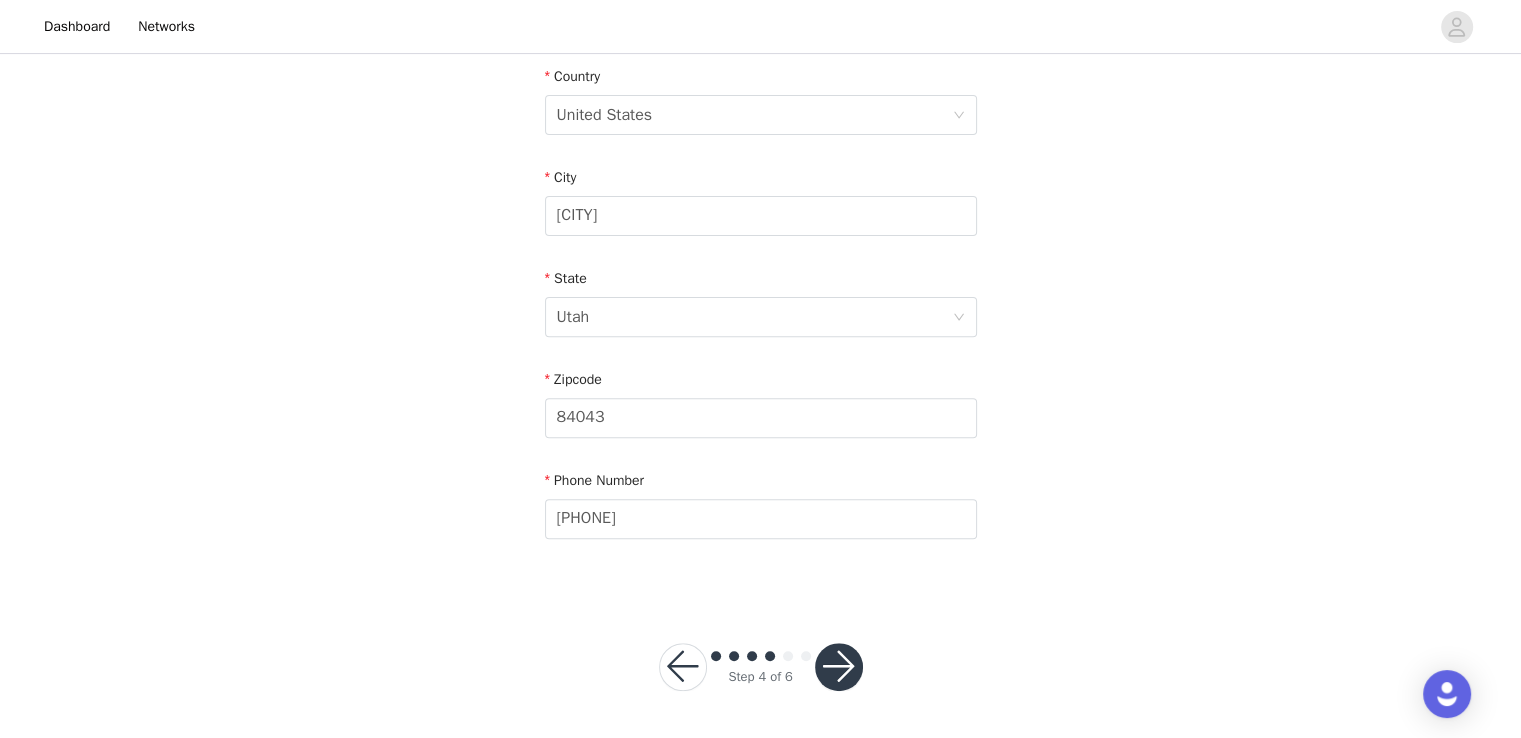click at bounding box center [839, 667] 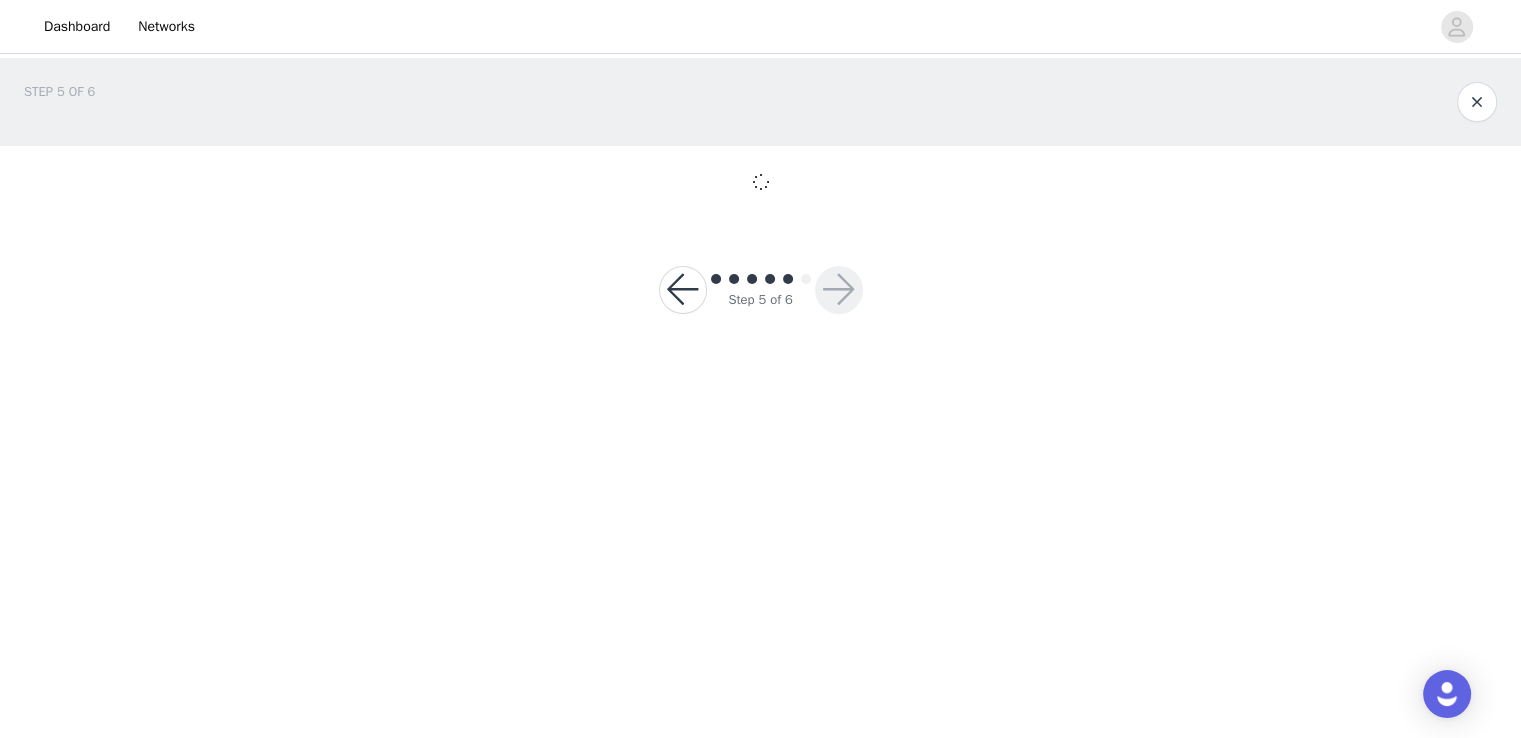 scroll, scrollTop: 0, scrollLeft: 0, axis: both 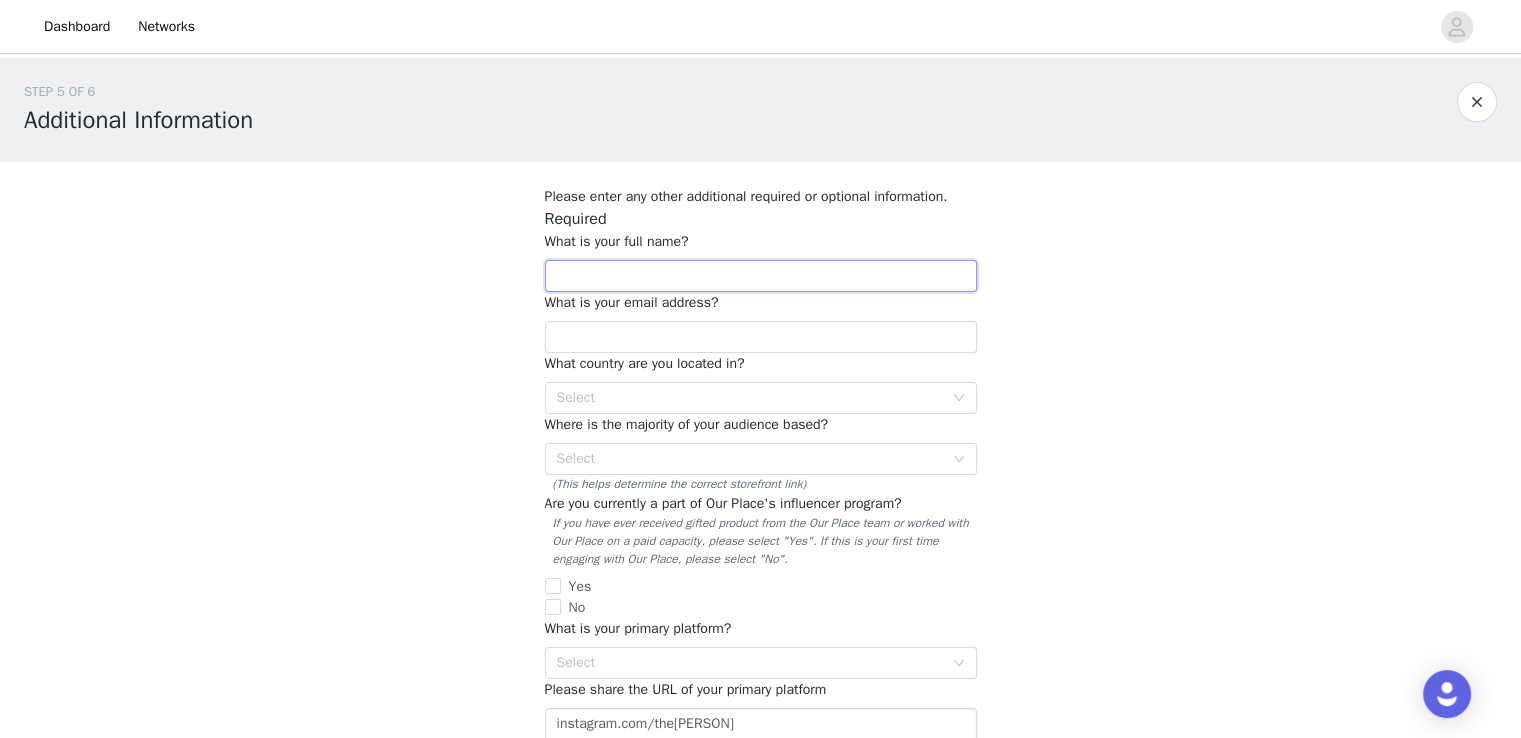 click at bounding box center [761, 276] 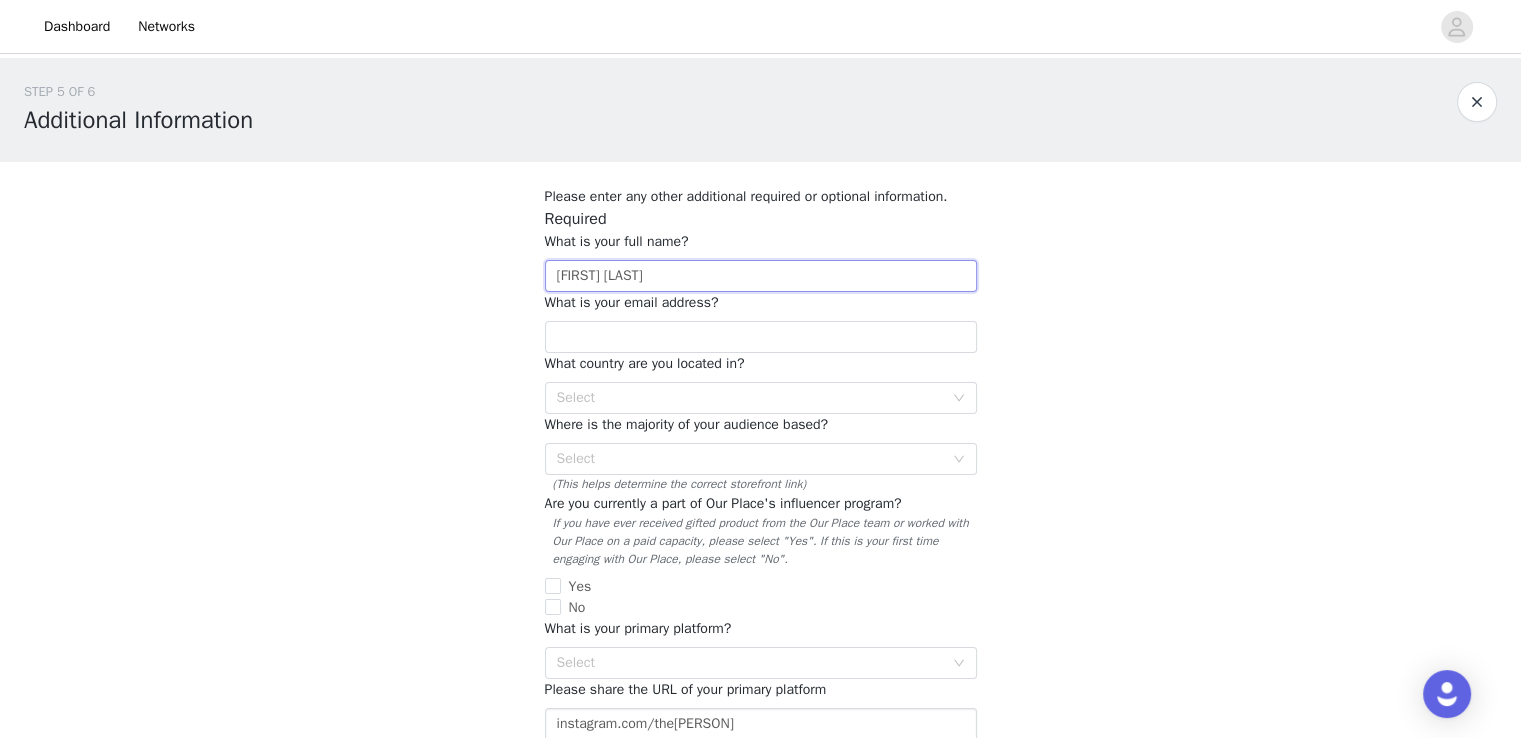 type on "[FIRST] [LAST]" 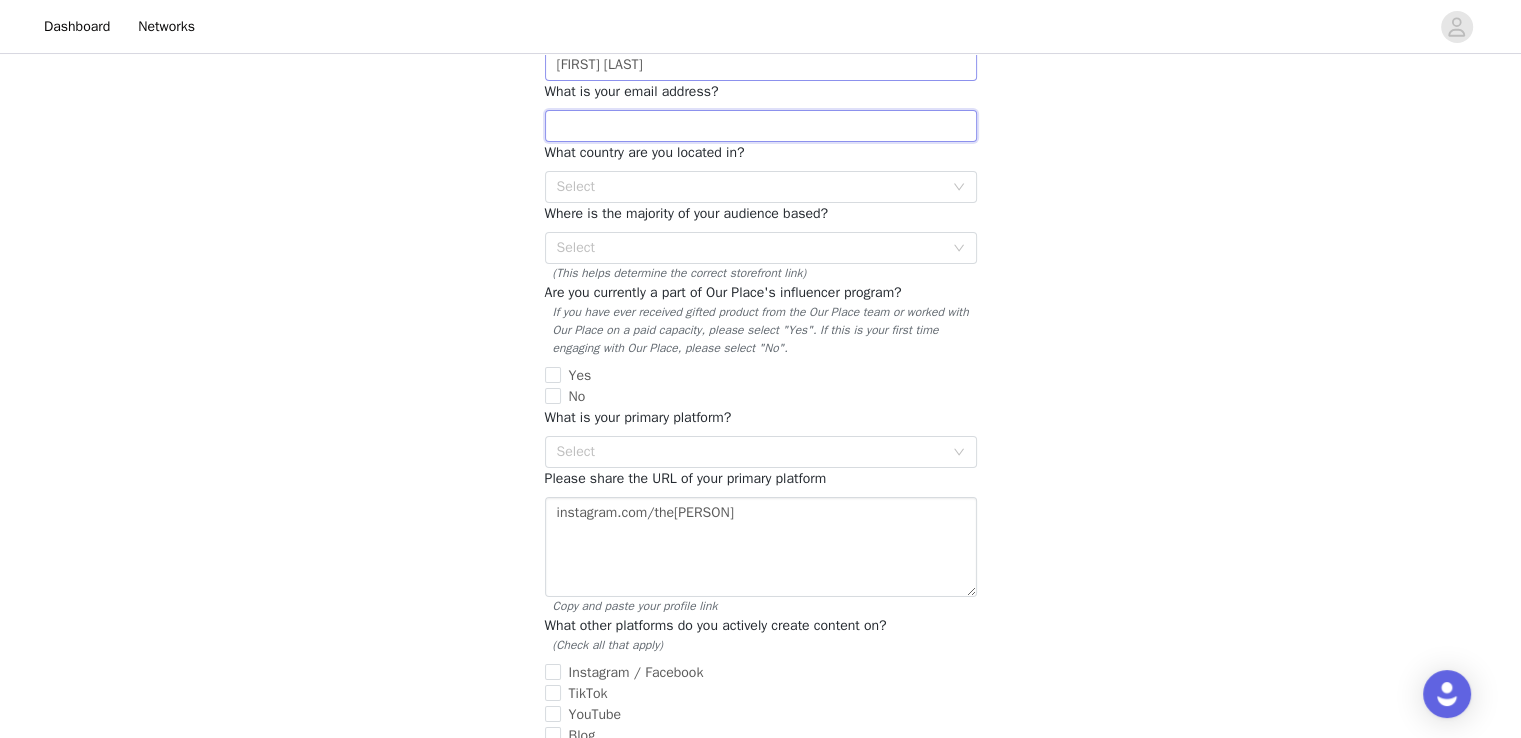 scroll, scrollTop: 222, scrollLeft: 0, axis: vertical 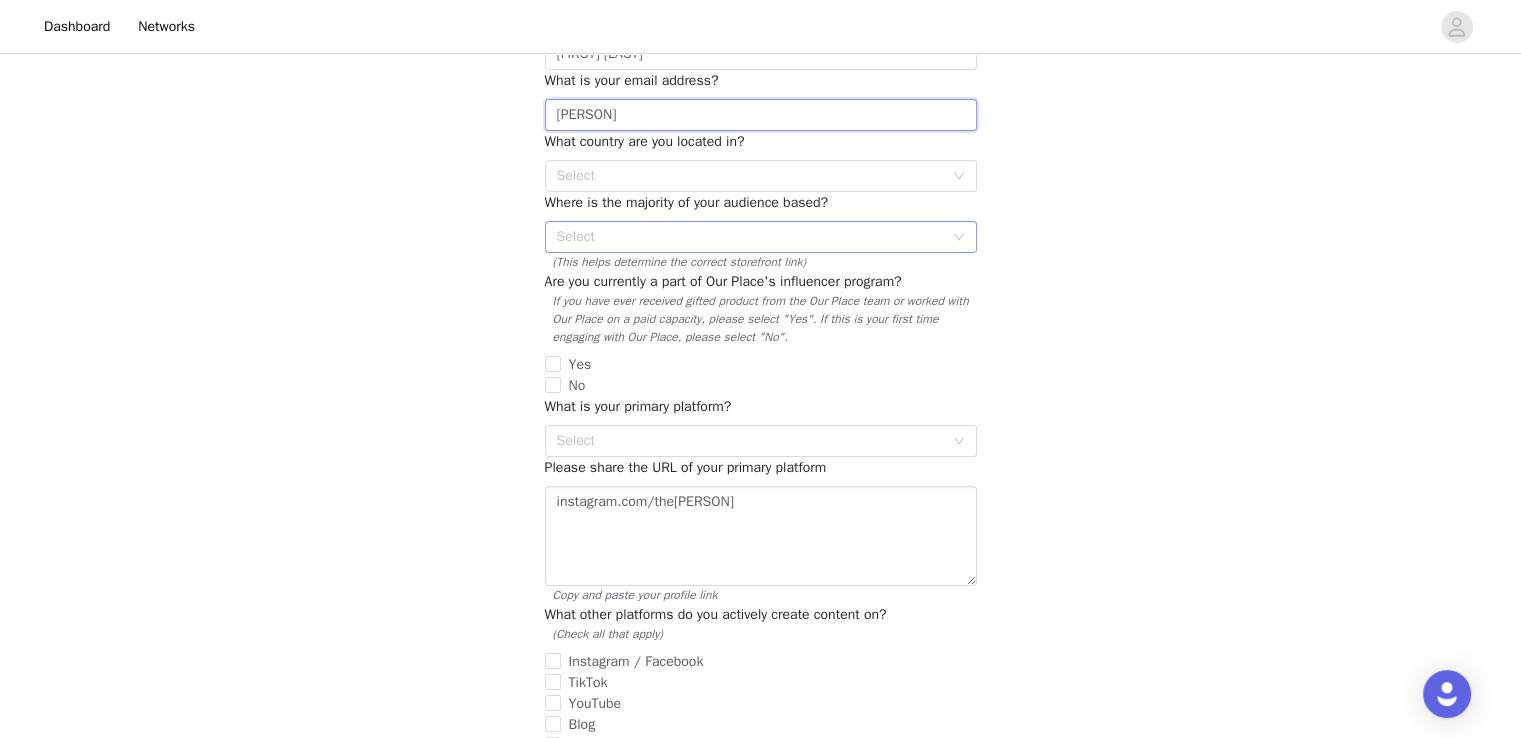type on "[EMAIL]" 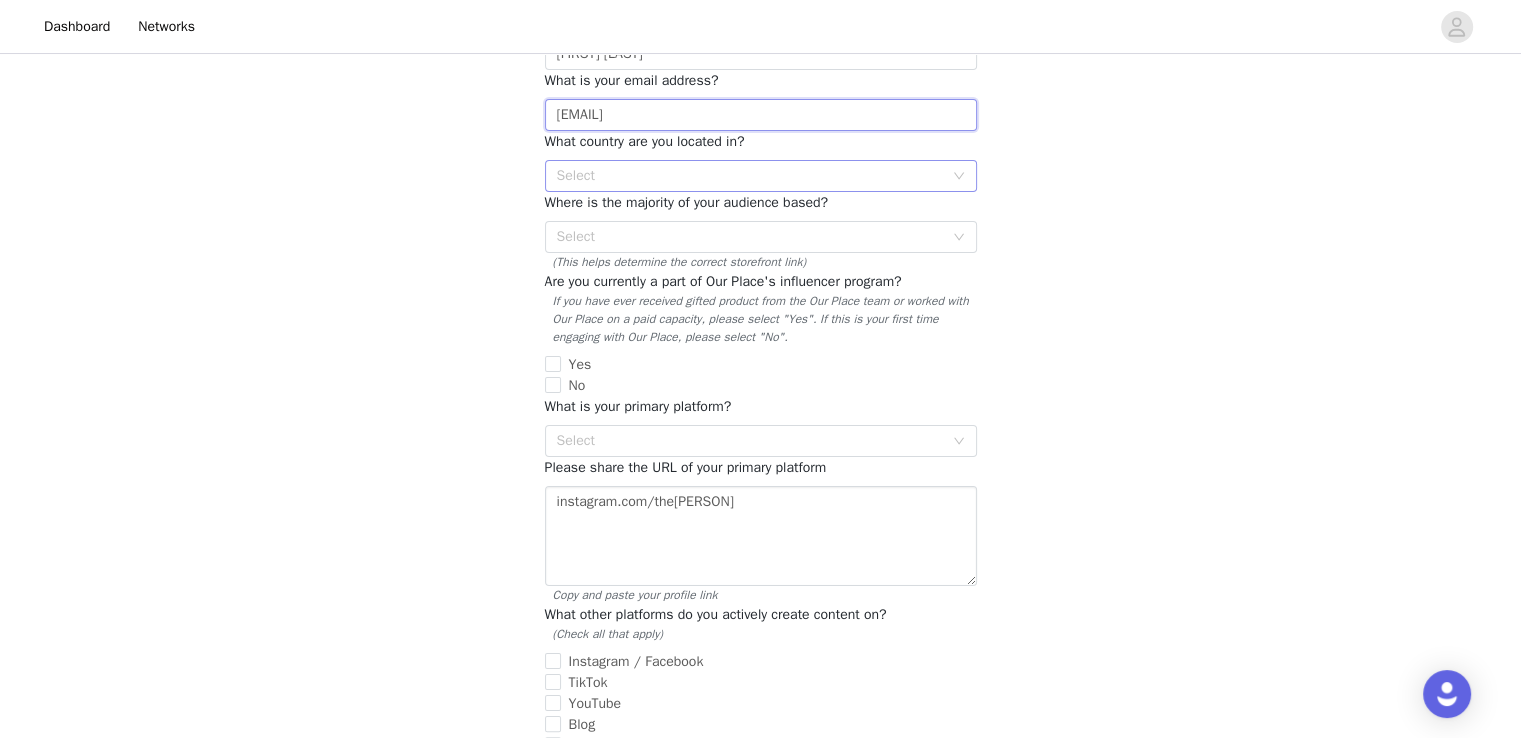 click on "Select" at bounding box center [750, 176] 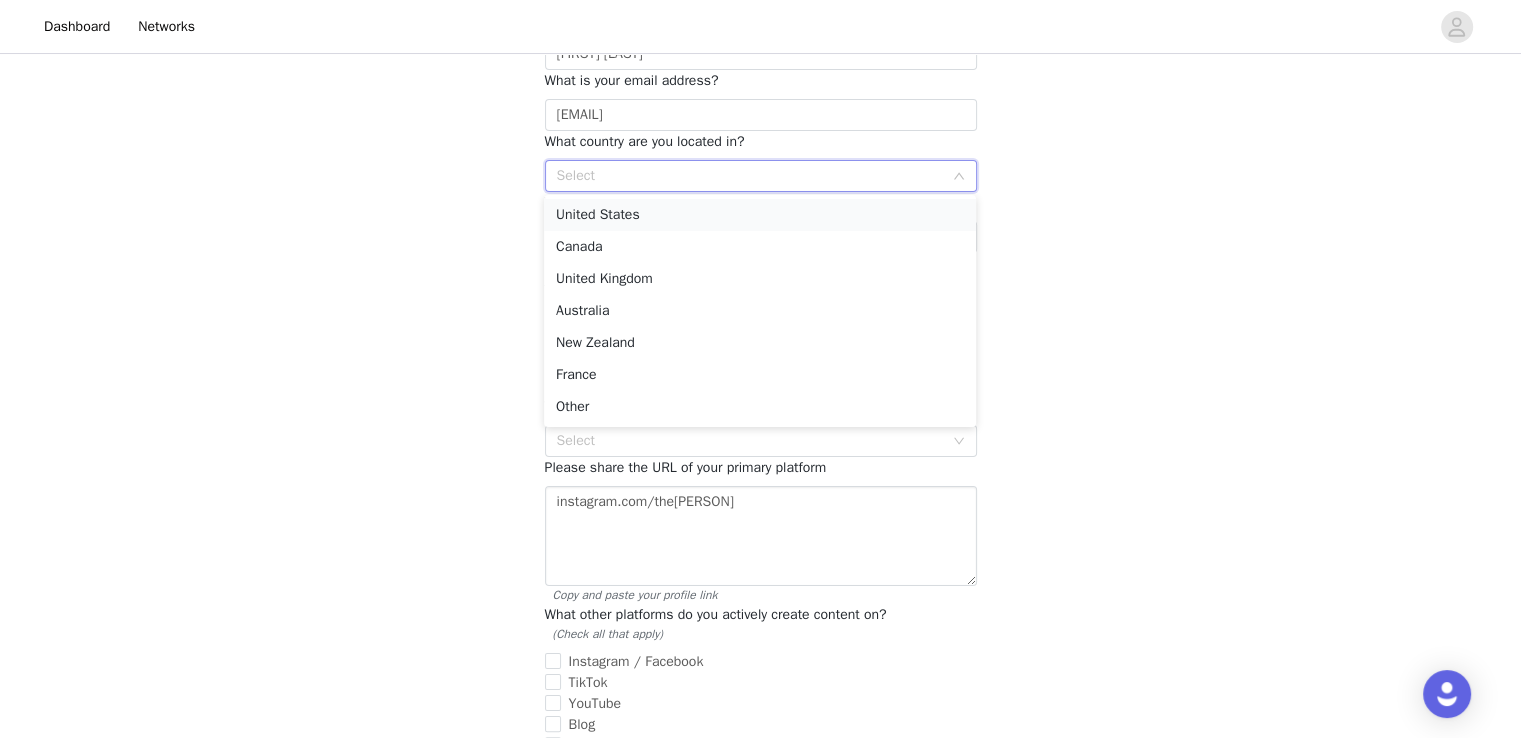 click on "United States" at bounding box center (760, 215) 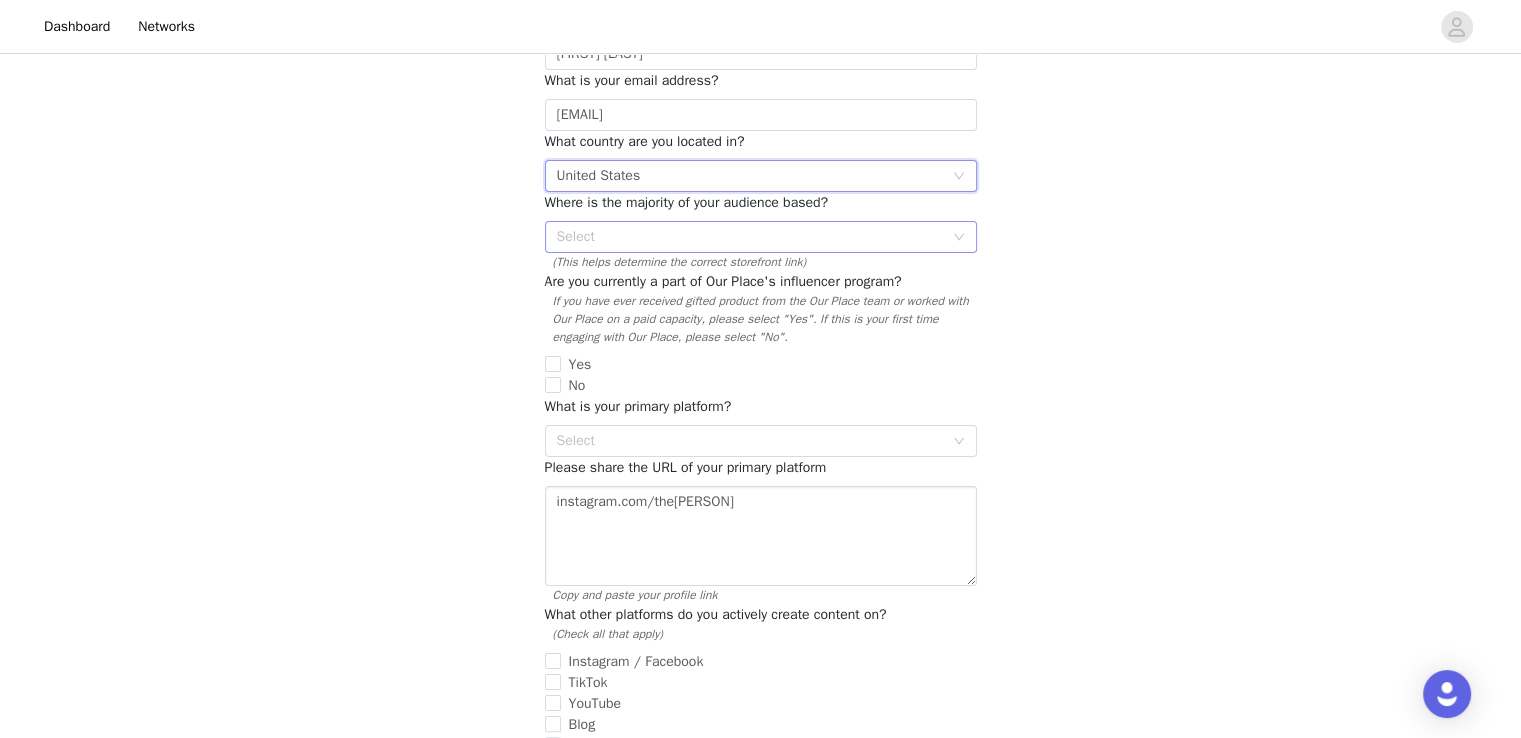 click on "Select" at bounding box center [754, 237] 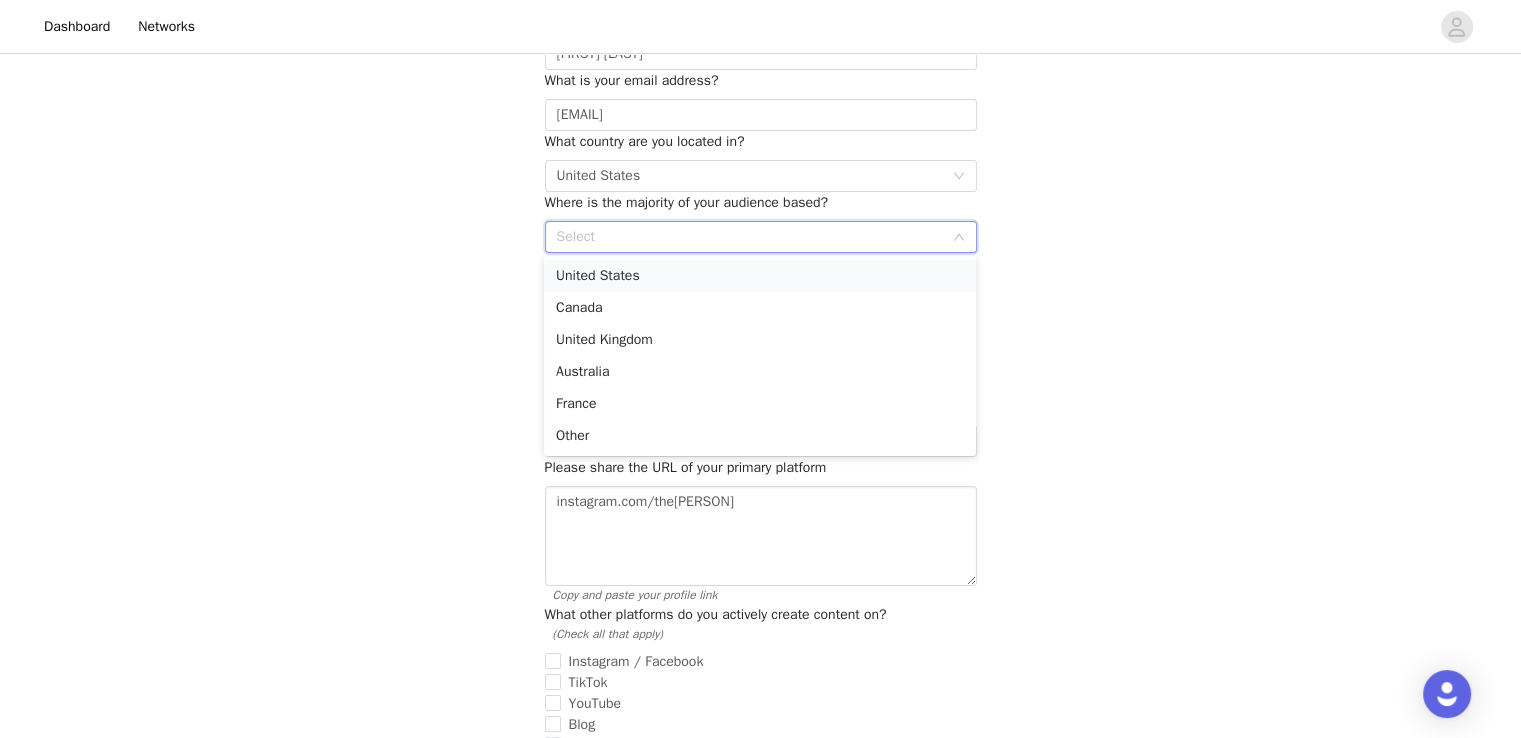 click on "United States" at bounding box center (760, 276) 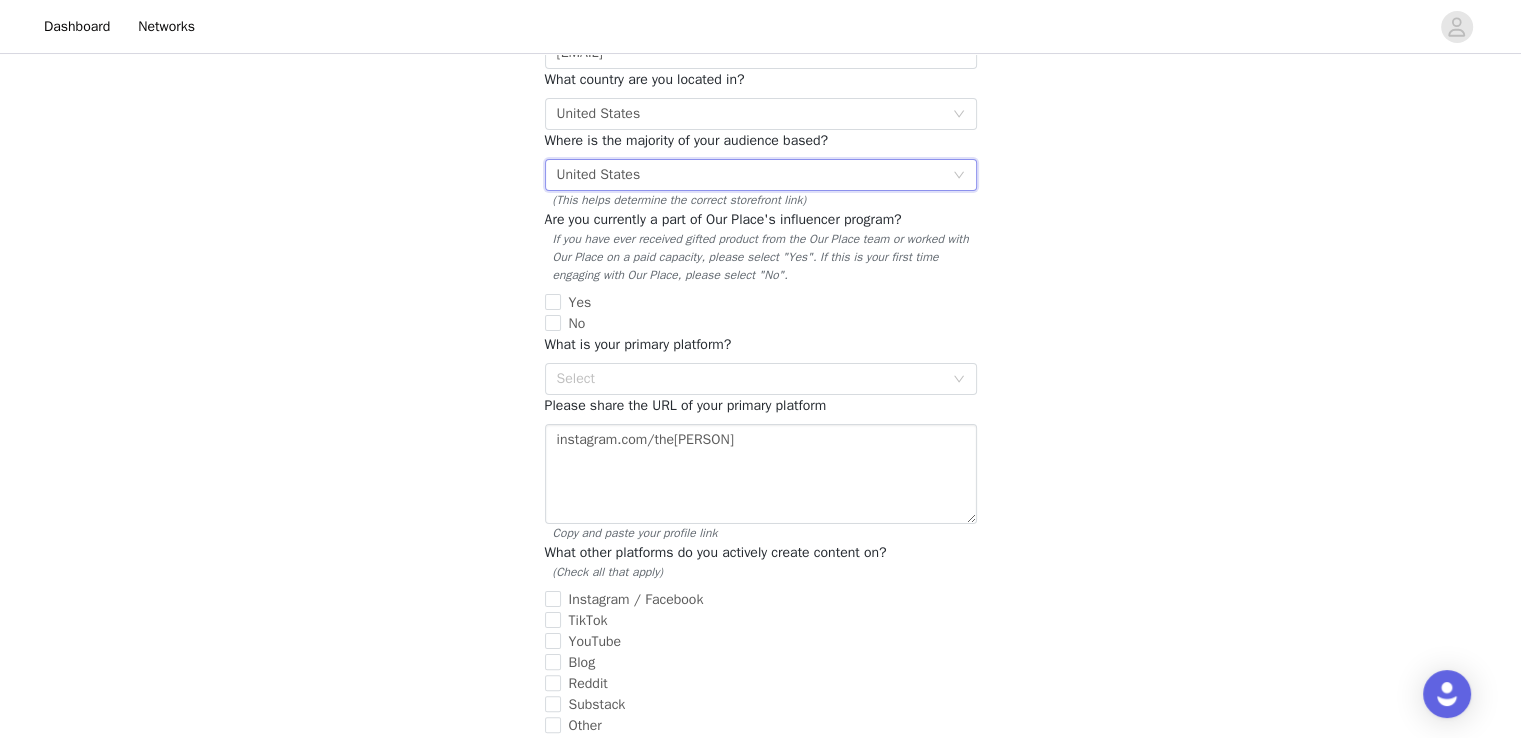 scroll, scrollTop: 283, scrollLeft: 0, axis: vertical 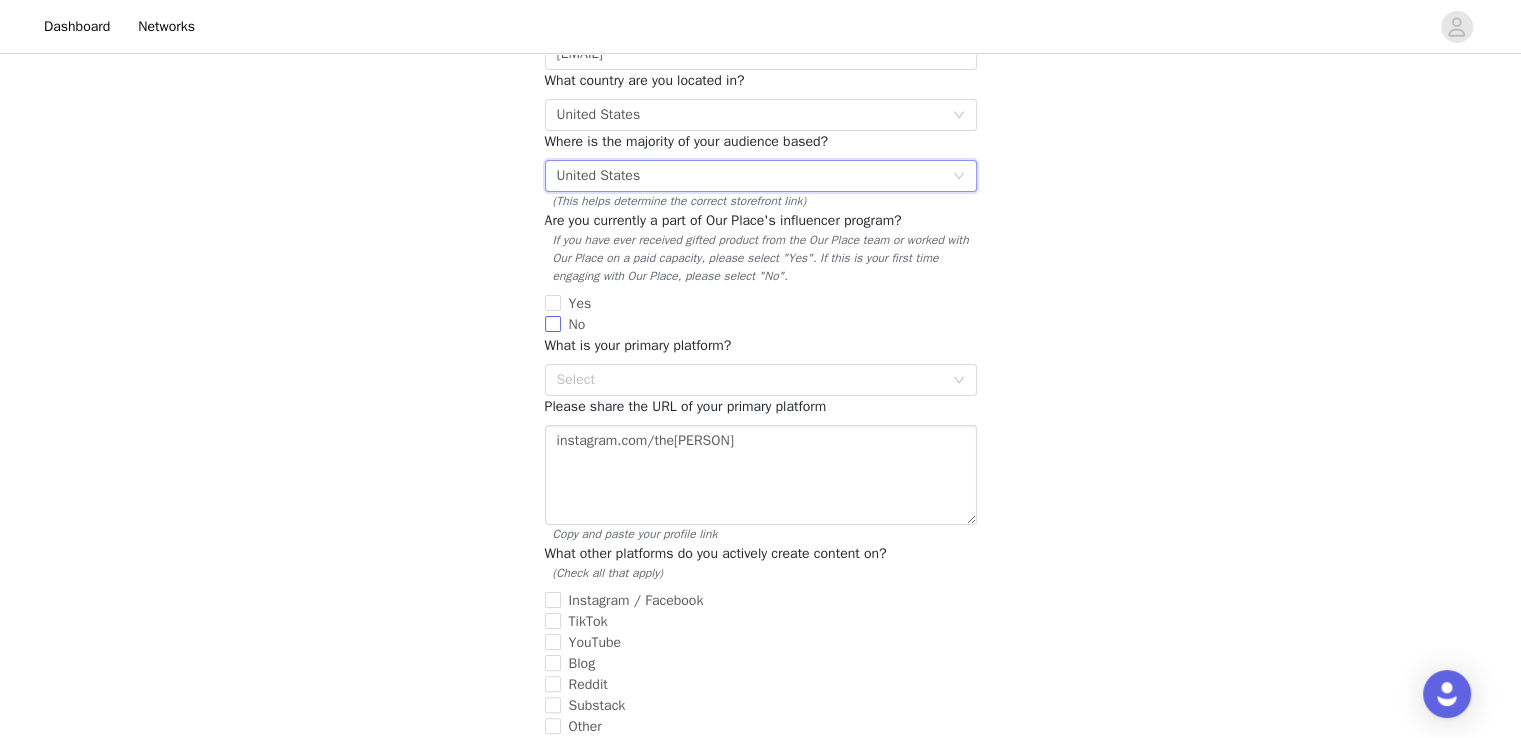 click on "No" at bounding box center (553, 324) 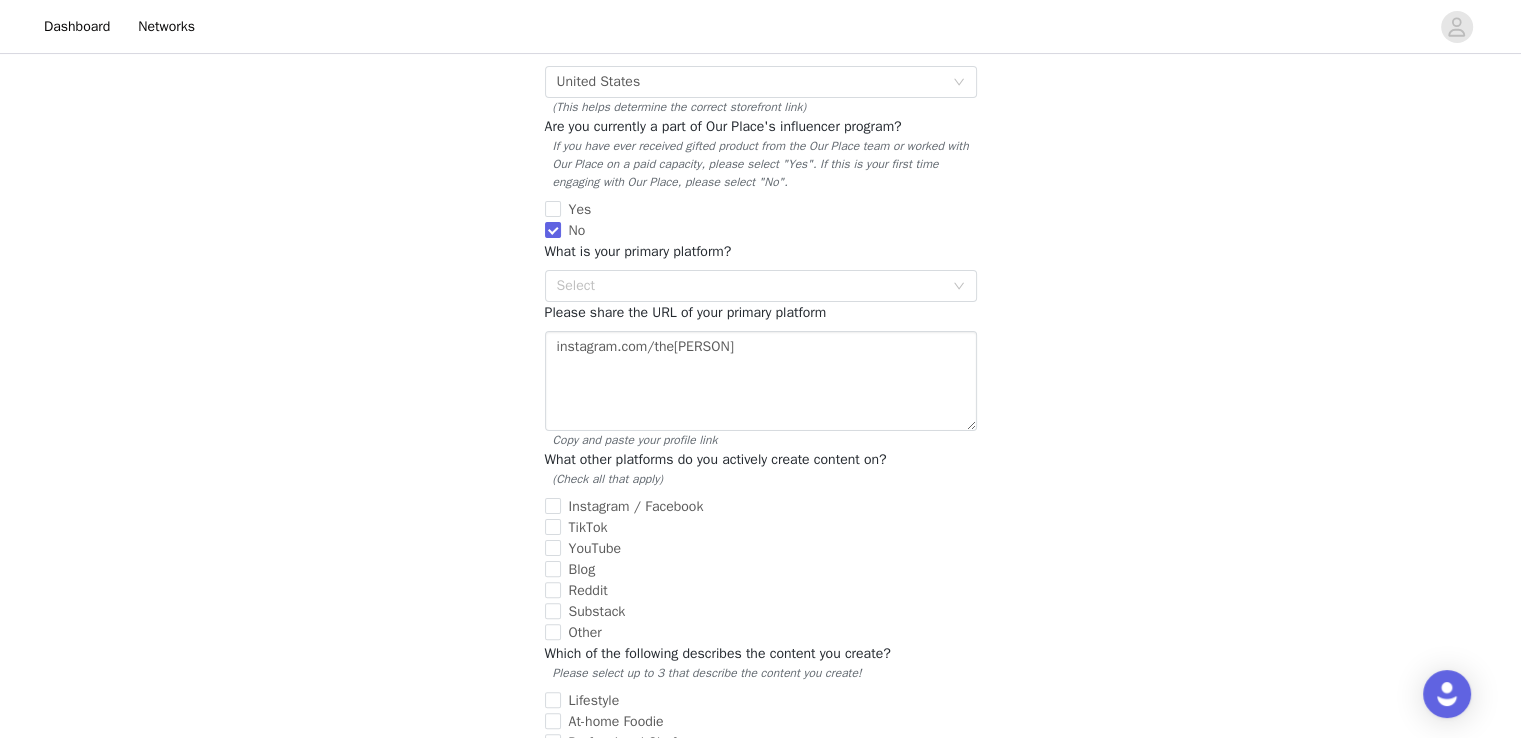 scroll, scrollTop: 379, scrollLeft: 0, axis: vertical 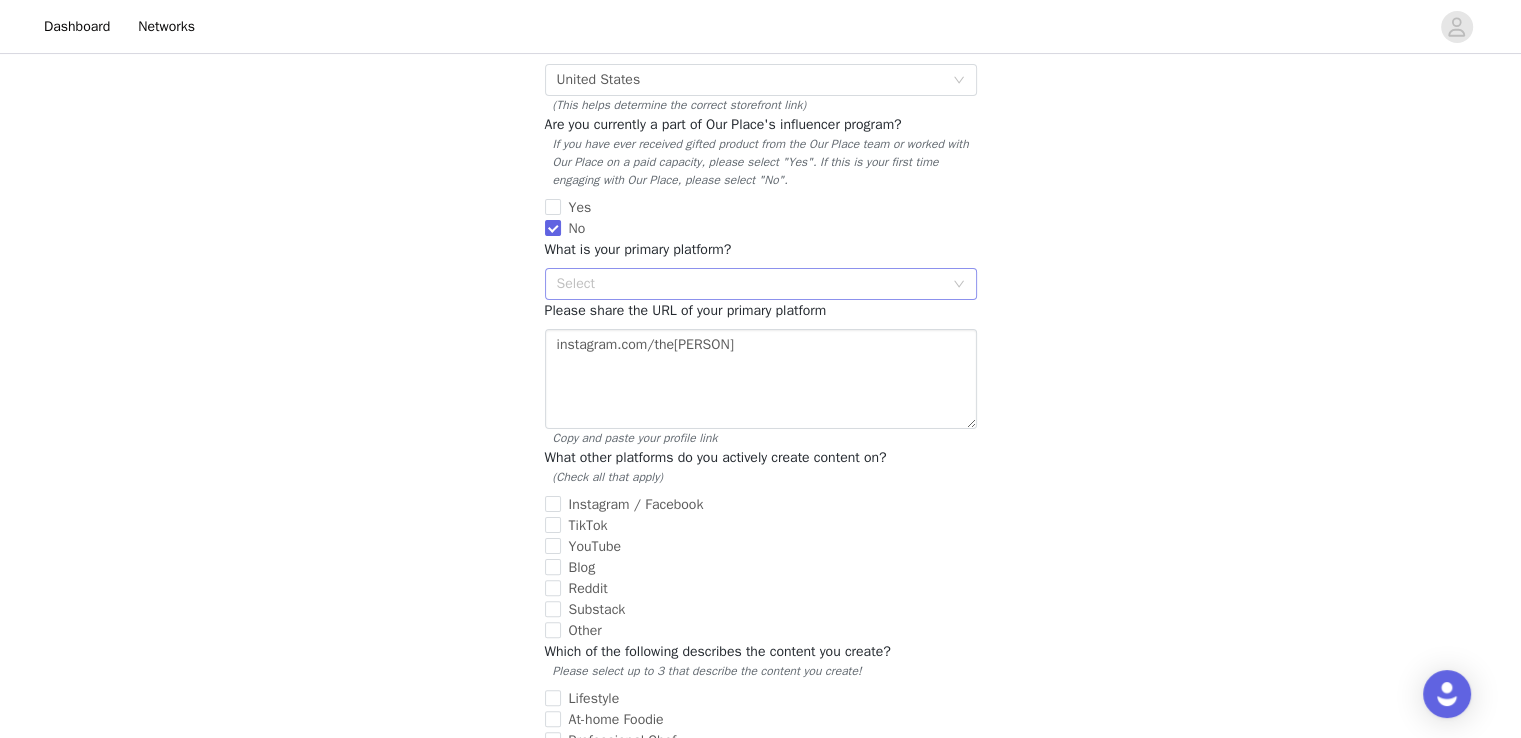 click on "Select" at bounding box center [750, 284] 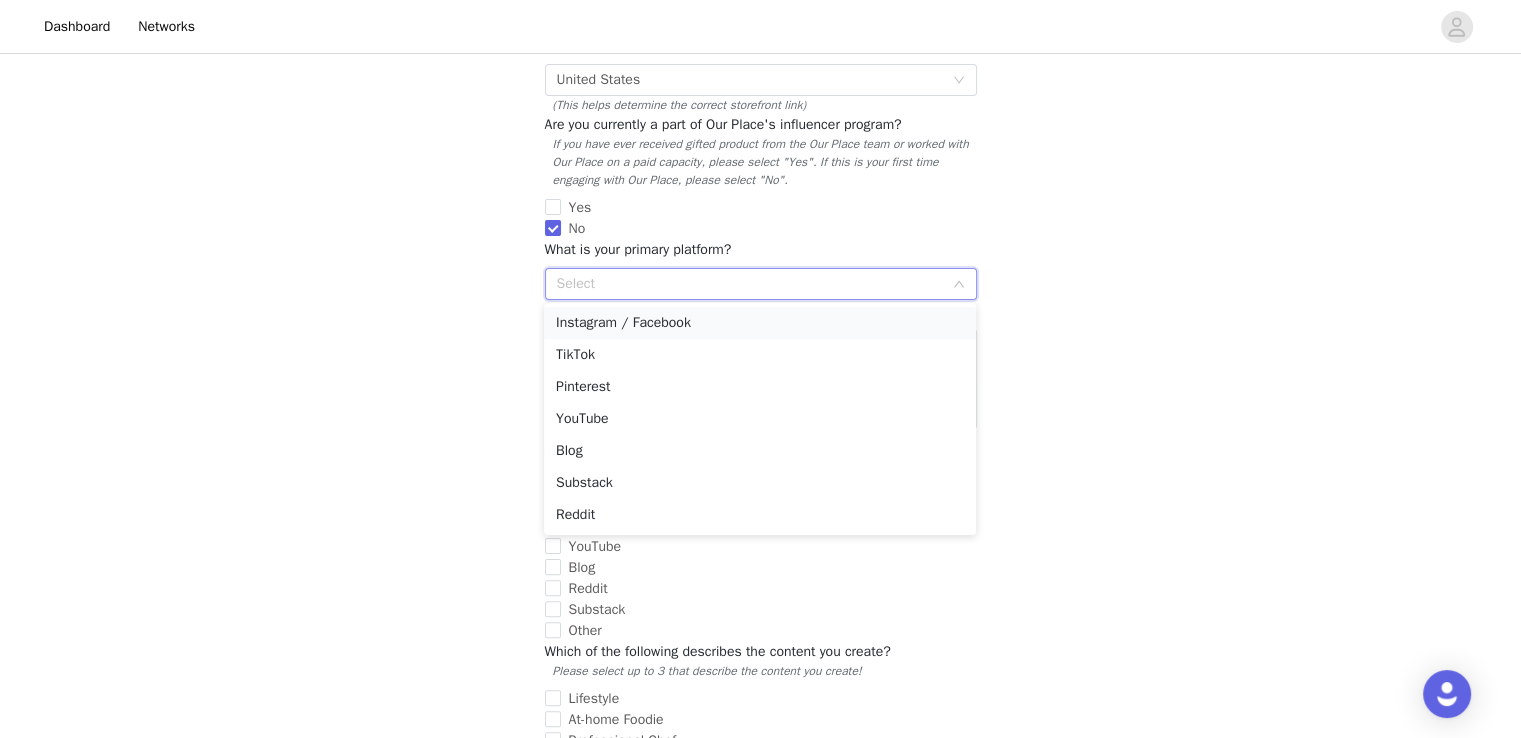 click on "Instagram / Facebook" at bounding box center (760, 323) 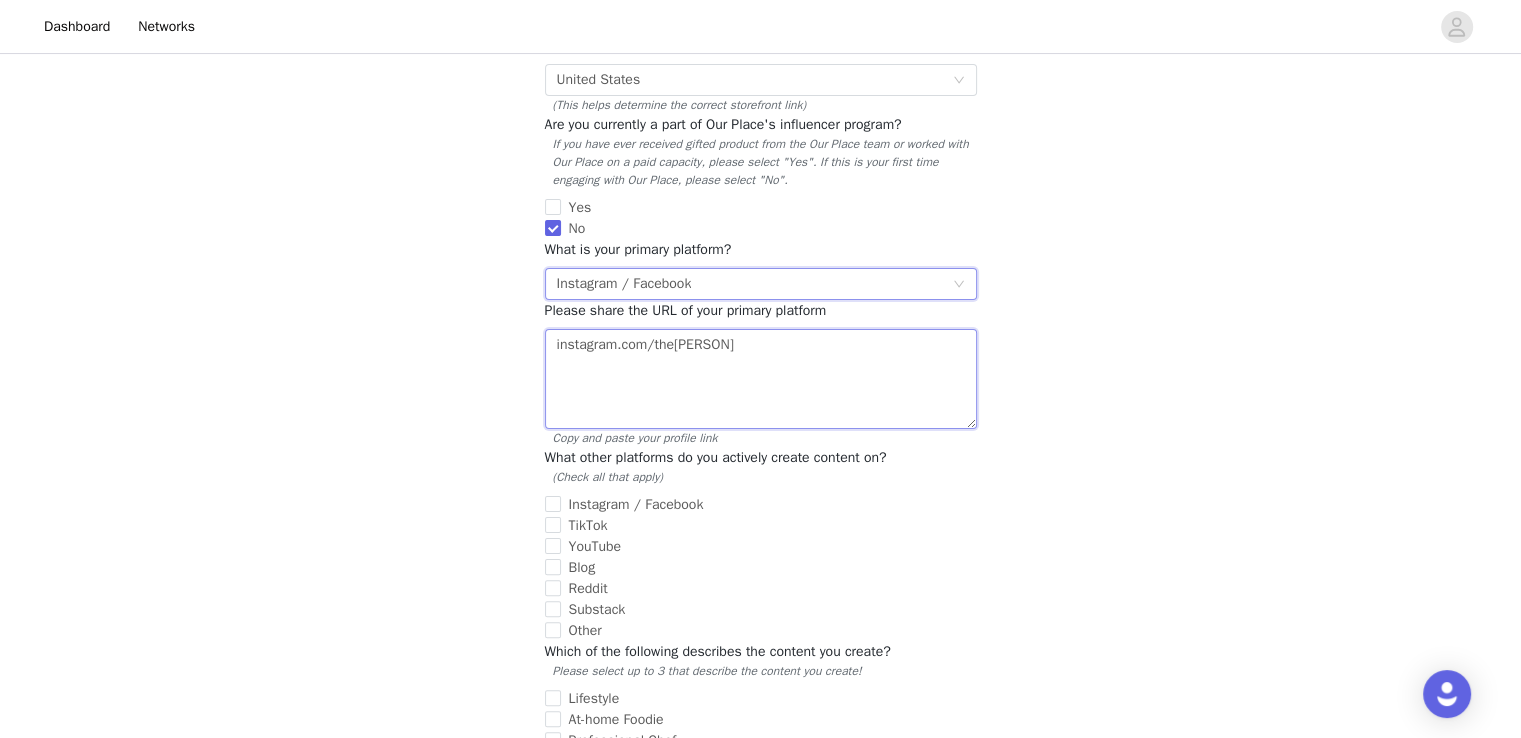 click on "instagram.com/the[PERSON]" at bounding box center [761, 379] 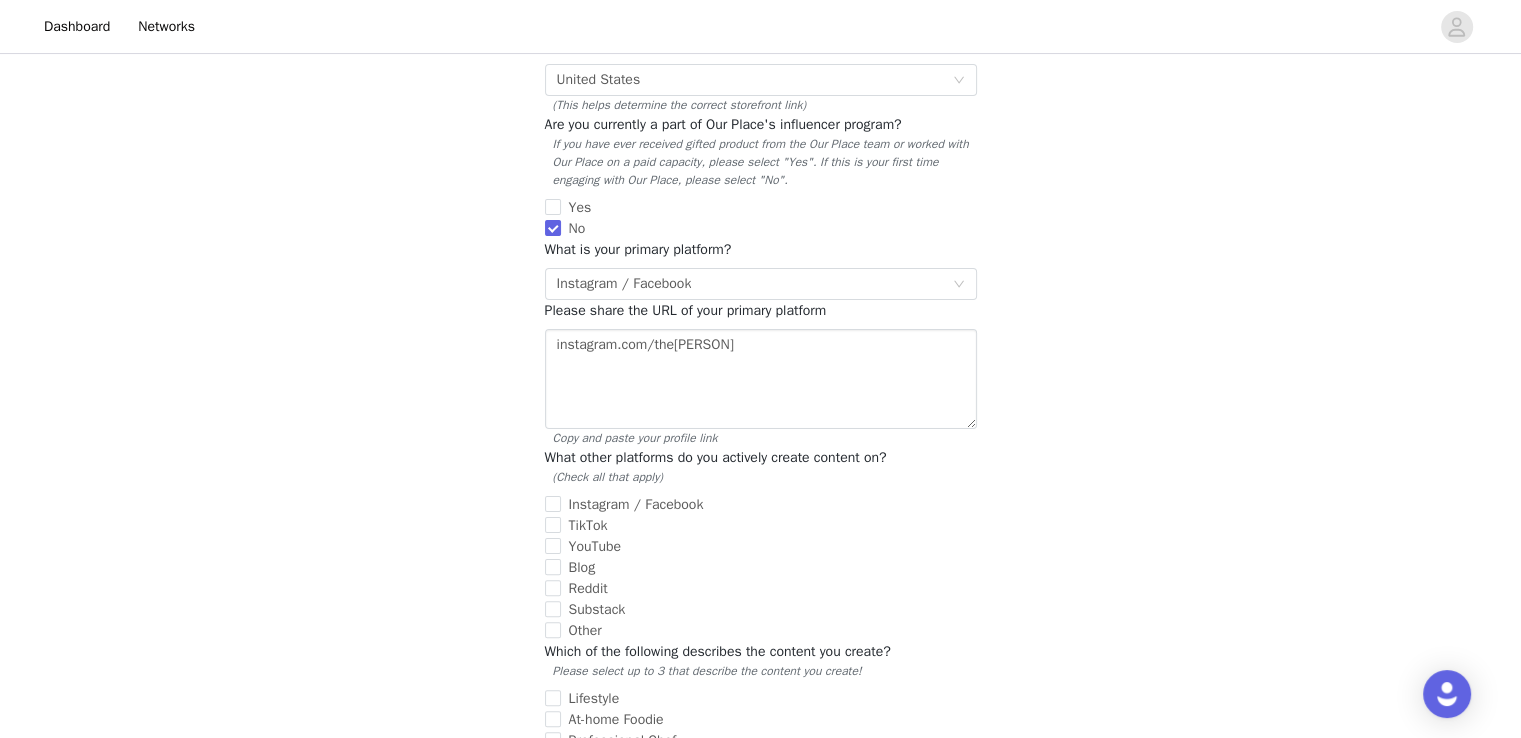 click on "STEP 5 OF 6
Additional Information
Please enter any other additional required or optional information.   Required   What is your full name?     [FIRST] [LAST]   What is your email address?     [EMAIL]   What country are you located in?     Select United States   Where is the majority of your audience based?     Select United States   (This helps determine the correct storefront link) Are you currently a part of Our Place's influencer program?   If you have ever received gifted product from the Our Place team or worked with Our Place on a paid capacity, please select "Yes". If this is your first time engaging with Our Place, please select "No".   Yes No   What is your primary platform?     Select Instagram / Facebook   Please share the URL of your primary platform     instagram.com/the[PERSON]   Copy and paste your profile link What other platforms do you actively create content on?     TikTok" at bounding box center (760, 881) 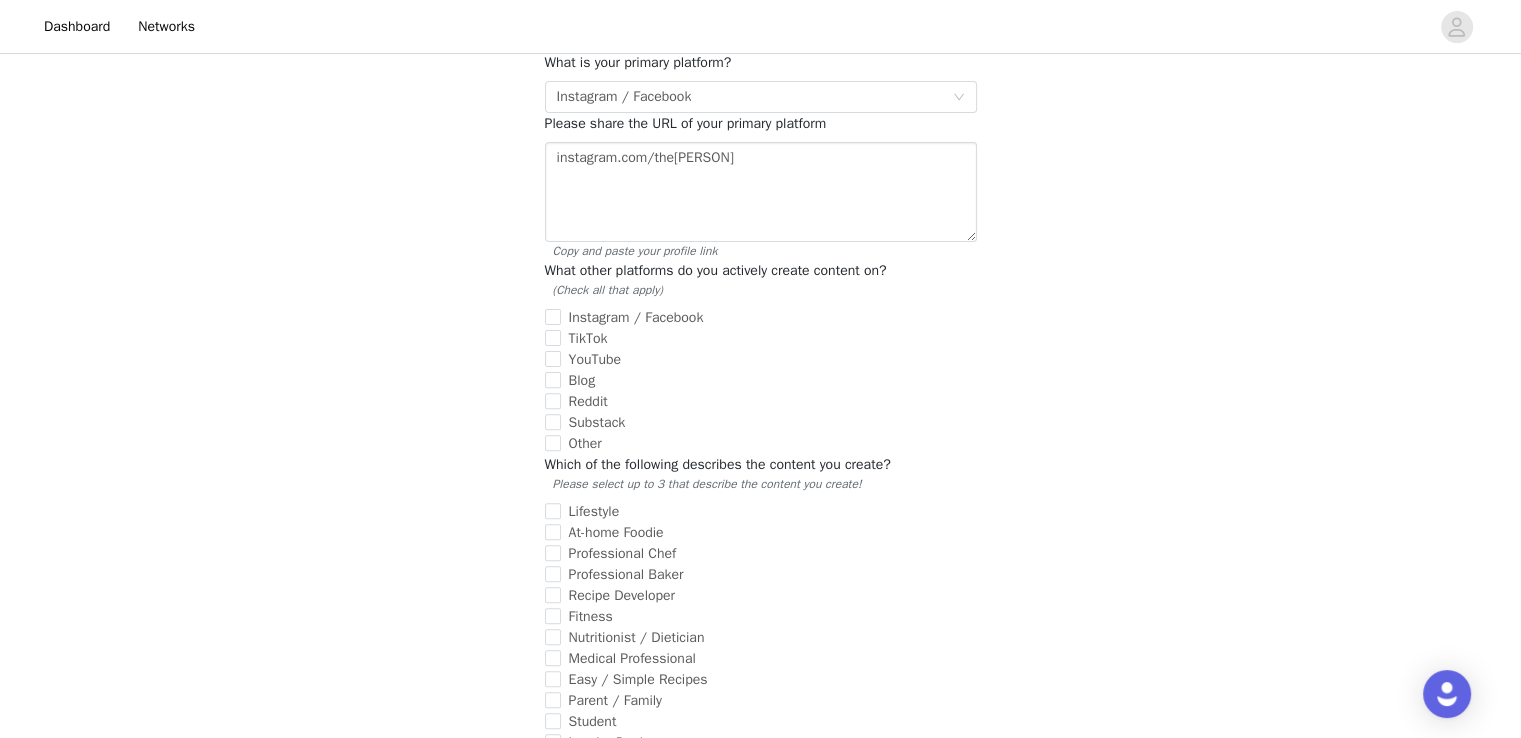 scroll, scrollTop: 592, scrollLeft: 0, axis: vertical 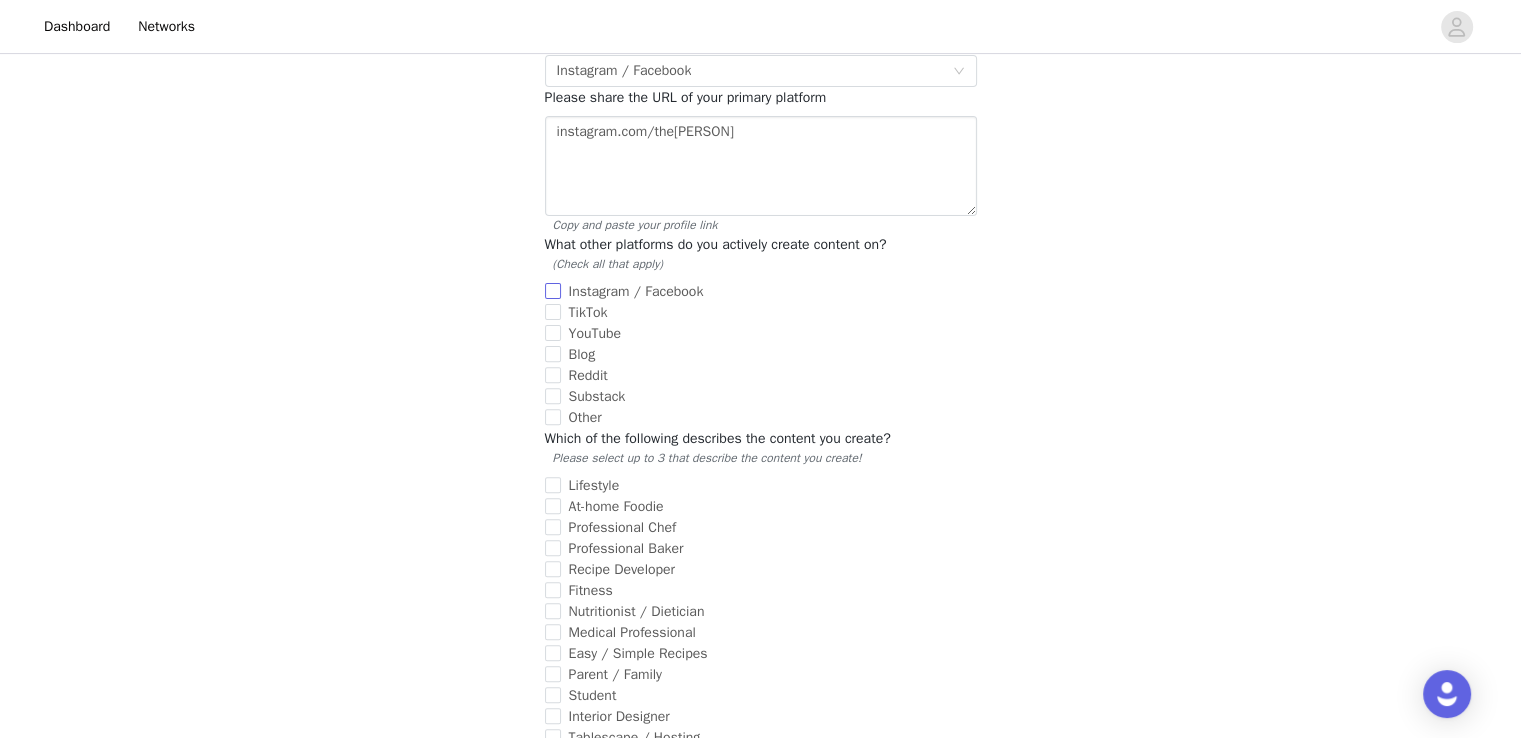 click on "Instagram / Facebook" at bounding box center [553, 291] 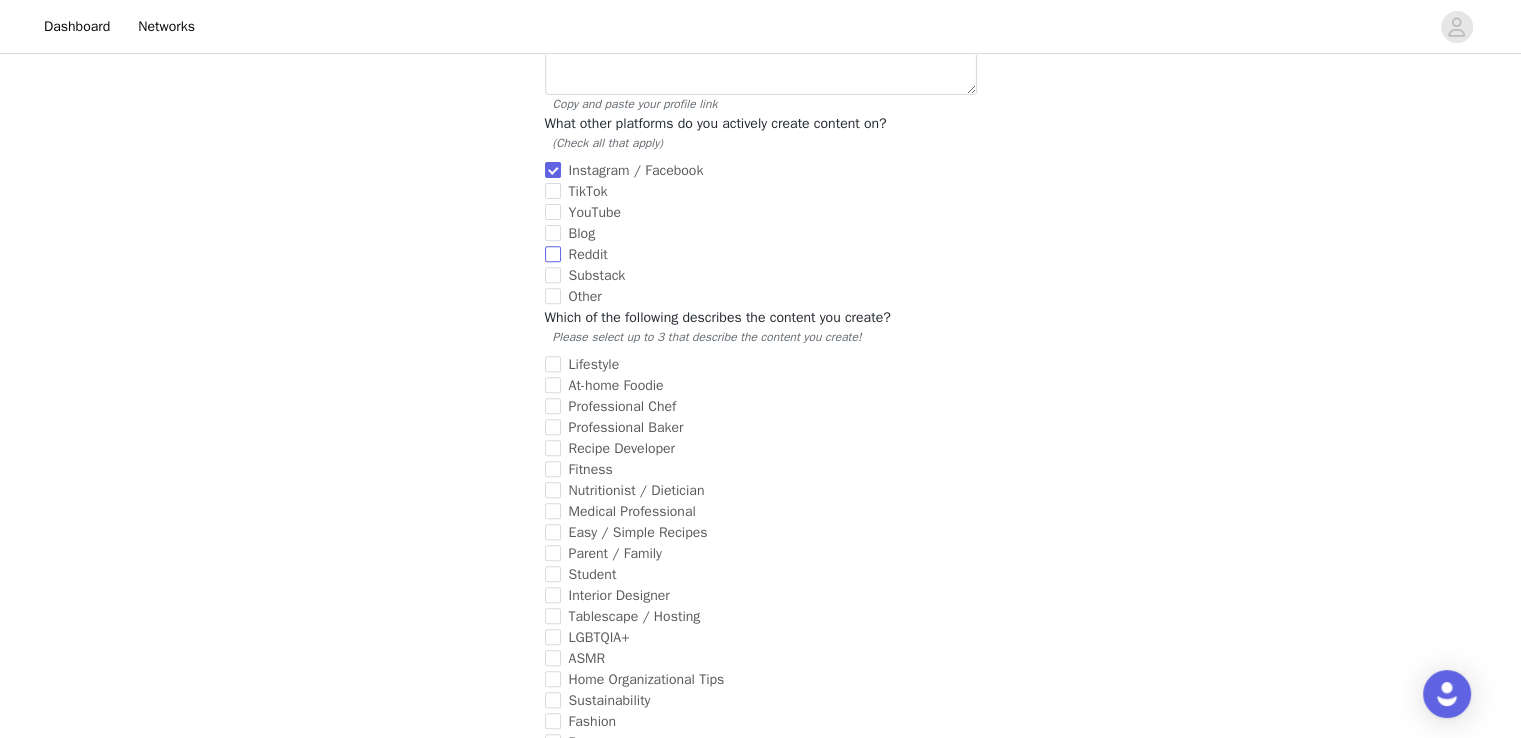 scroll, scrollTop: 798, scrollLeft: 0, axis: vertical 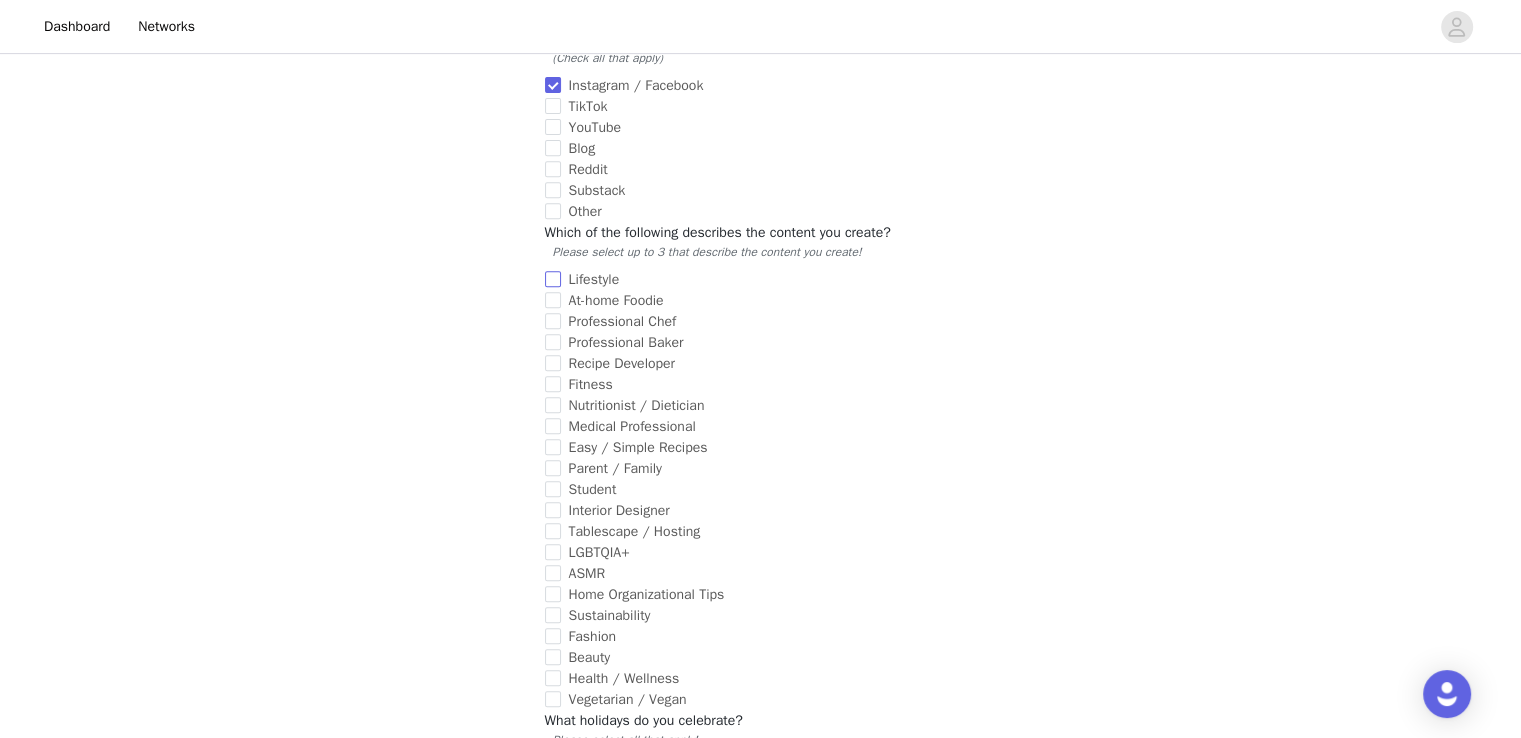 click on "Lifestyle" at bounding box center (553, 279) 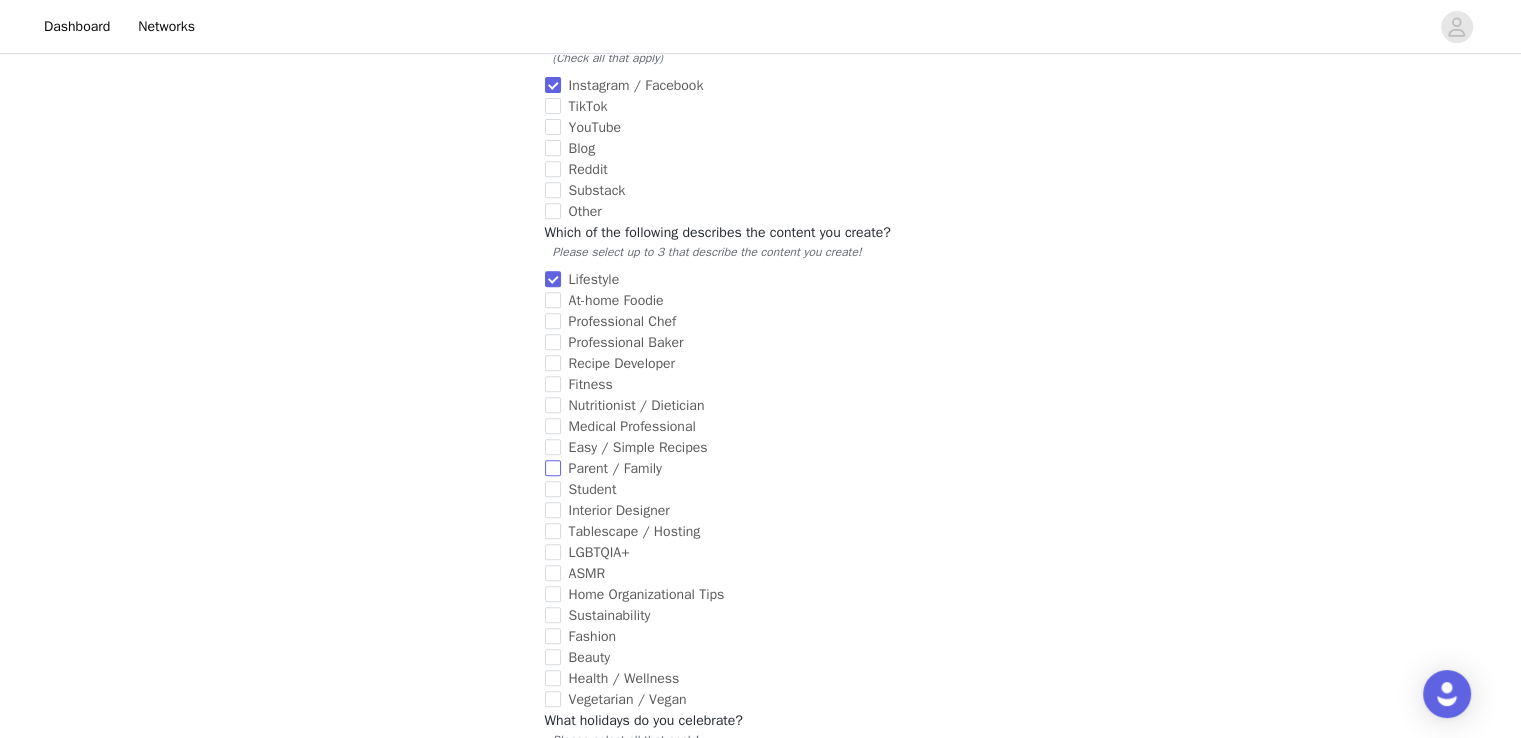 click on "Parent / Family" at bounding box center (553, 468) 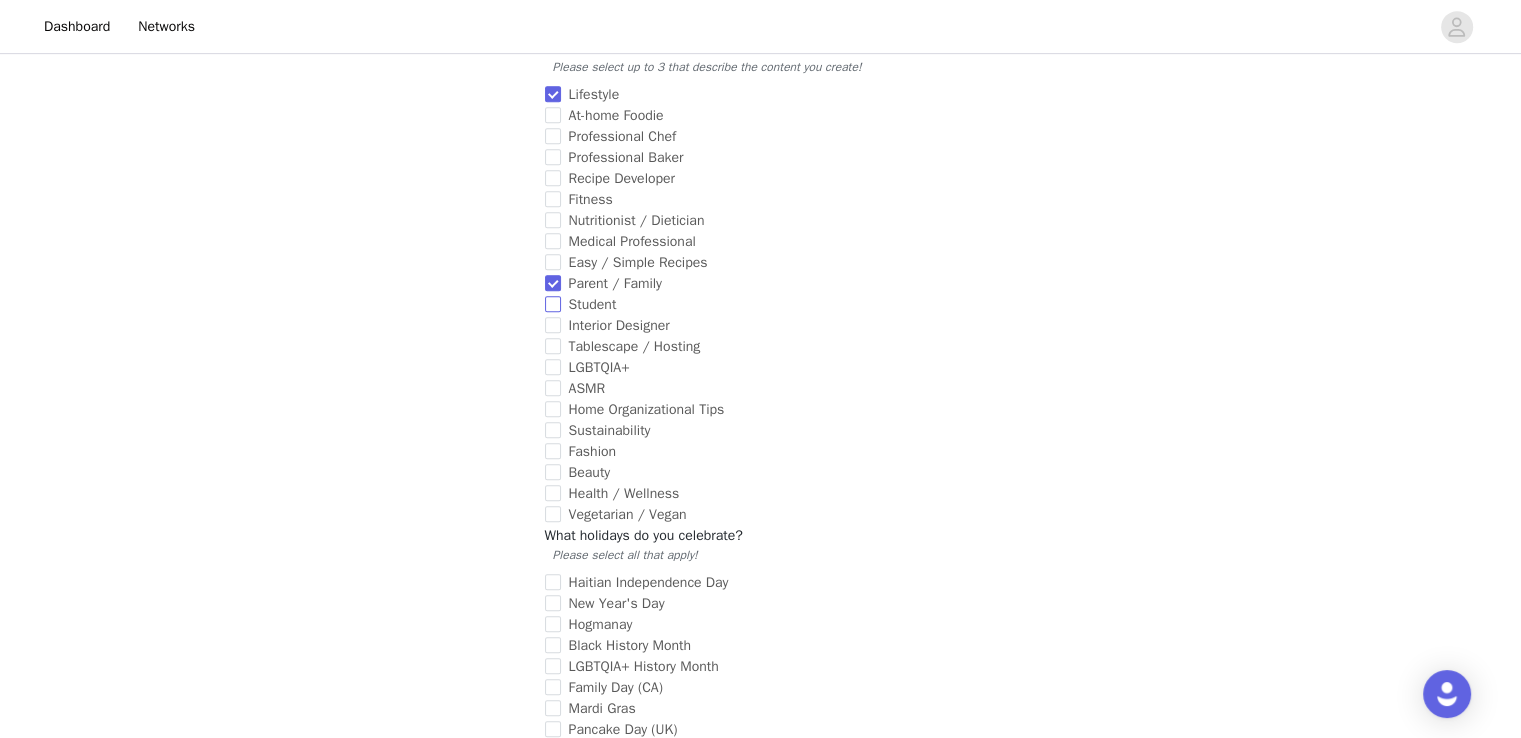 scroll, scrollTop: 985, scrollLeft: 0, axis: vertical 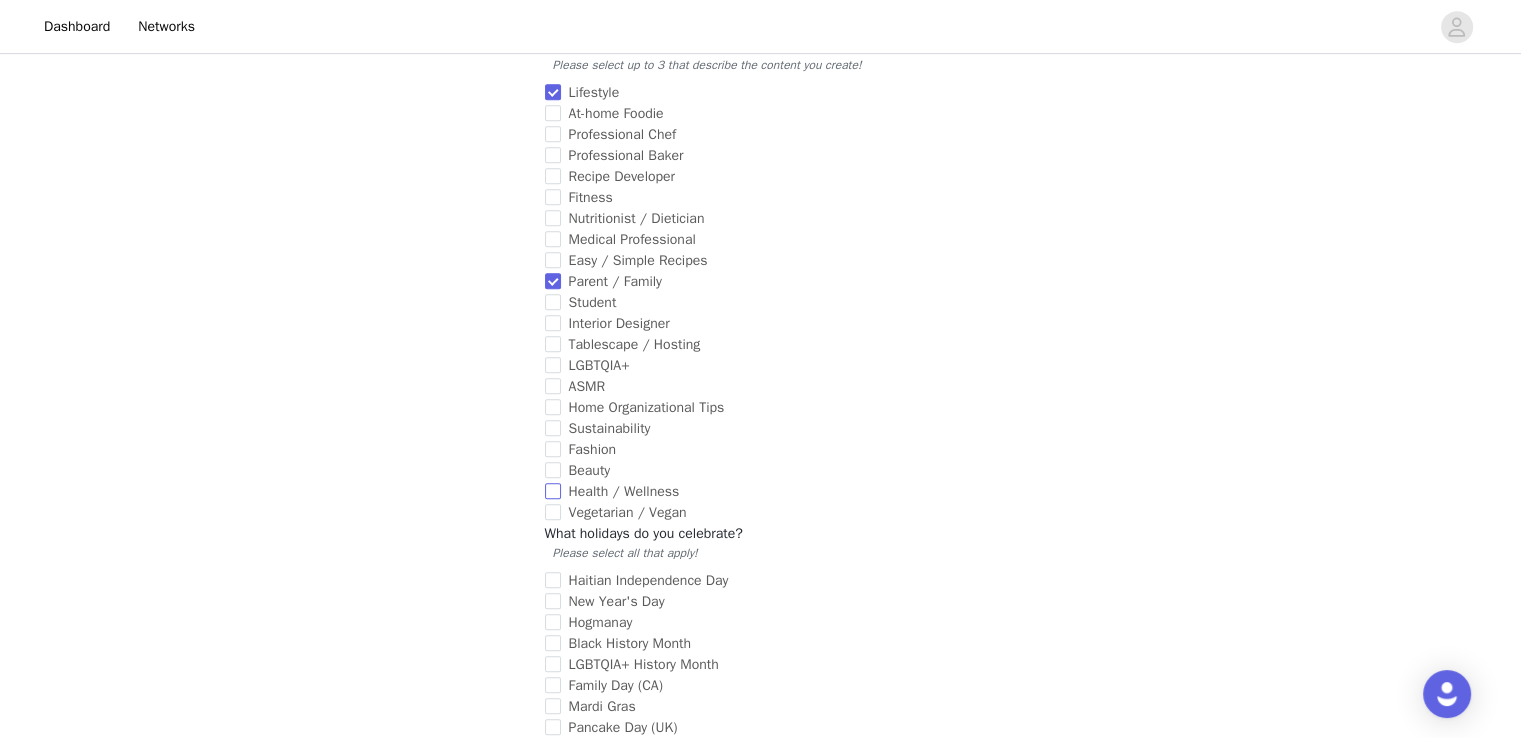 click on "Health / Wellness" at bounding box center (553, 491) 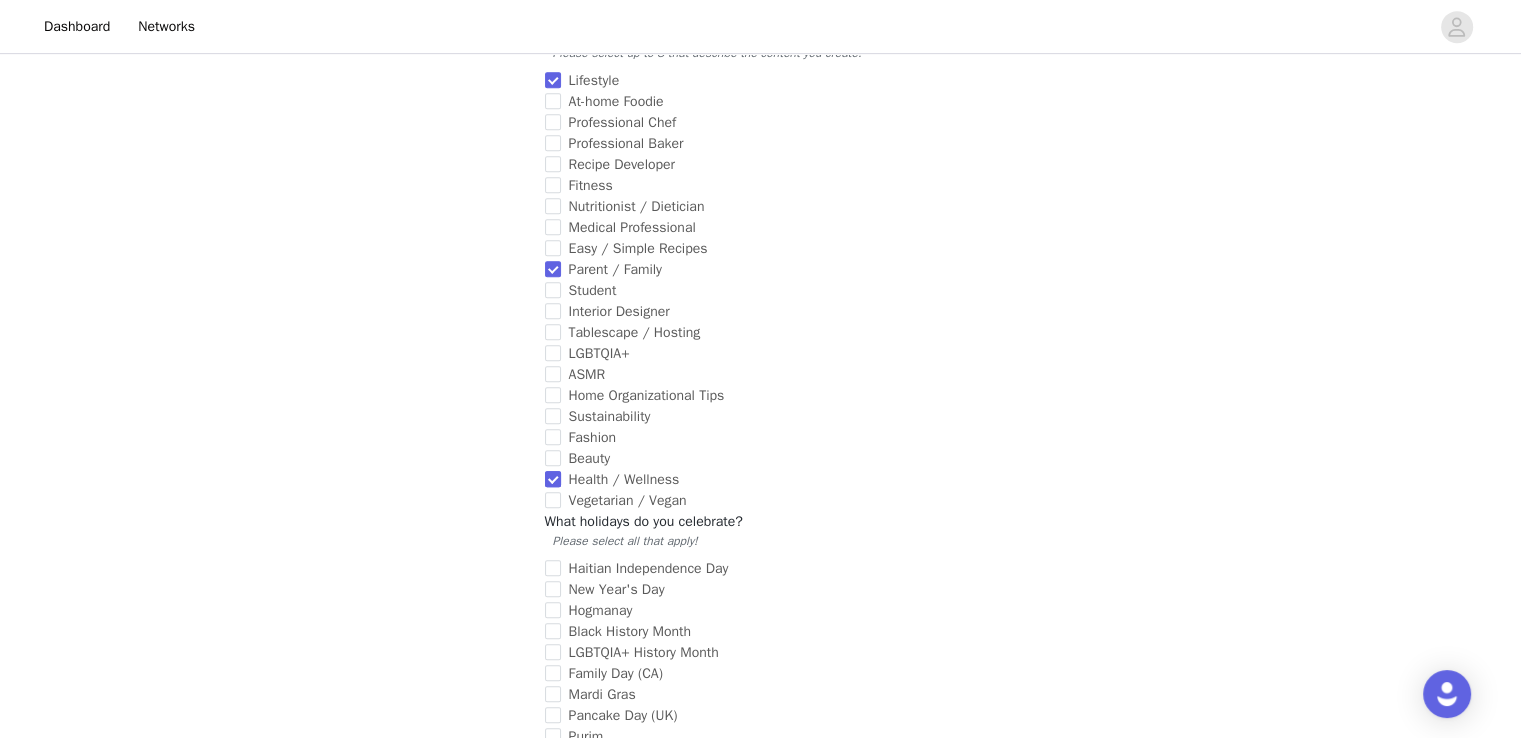 scroll, scrollTop: 999, scrollLeft: 0, axis: vertical 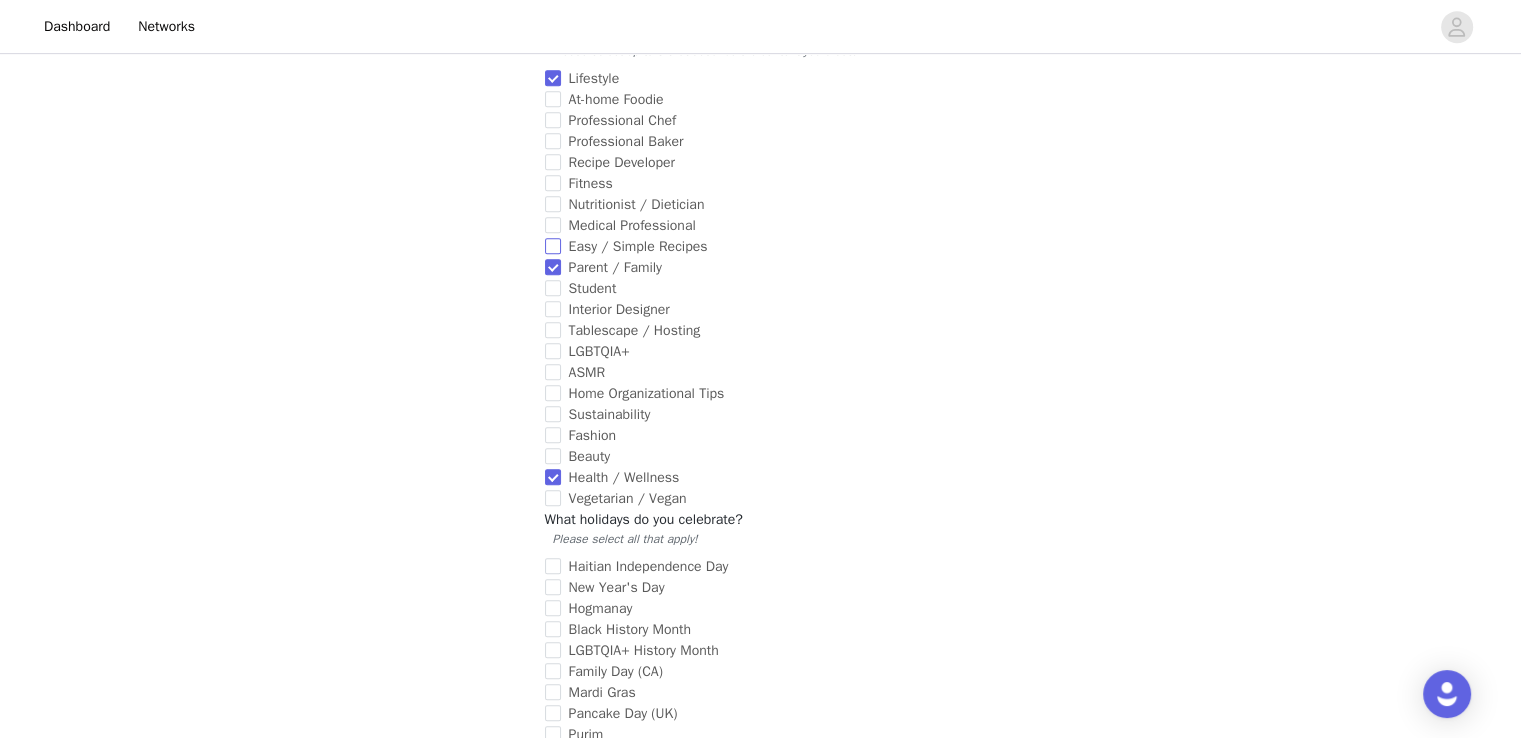 click on "Easy / Simple Recipes" at bounding box center (553, 246) 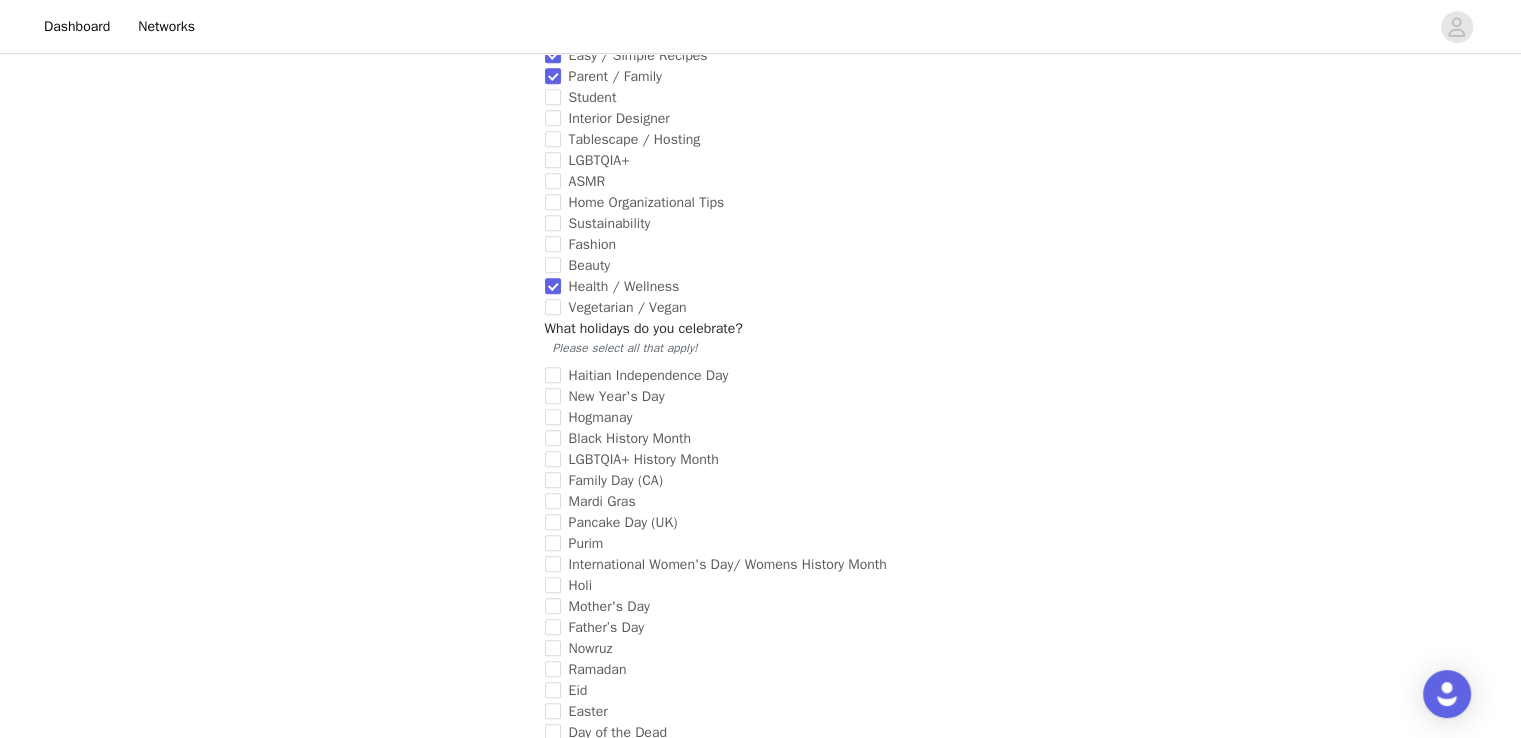 scroll, scrollTop: 1194, scrollLeft: 0, axis: vertical 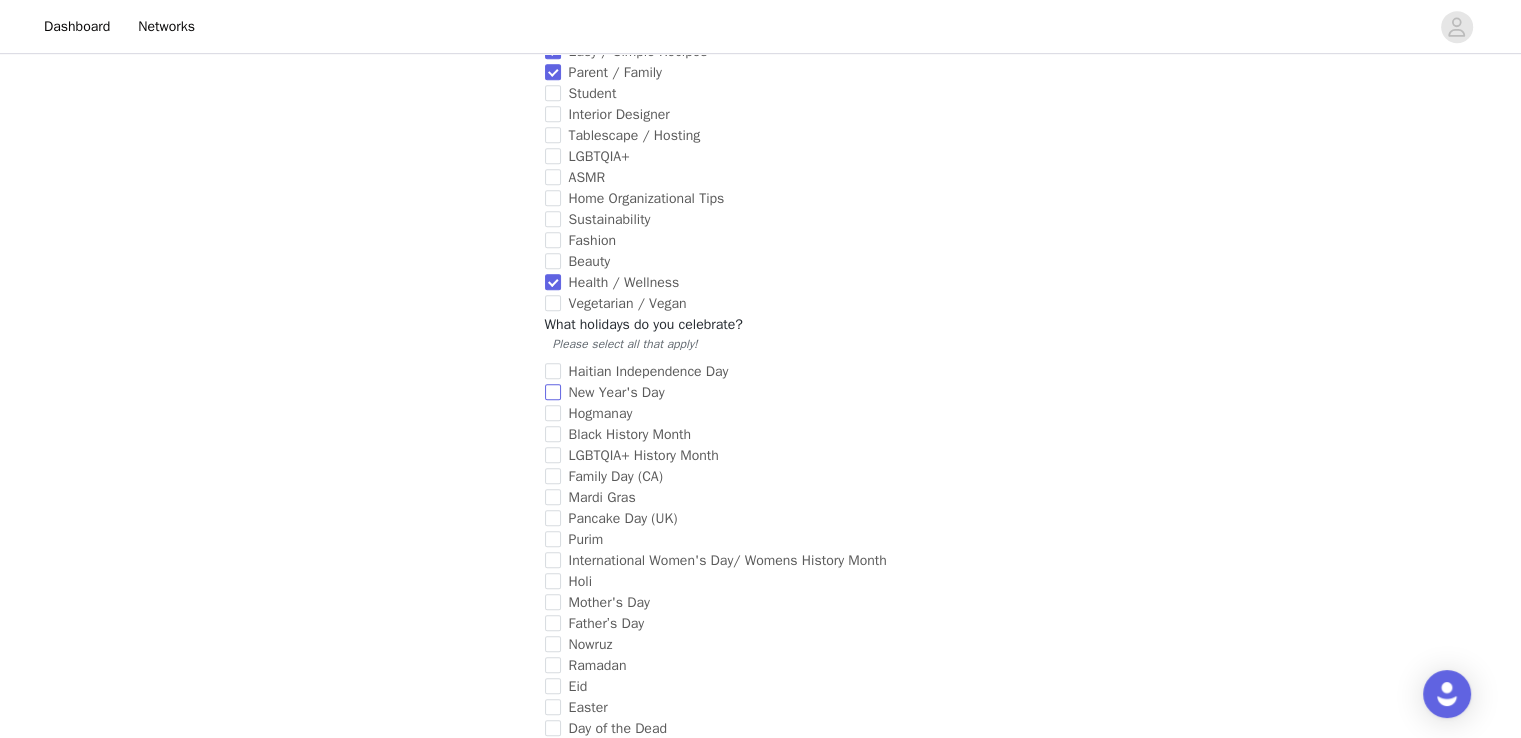click on "New Year's Day" at bounding box center [553, 392] 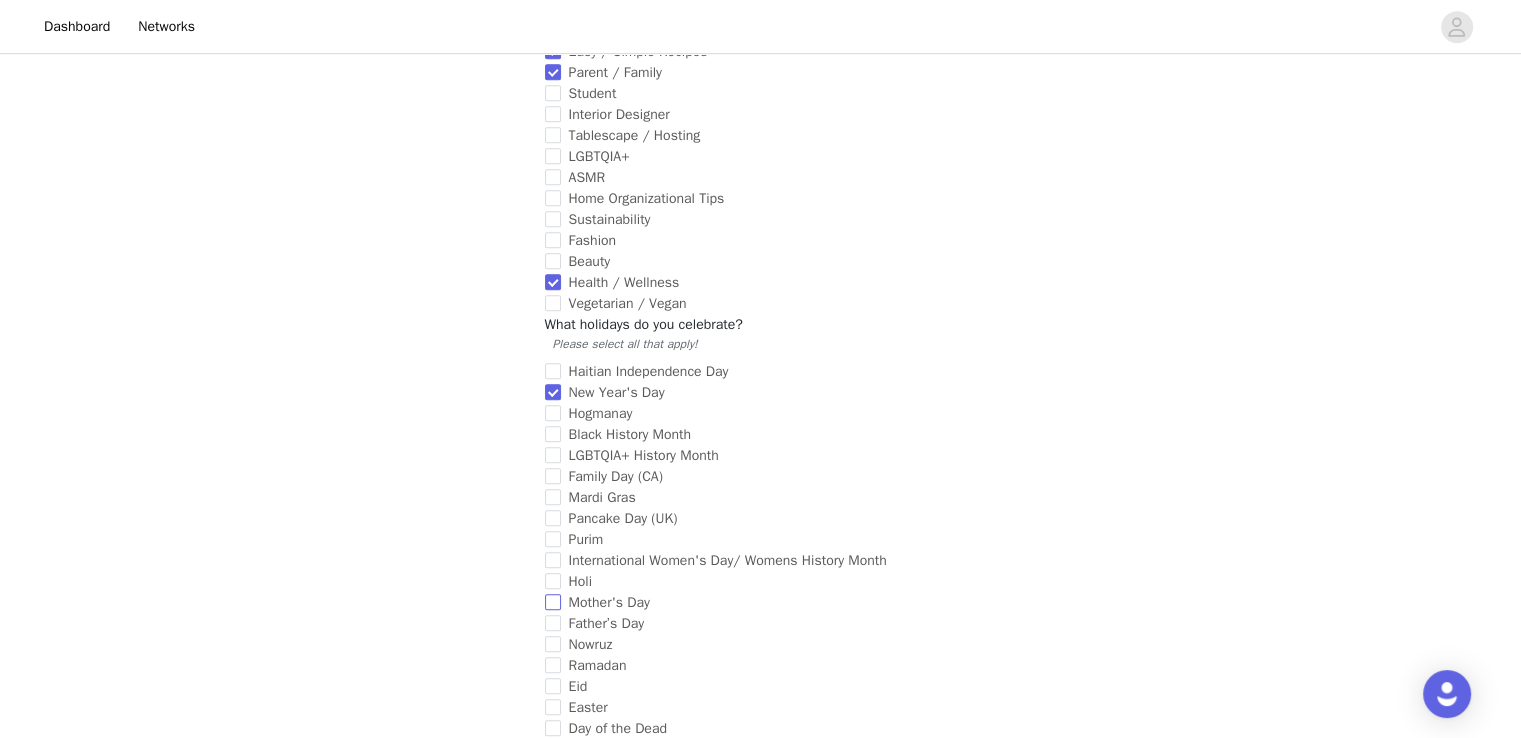 click on "Mother's Day" at bounding box center (553, 602) 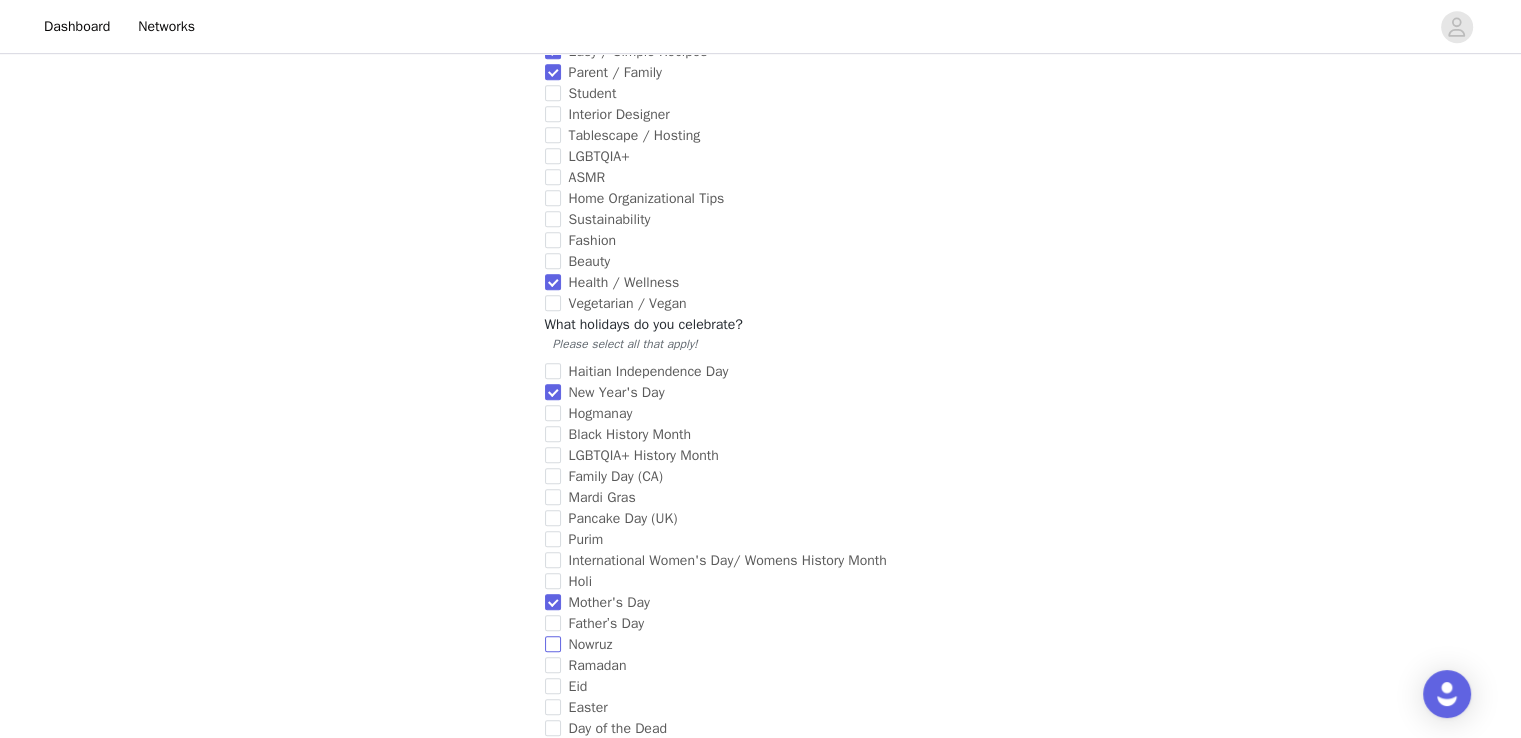 click on "Nowruz" at bounding box center [757, 644] 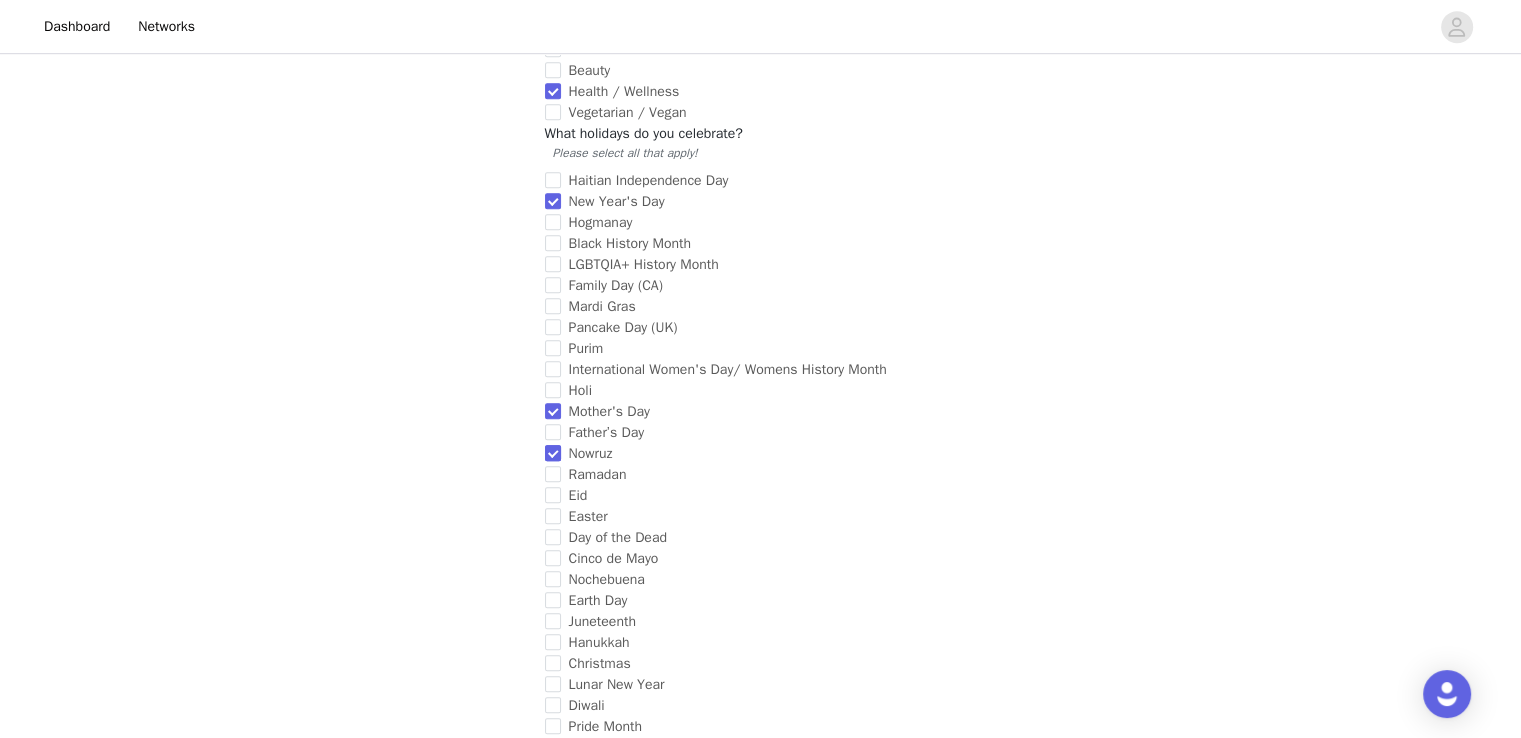 scroll, scrollTop: 1415, scrollLeft: 0, axis: vertical 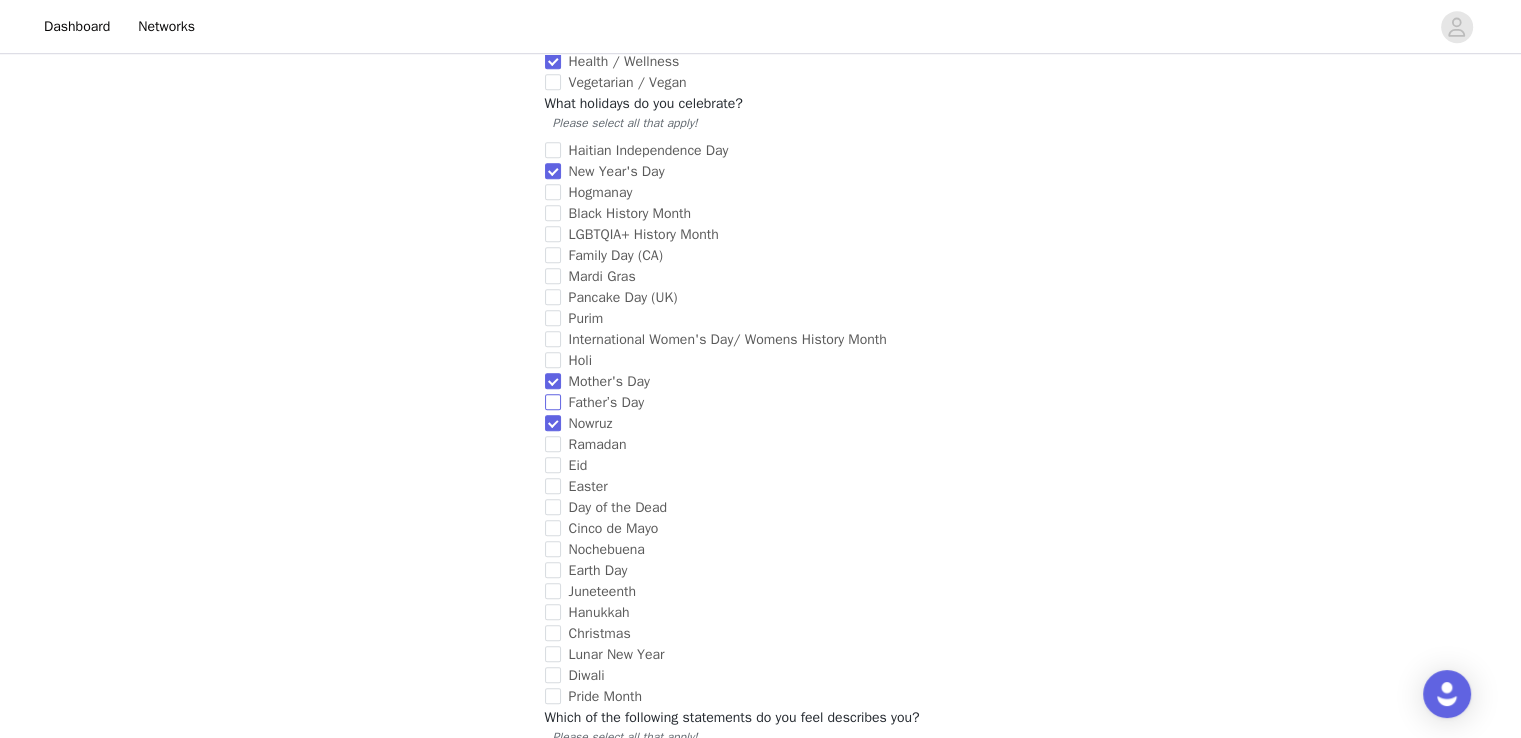 click on "Father’s Day" at bounding box center (757, 402) 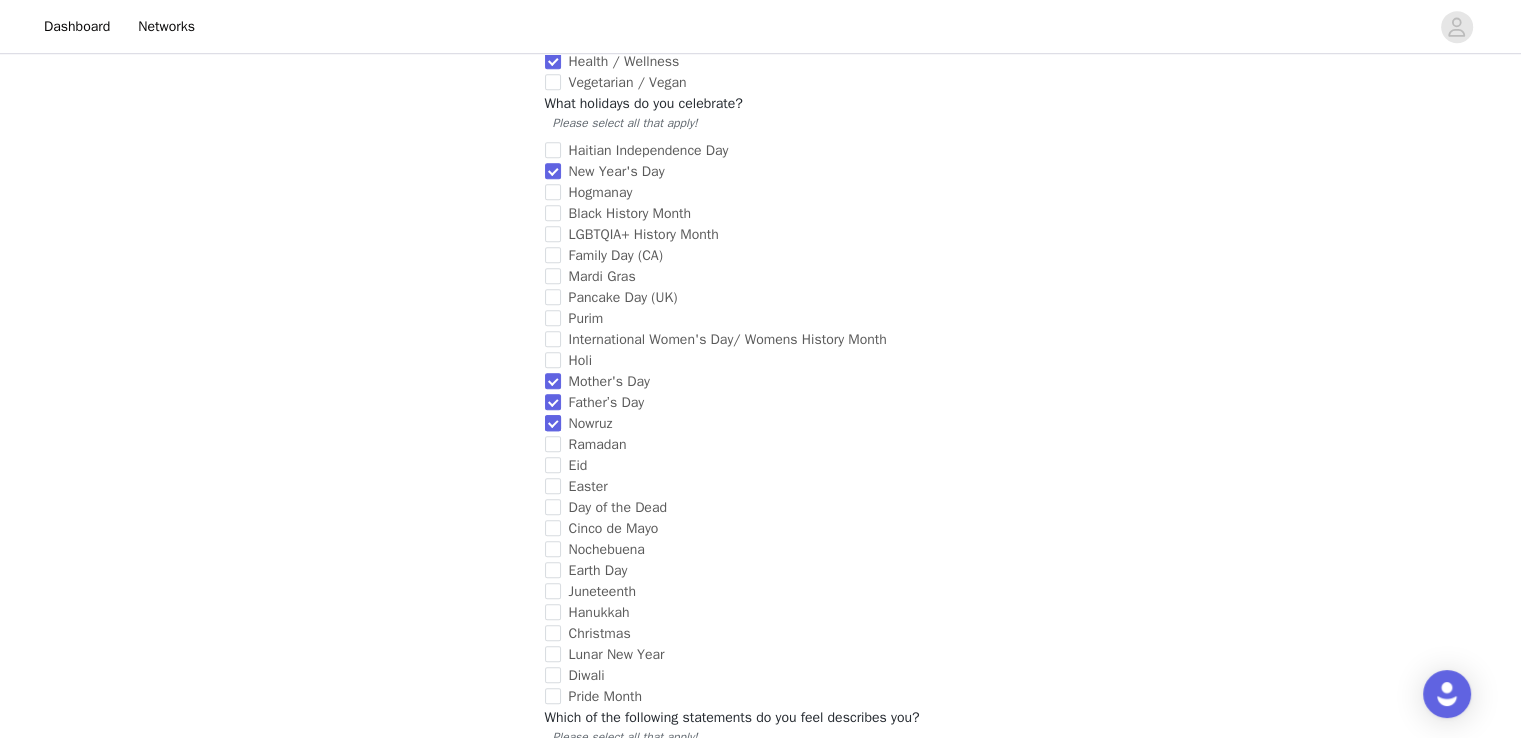 click on "Nowruz" at bounding box center [553, 423] 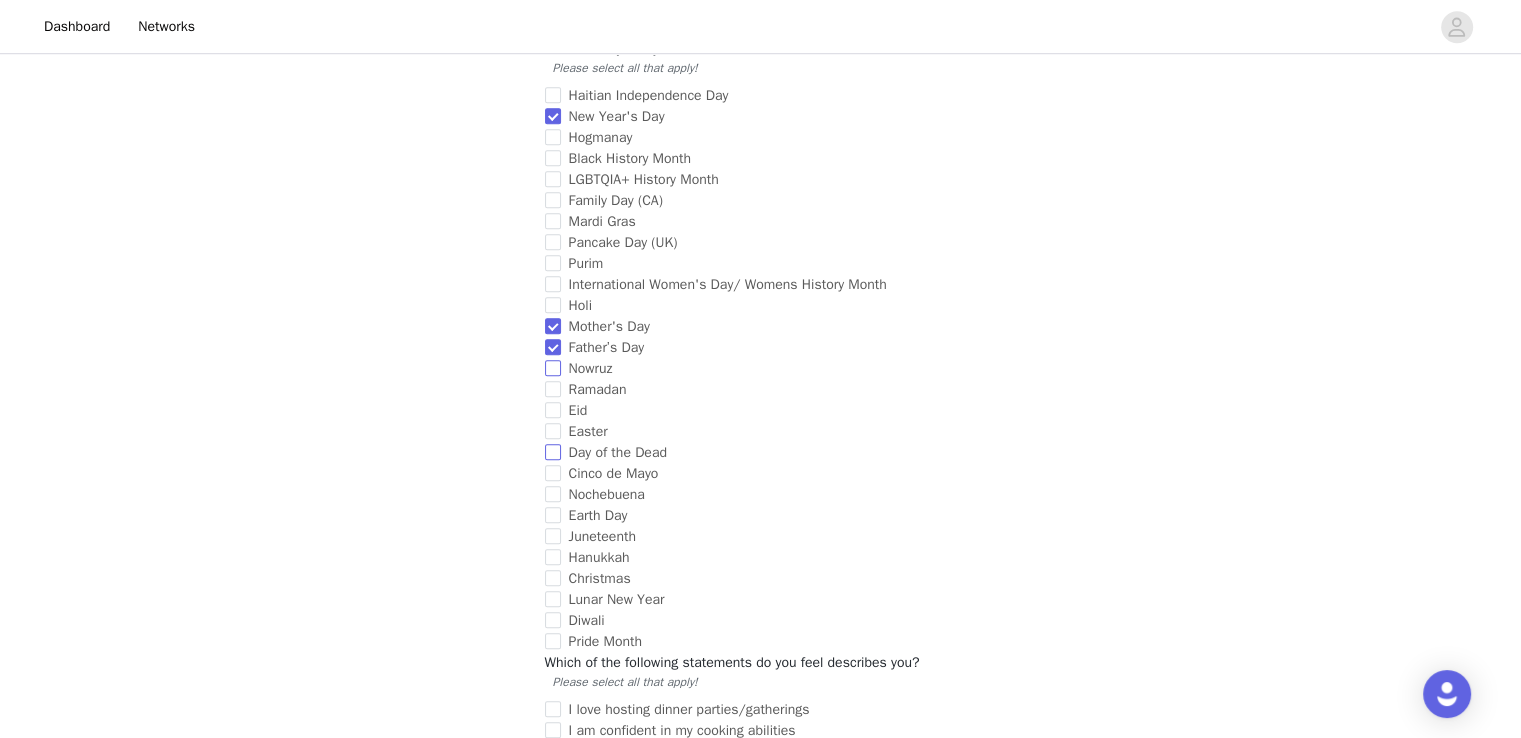 scroll, scrollTop: 1496, scrollLeft: 0, axis: vertical 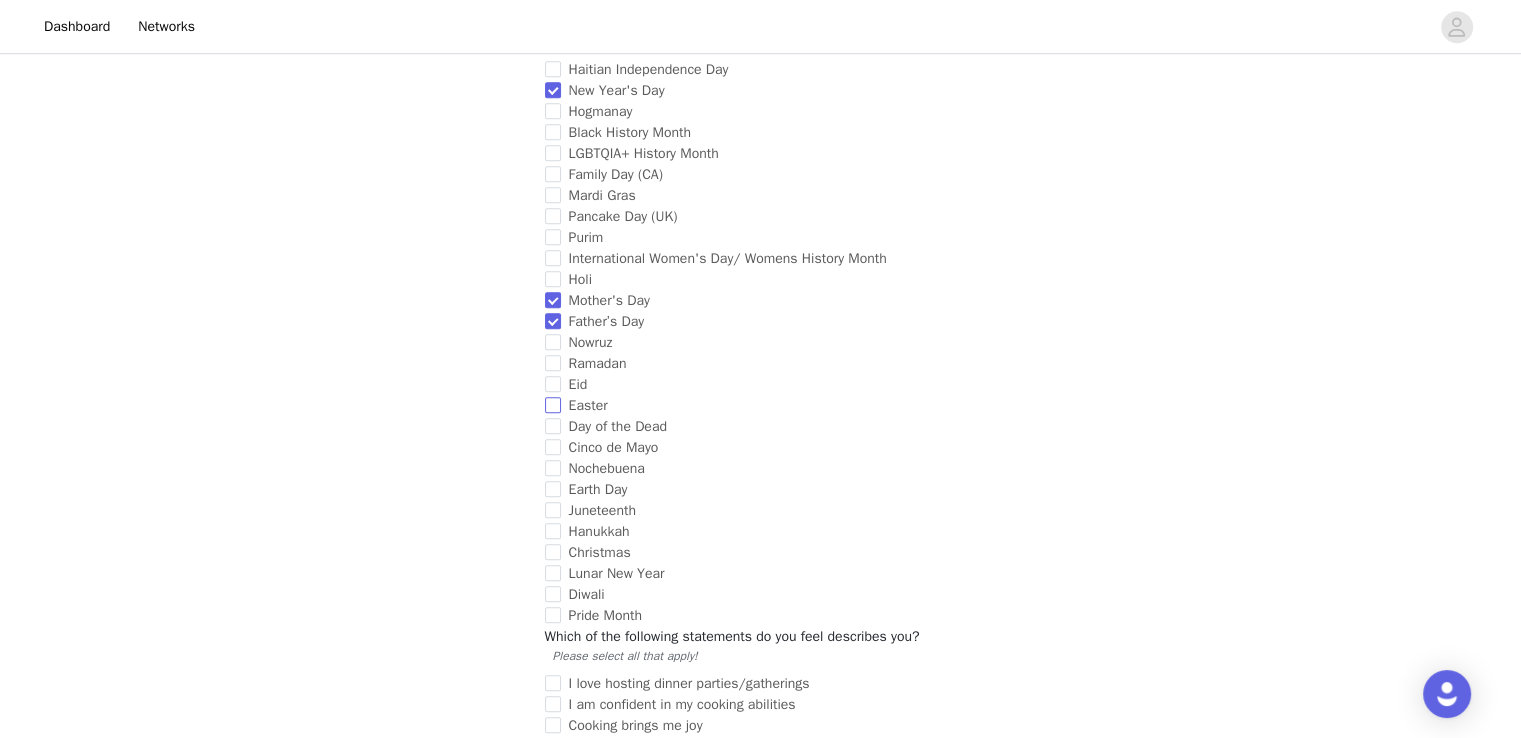click on "Easter" at bounding box center [553, 405] 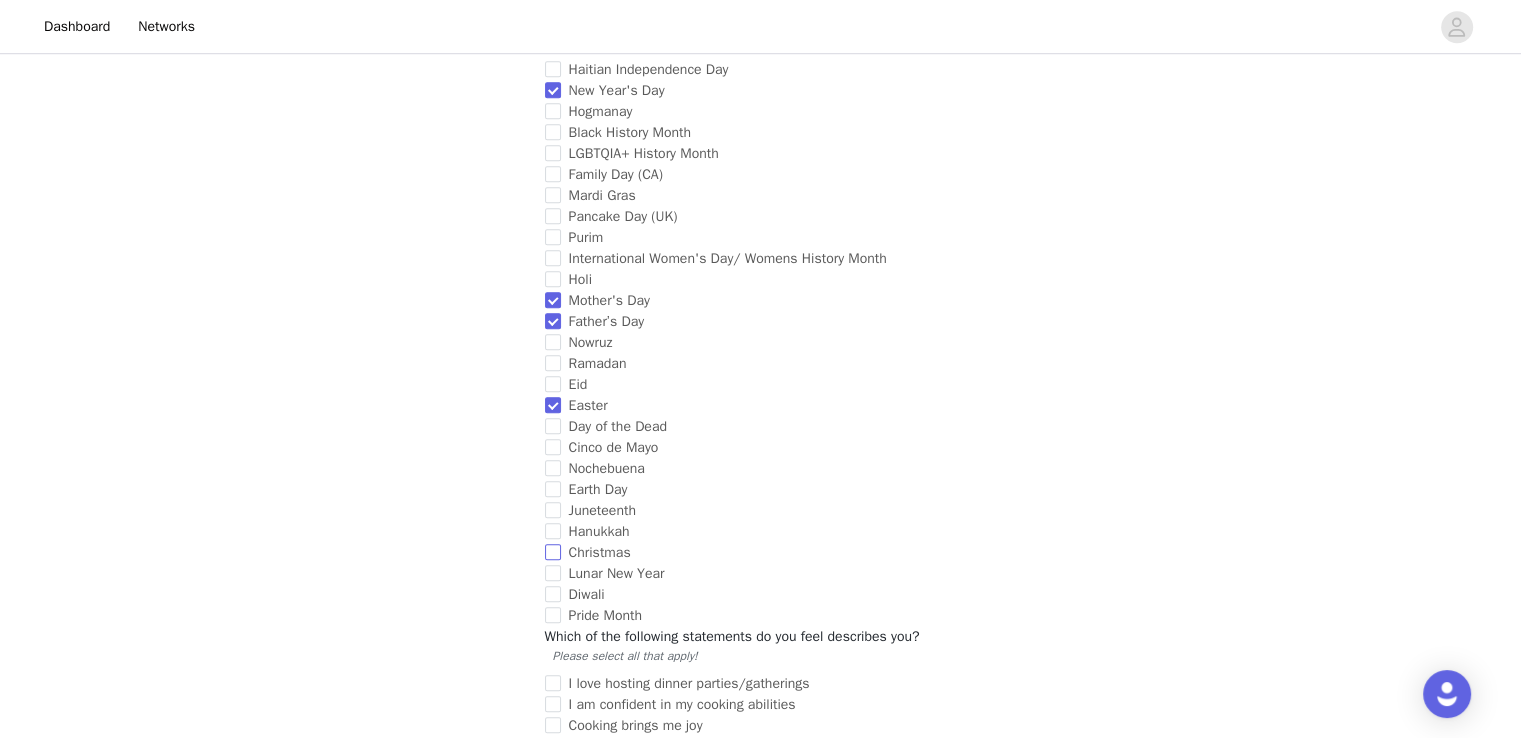 click on "Christmas" at bounding box center [553, 552] 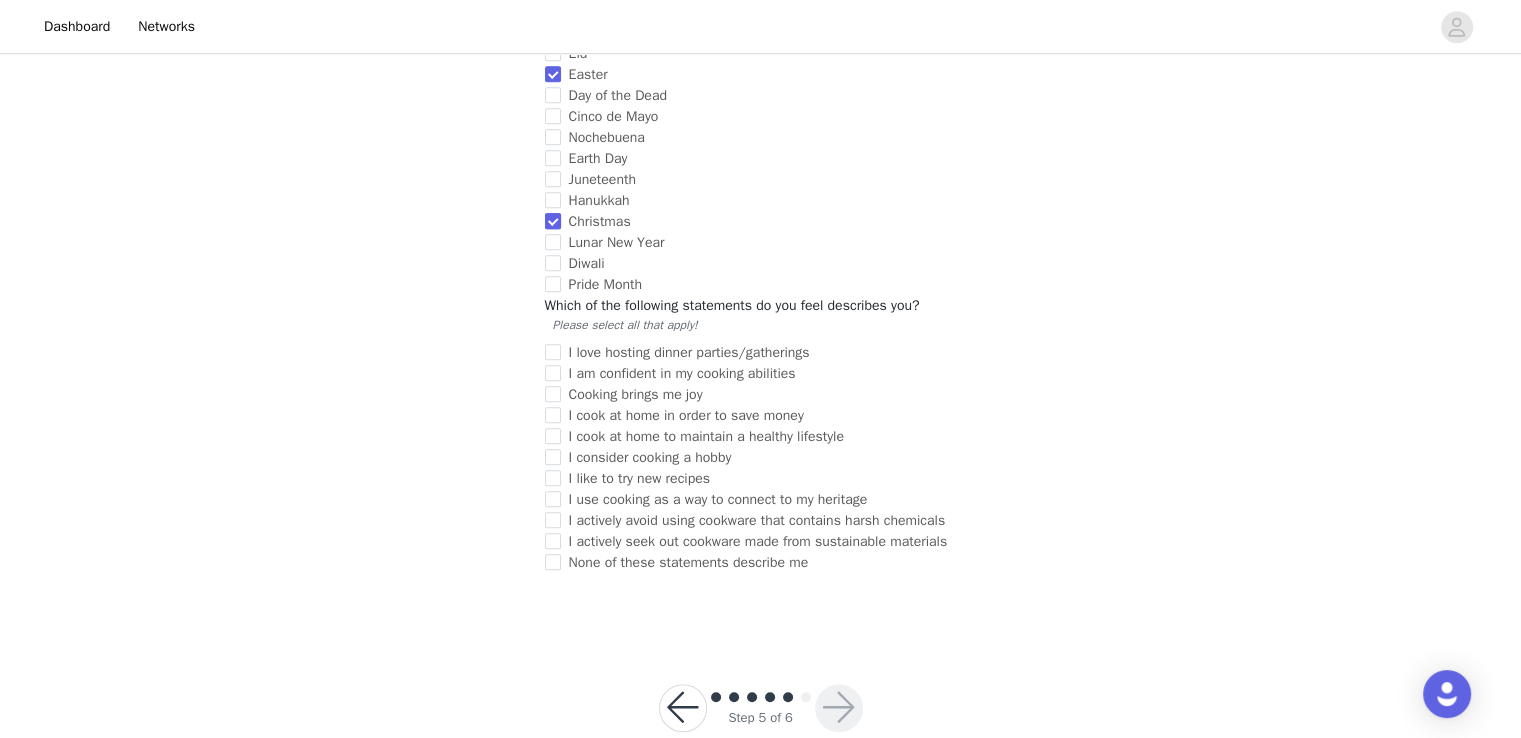 scroll, scrollTop: 1833, scrollLeft: 0, axis: vertical 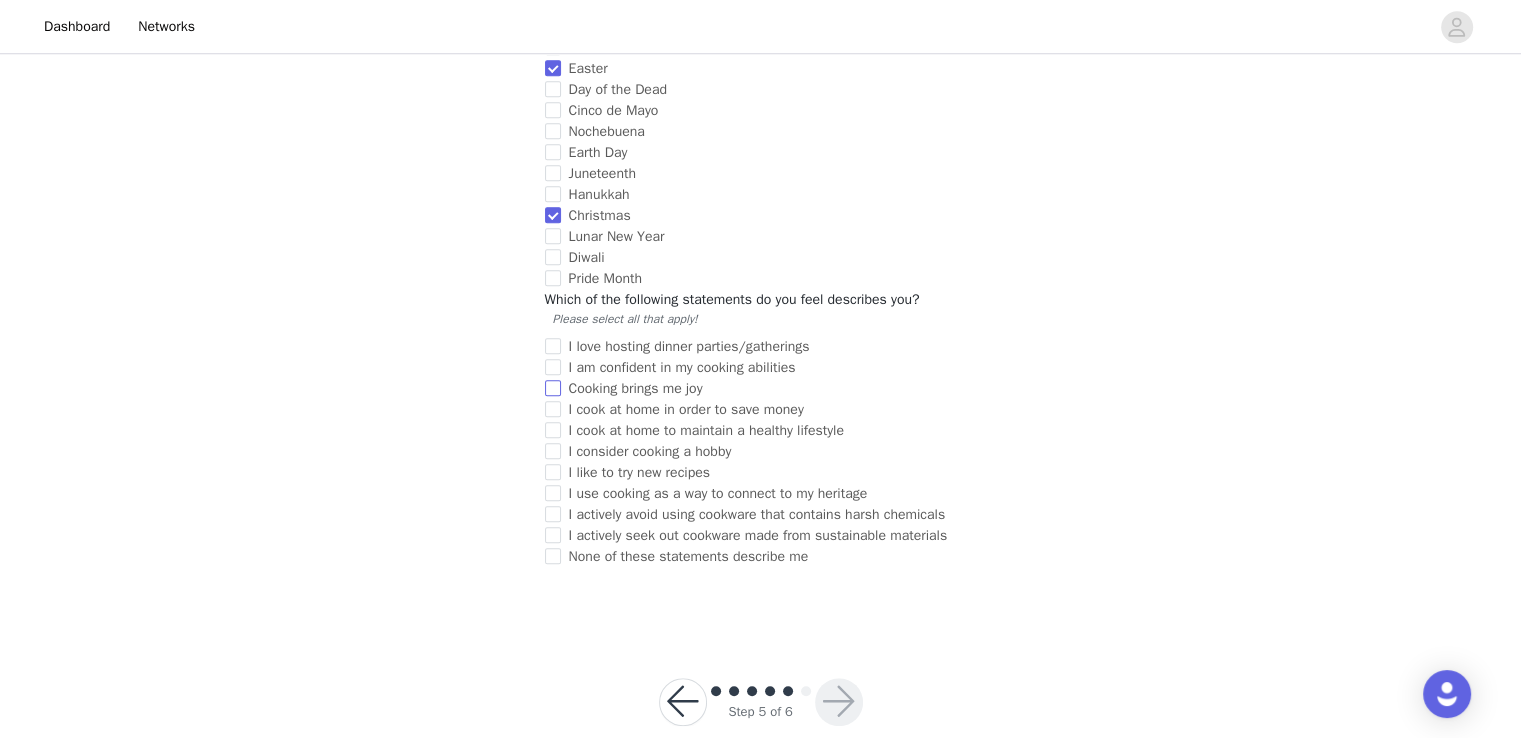 click on "Cooking brings me joy" at bounding box center (553, 388) 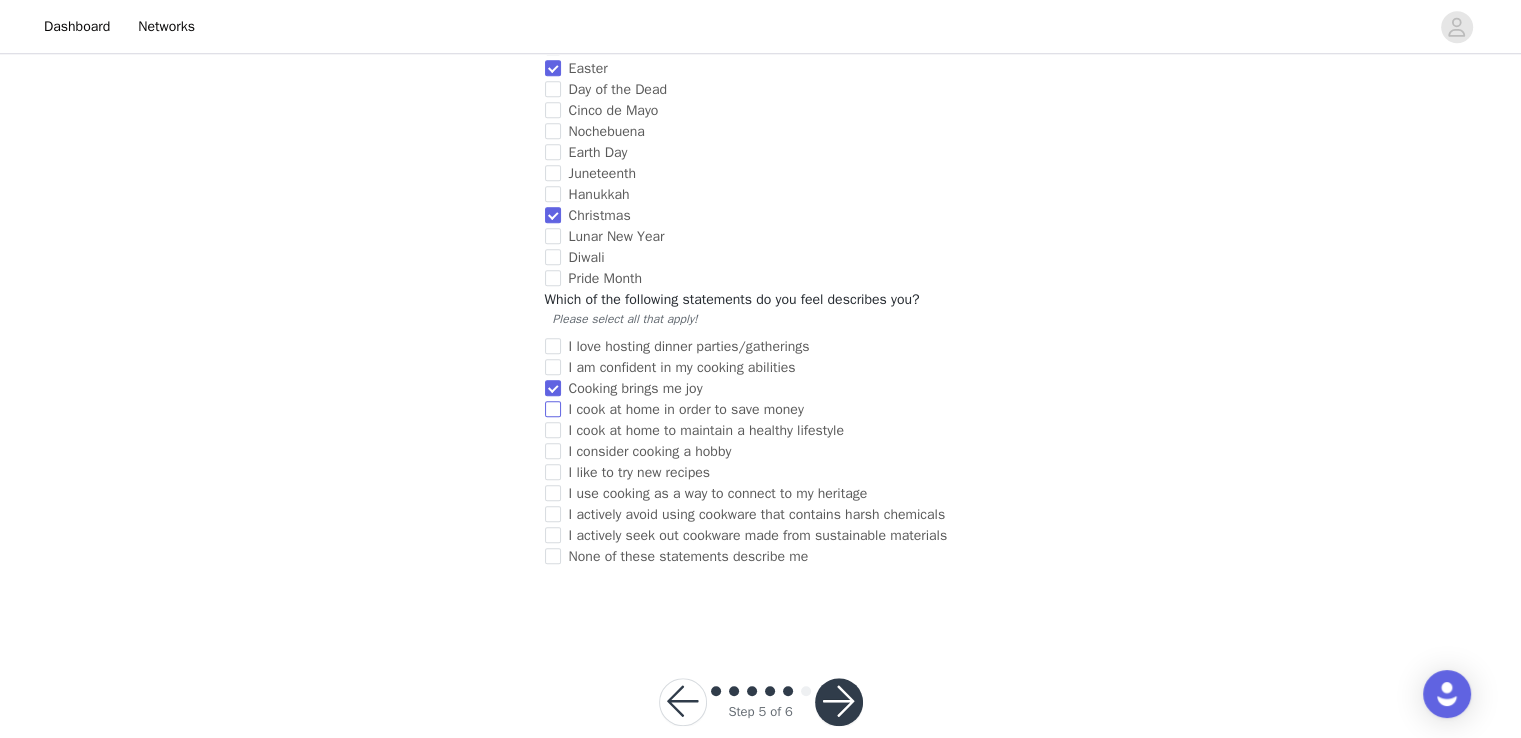 click on "I cook at home in order to save money" at bounding box center (553, 409) 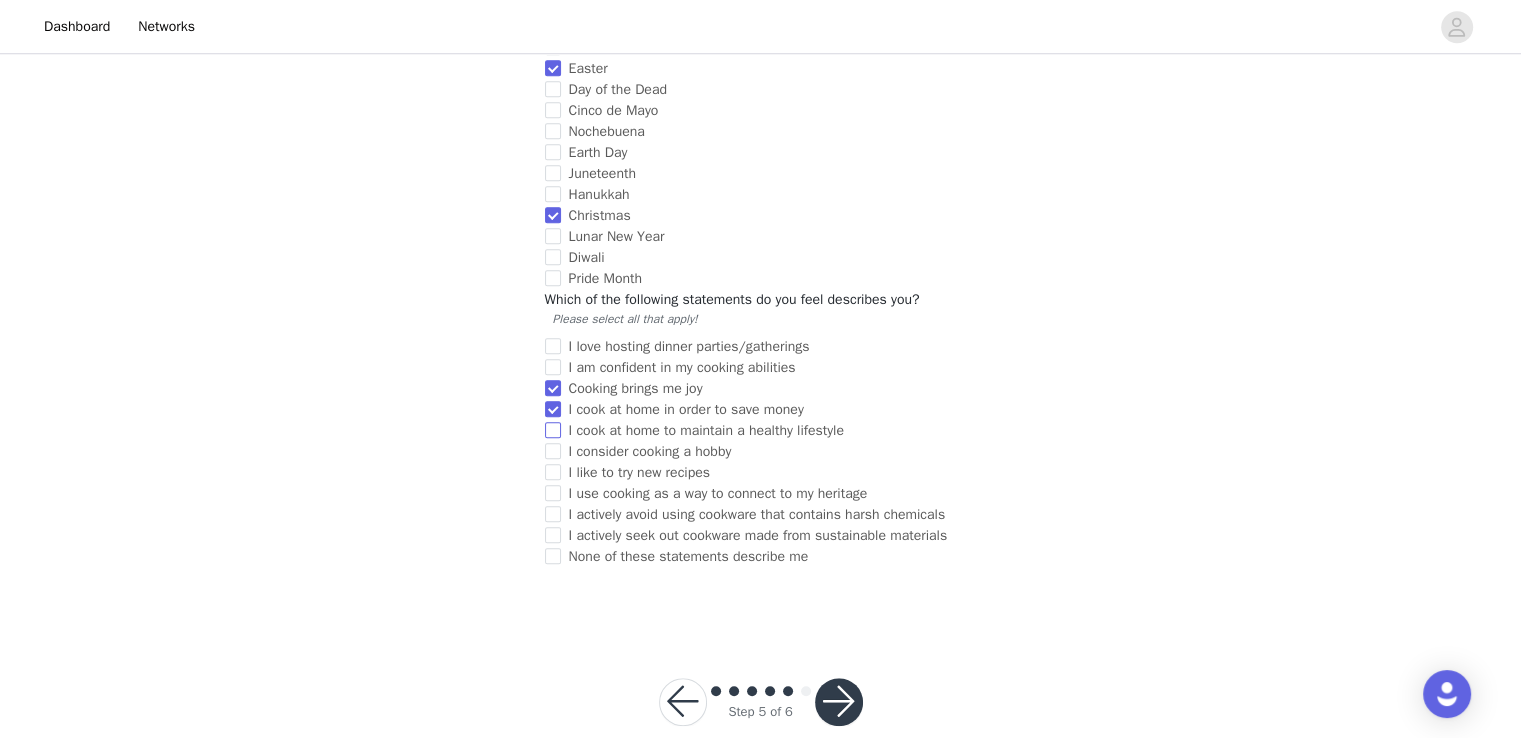 click on "I cook at home to maintain a healthy lifestyle" at bounding box center [553, 430] 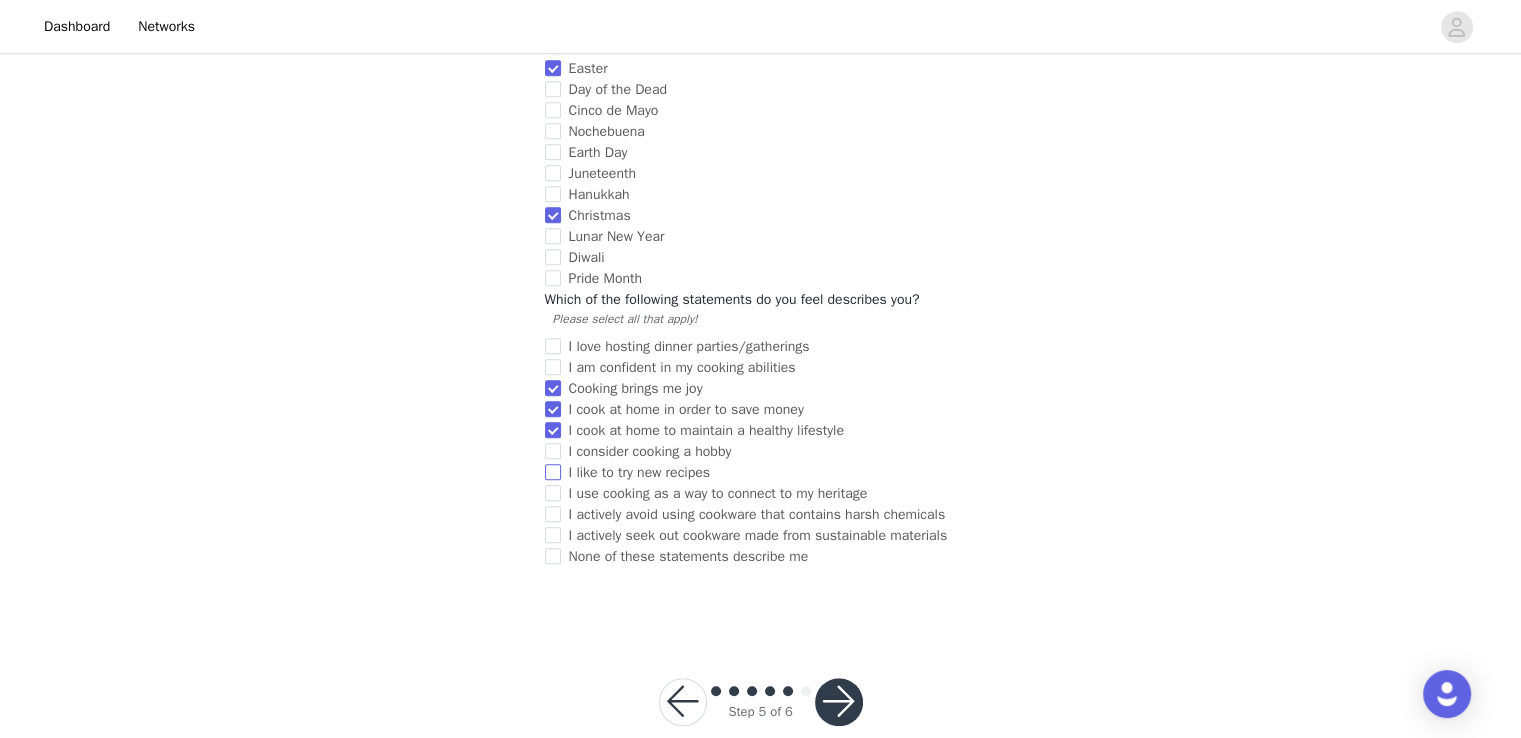 click on "I like to try new recipes" at bounding box center [553, 472] 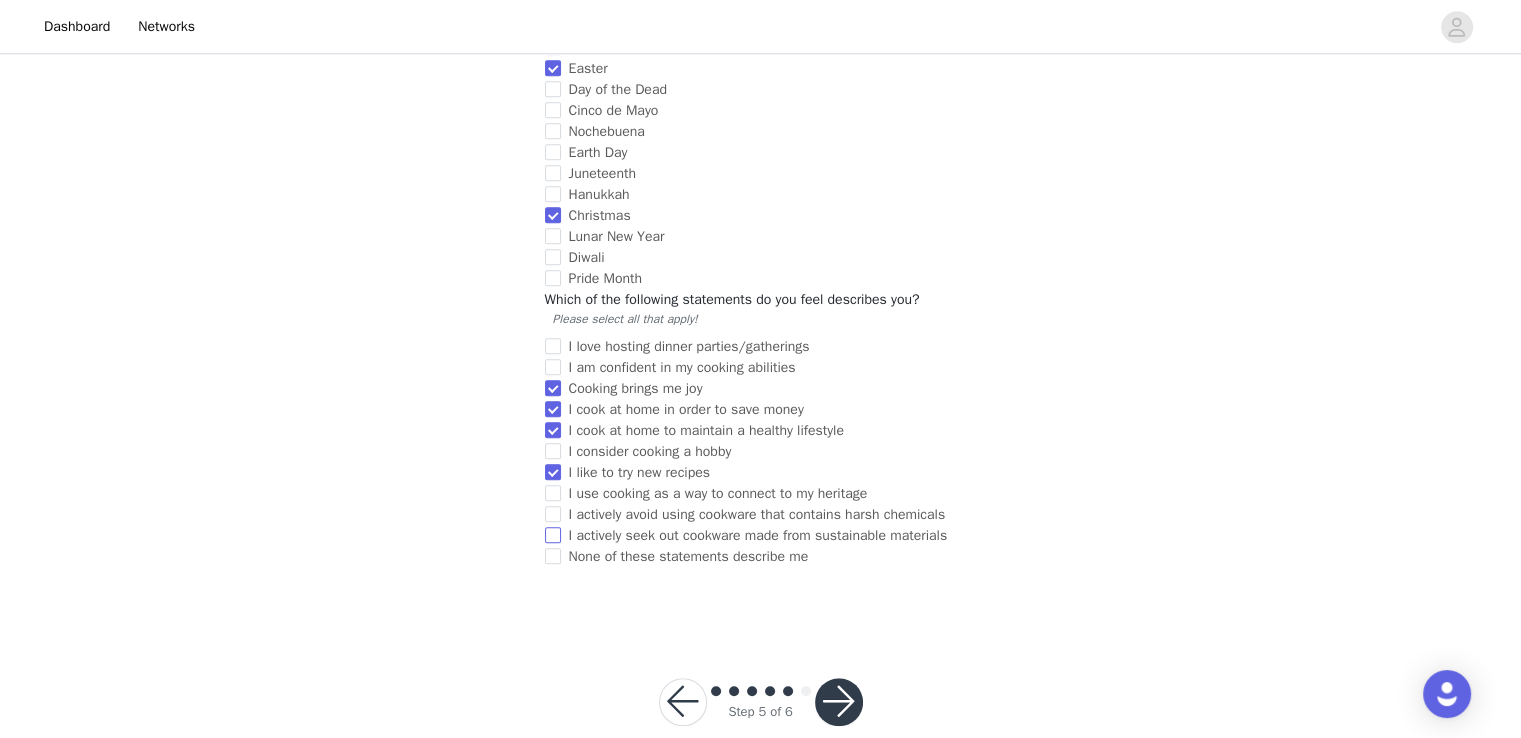 click on "I actively seek out cookware made from sustainable materials" at bounding box center [553, 535] 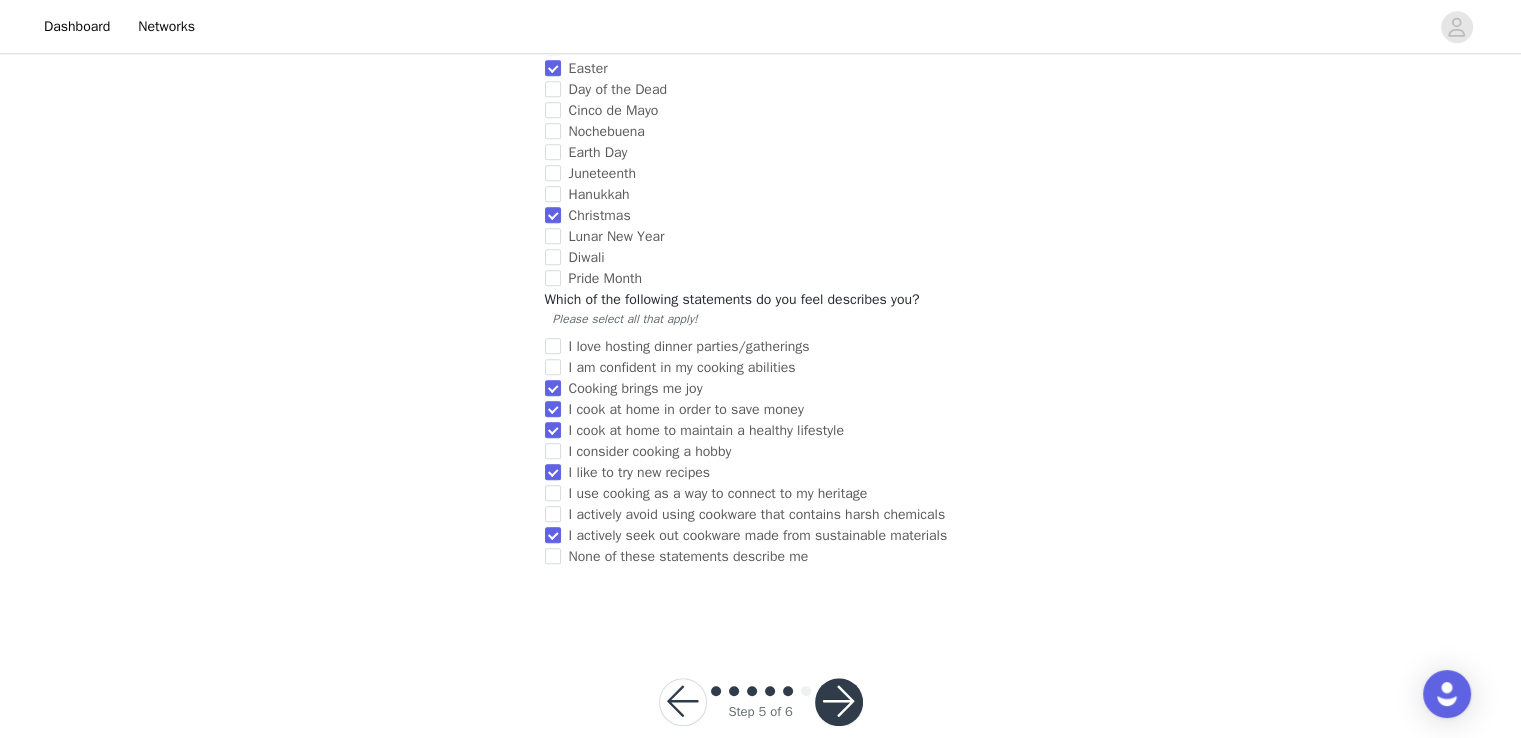 click at bounding box center [839, 702] 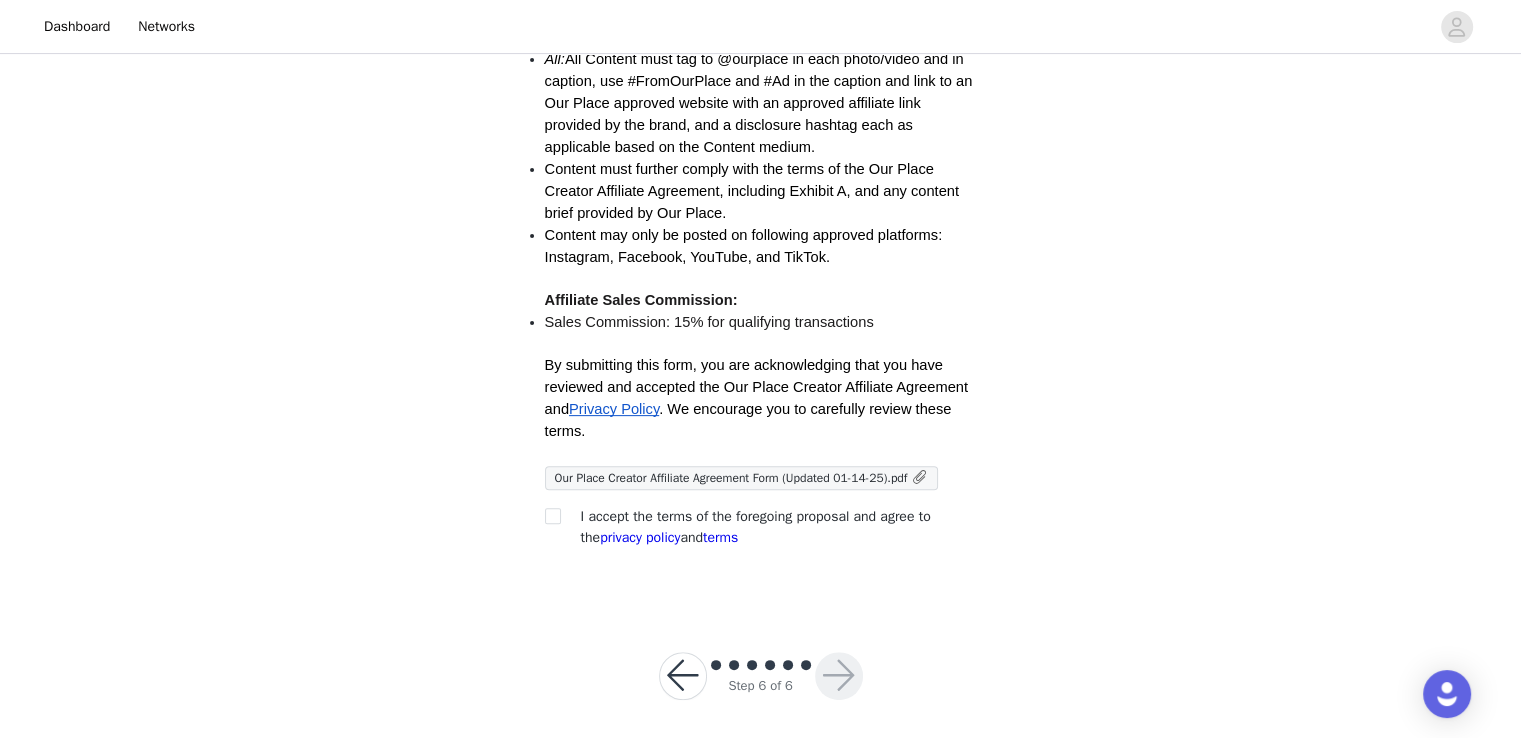 scroll, scrollTop: 558, scrollLeft: 0, axis: vertical 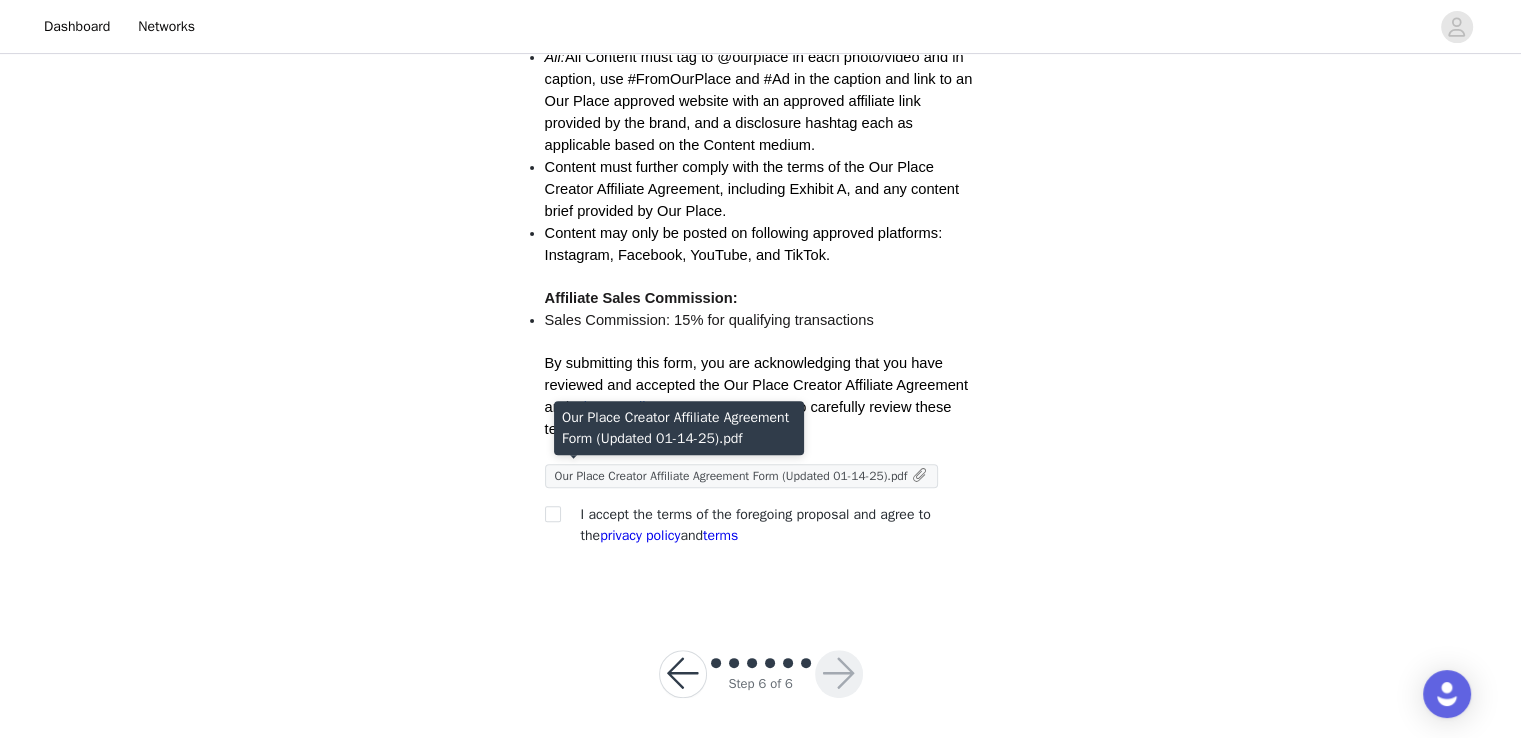 click on "Our Place Creator Affiliate Agreement Form (Updated 01-14-25).pdf" at bounding box center (731, 476) 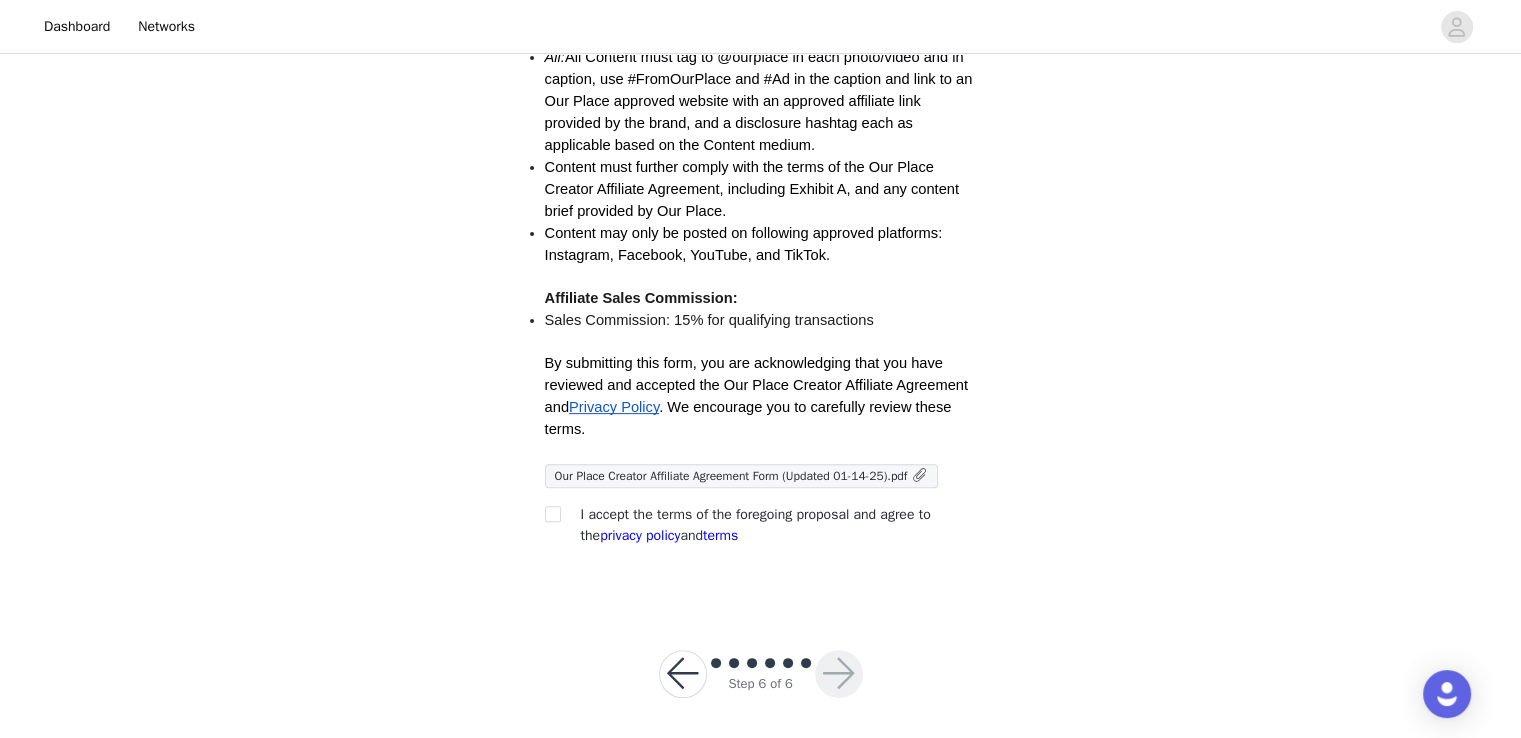 click at bounding box center (559, 514) 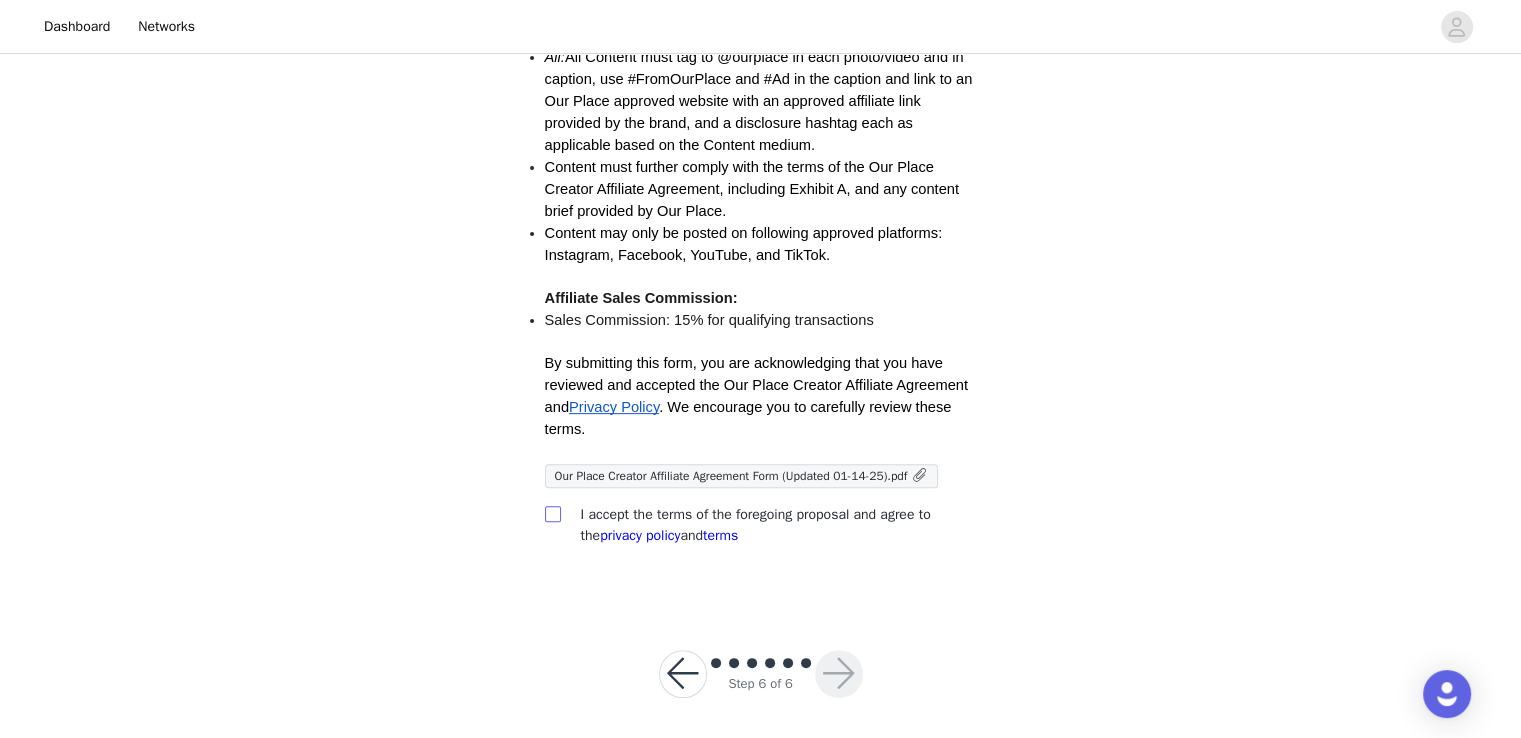 click at bounding box center [552, 513] 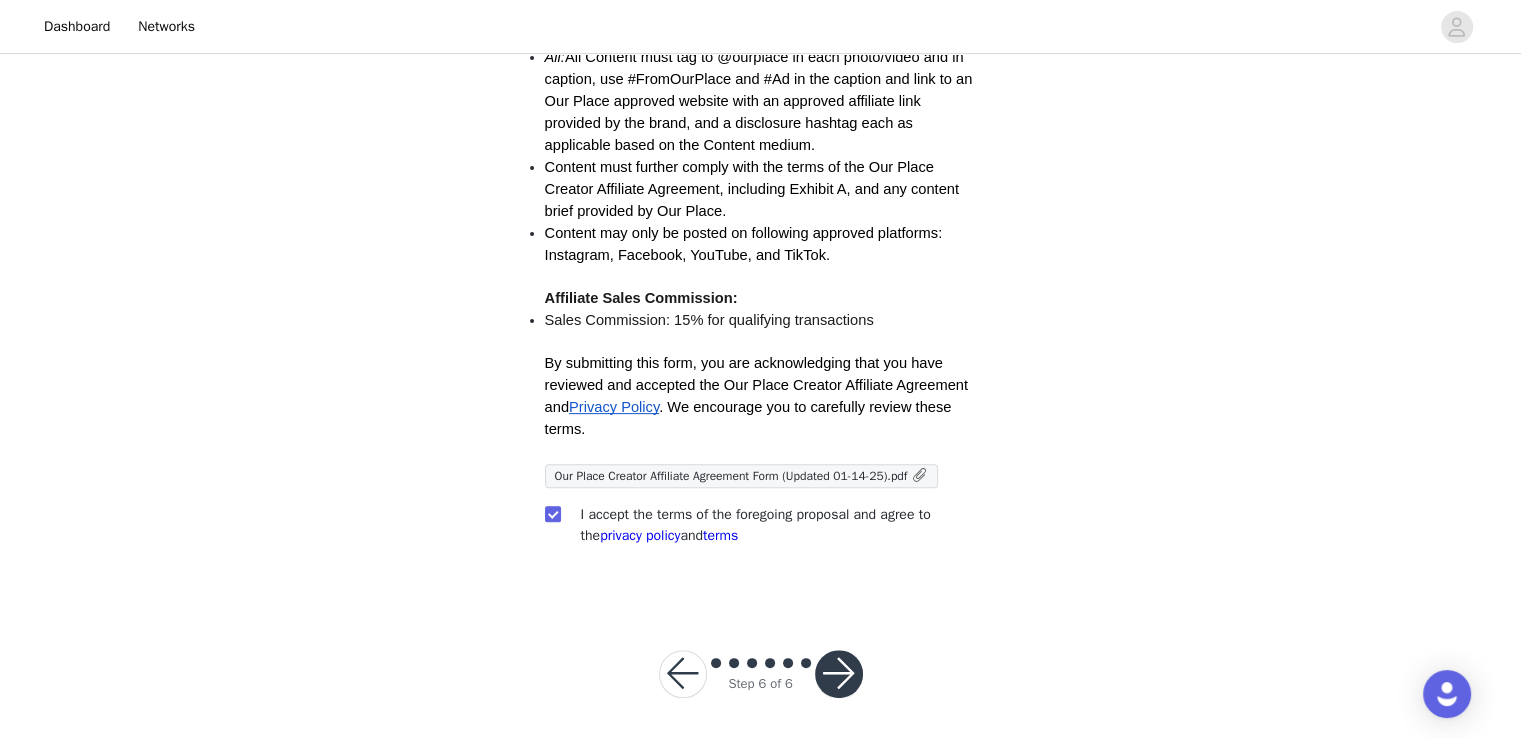 click at bounding box center (839, 674) 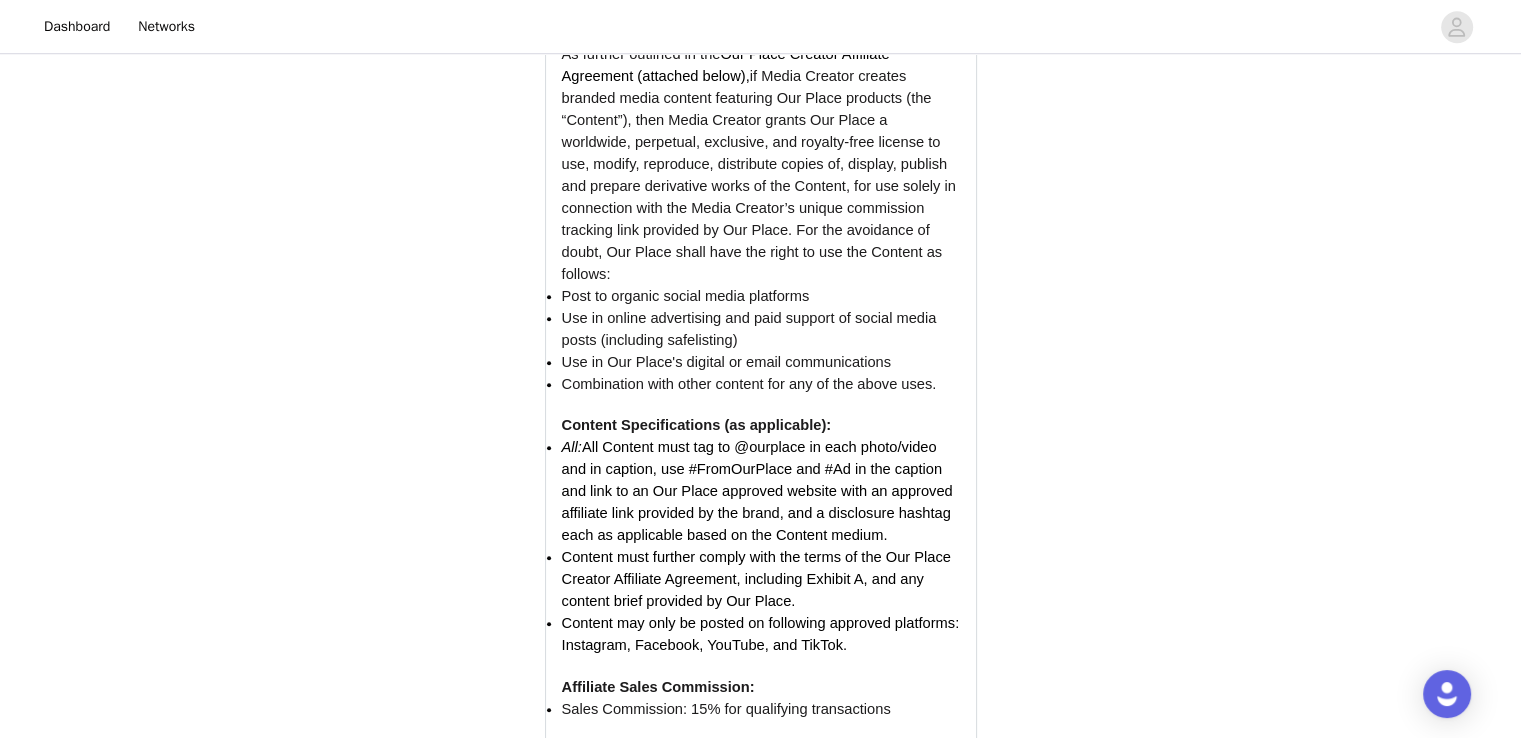 scroll, scrollTop: 1982, scrollLeft: 0, axis: vertical 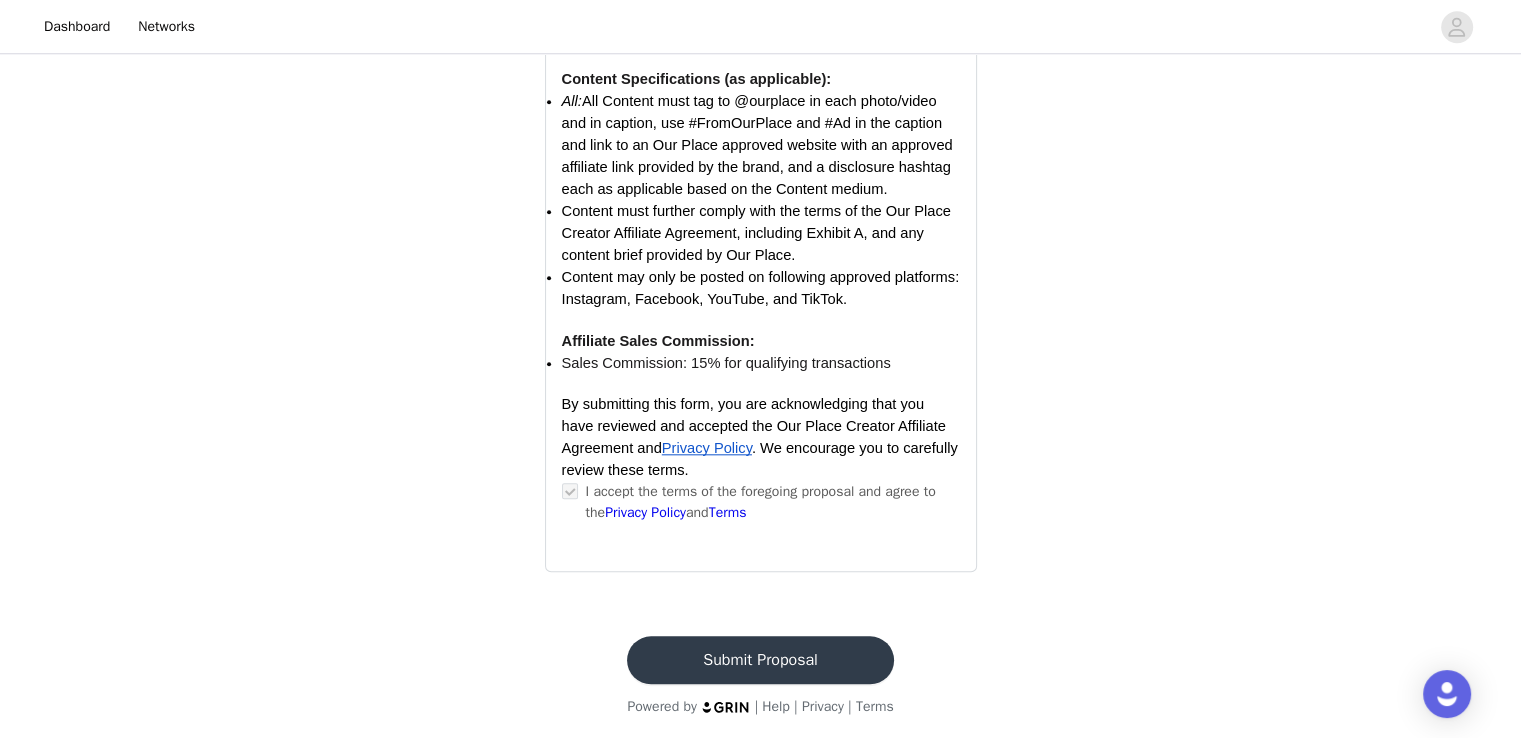 click on "Submit Proposal" at bounding box center (760, 660) 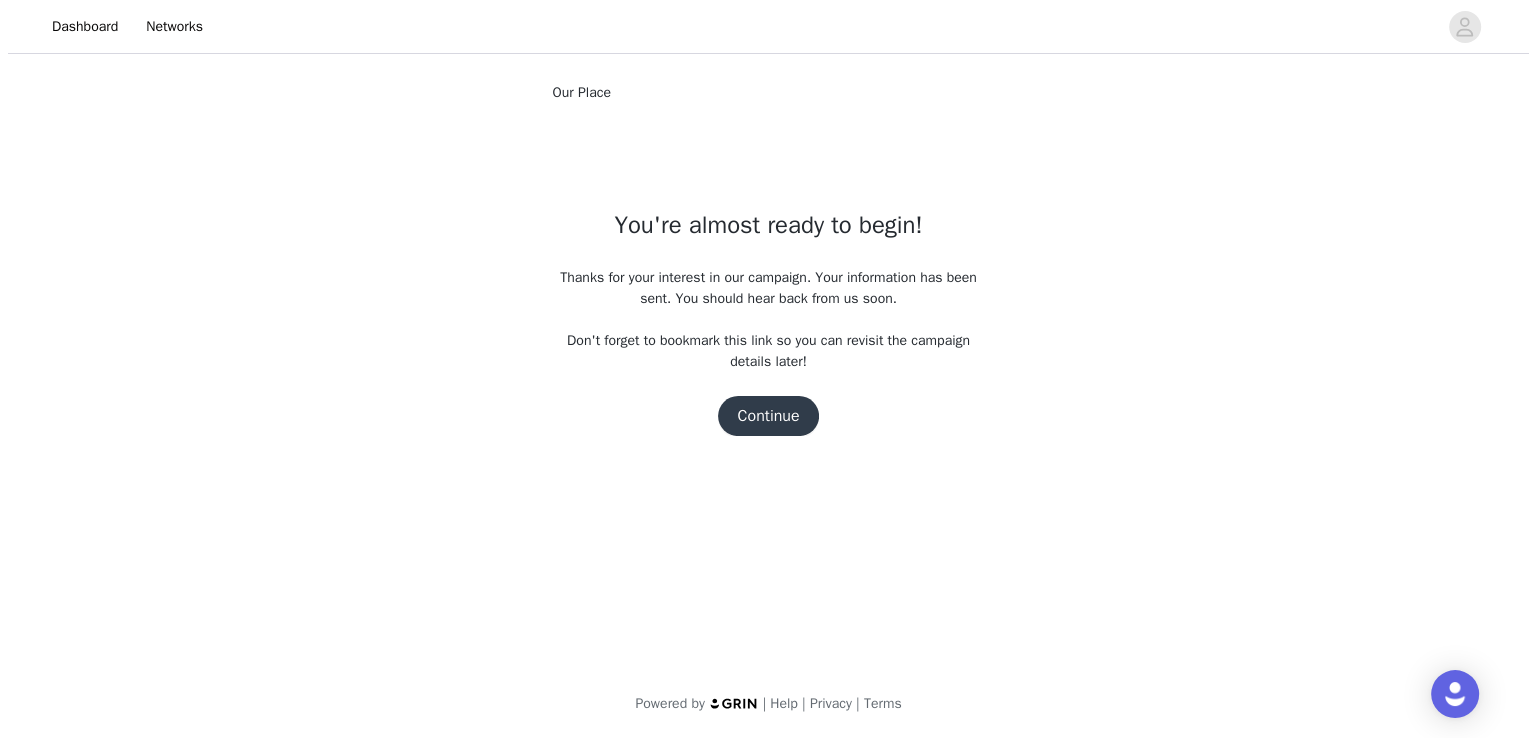 scroll, scrollTop: 0, scrollLeft: 0, axis: both 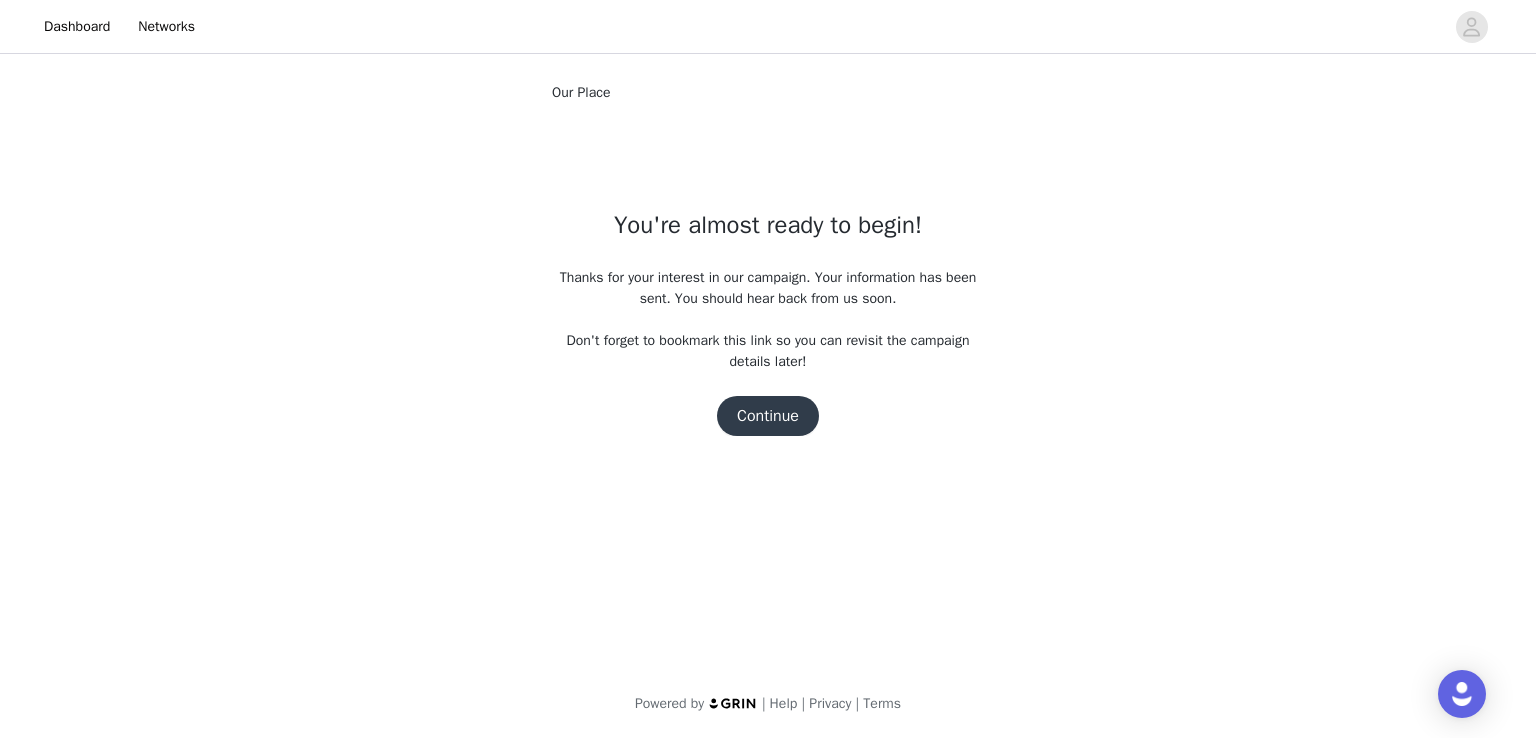 click on "Continue" at bounding box center (768, 416) 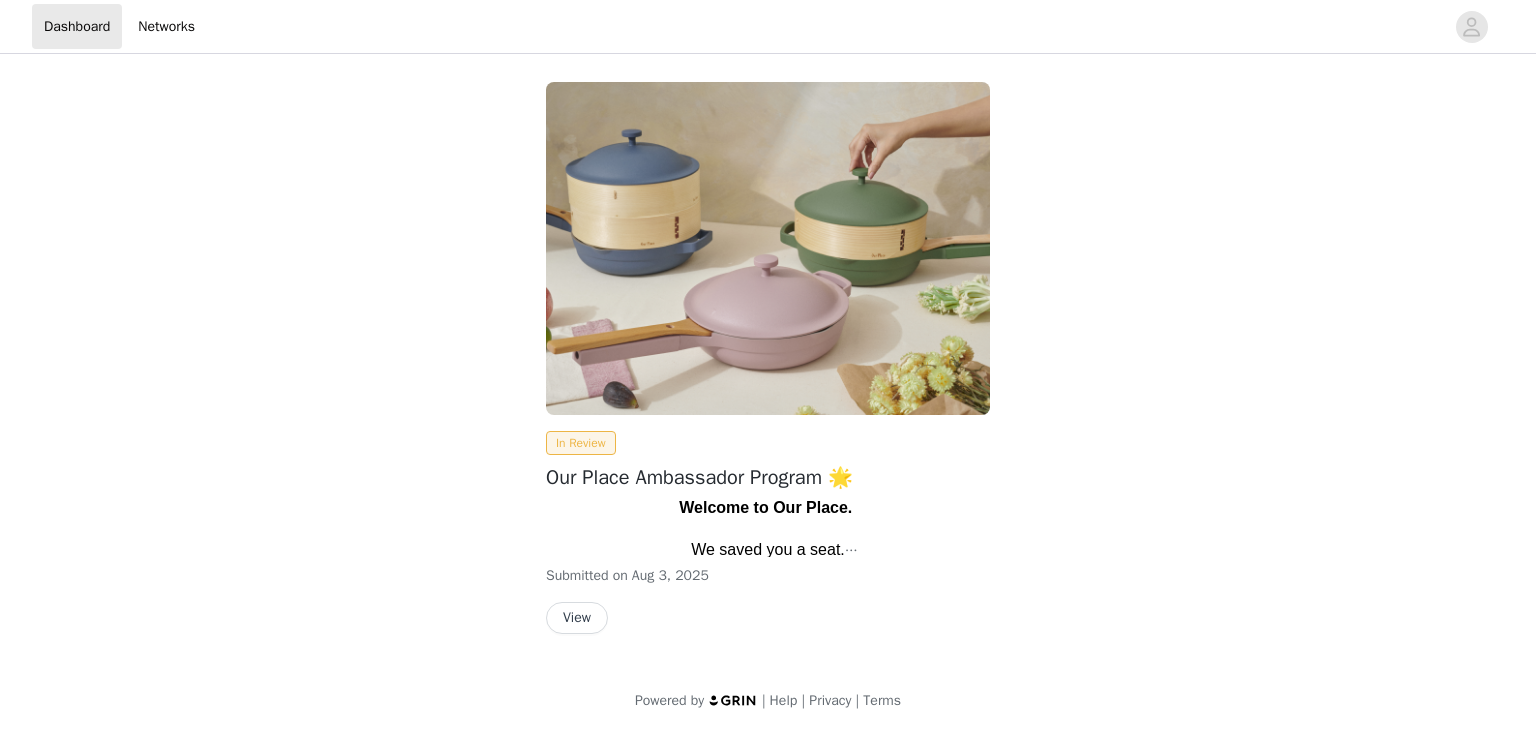 scroll, scrollTop: 0, scrollLeft: 0, axis: both 